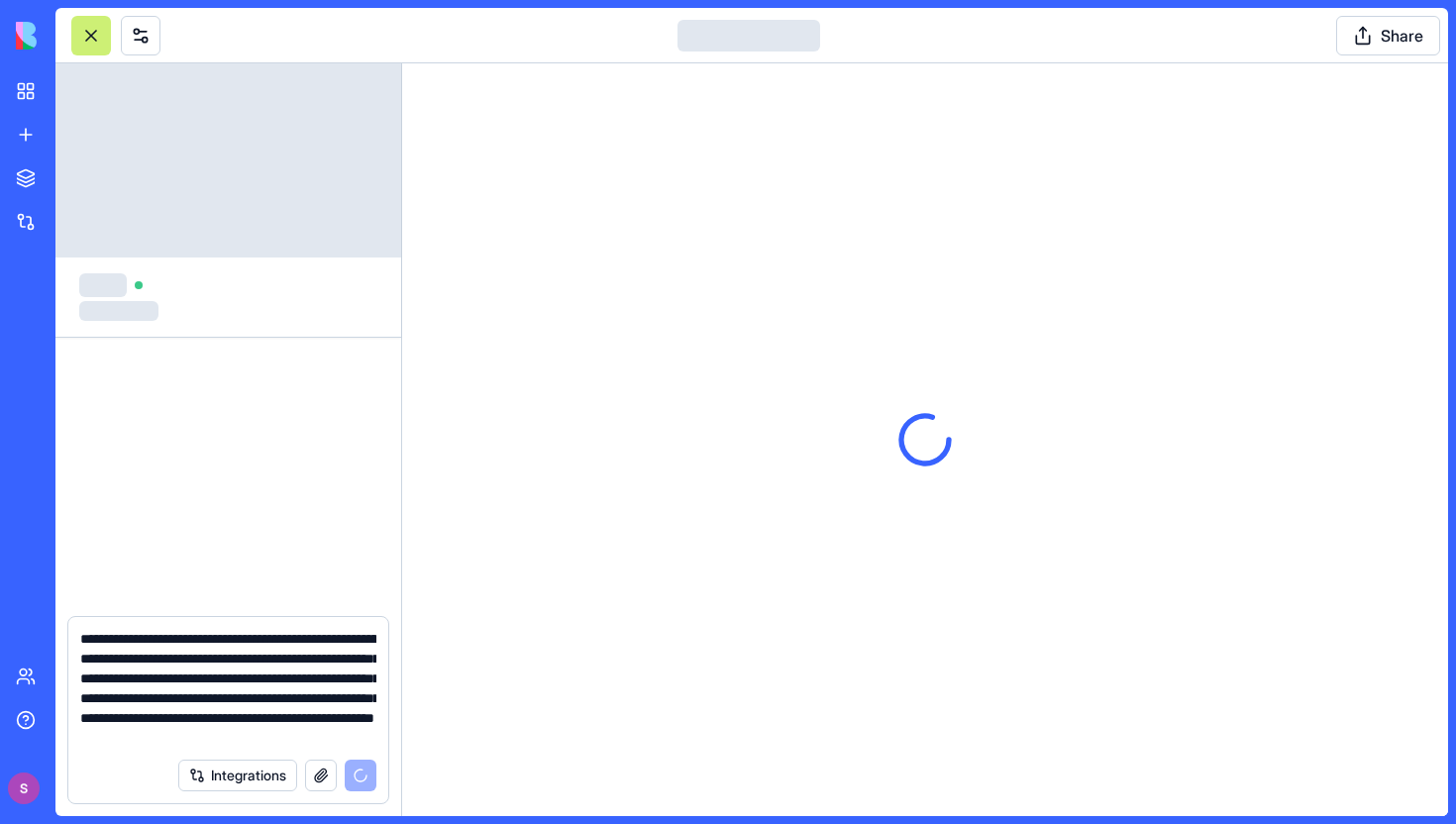 scroll, scrollTop: 0, scrollLeft: 0, axis: both 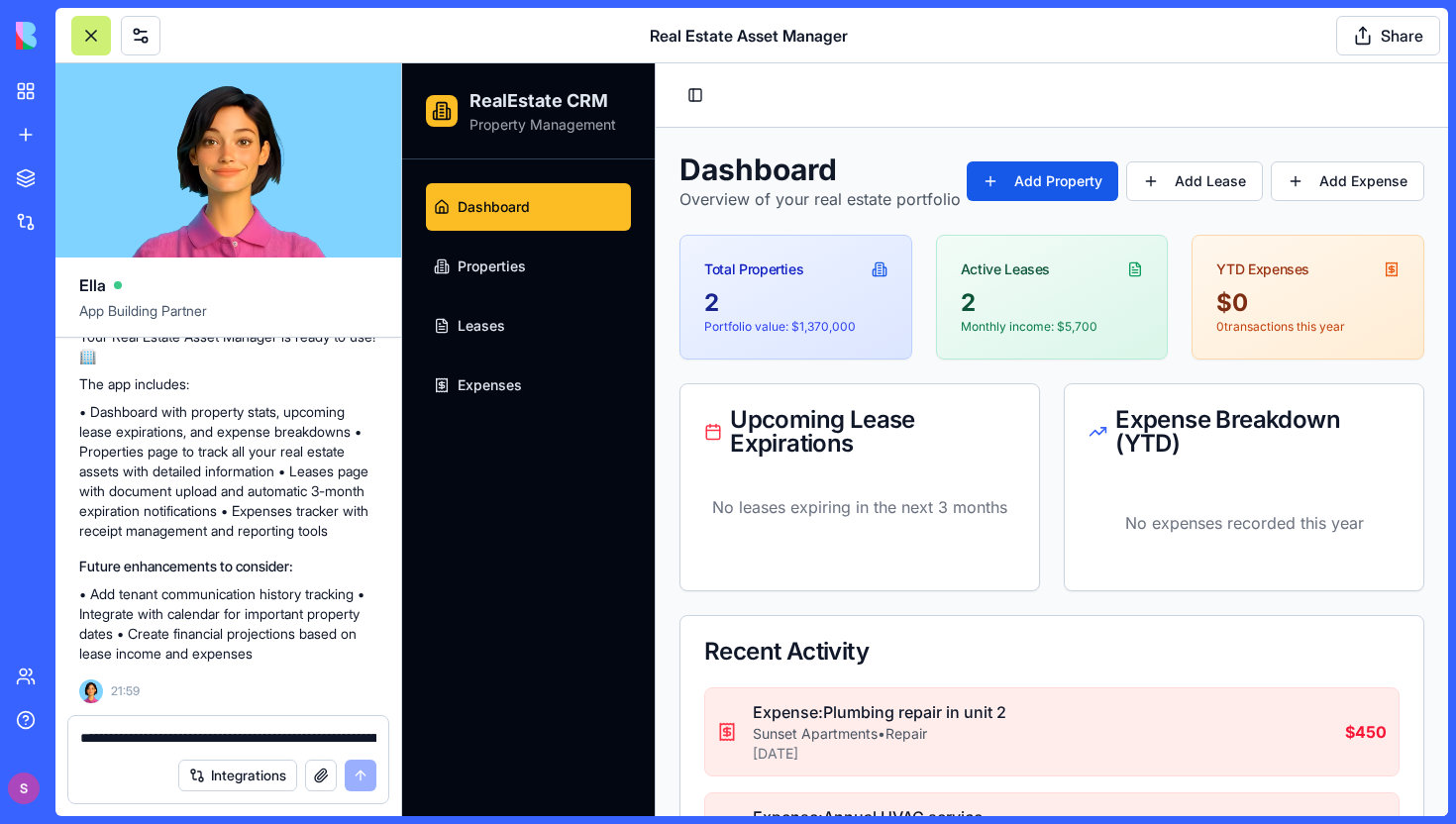 click at bounding box center (91, 36) 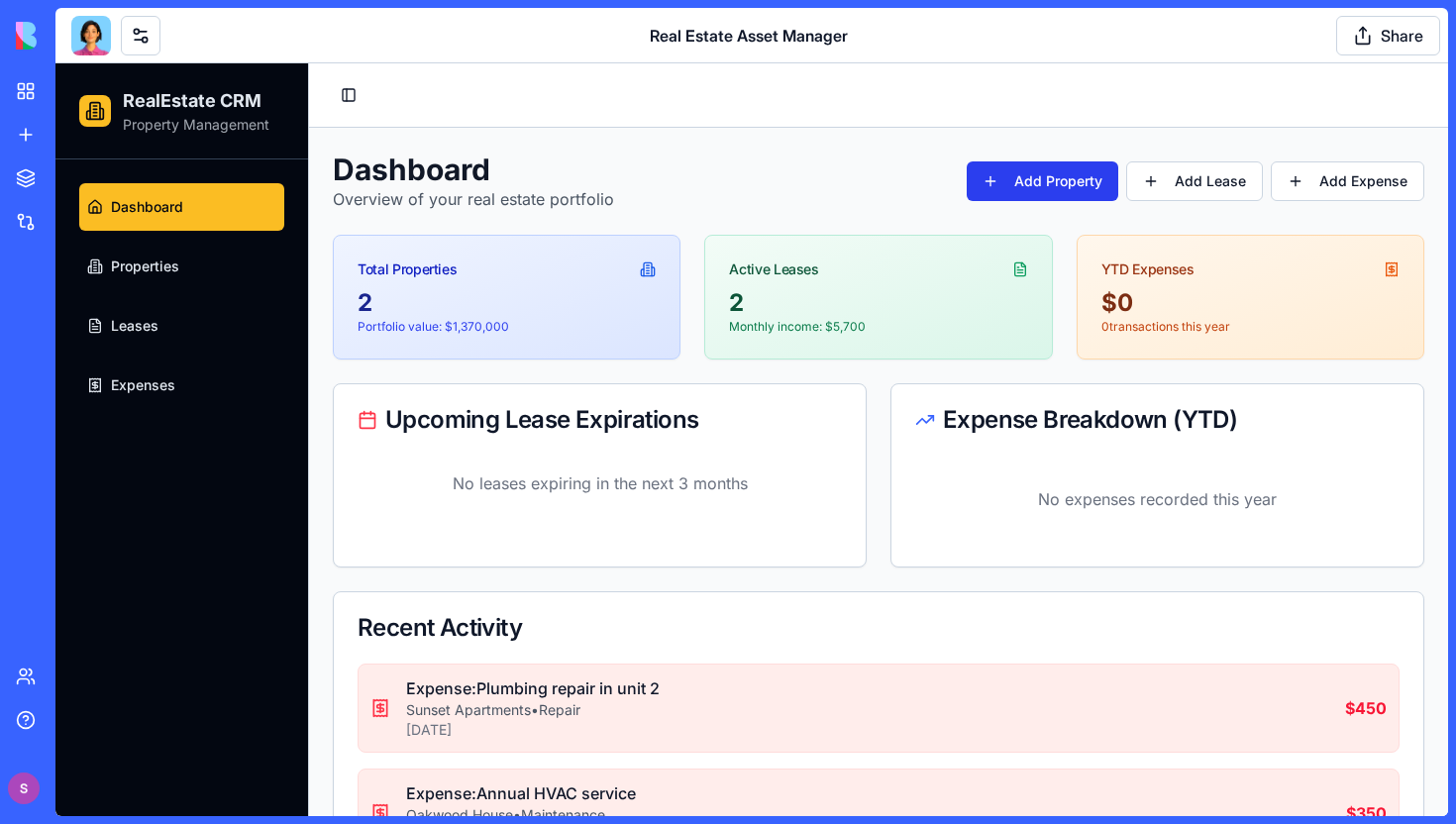 click on "Add Property" at bounding box center [1042, 181] 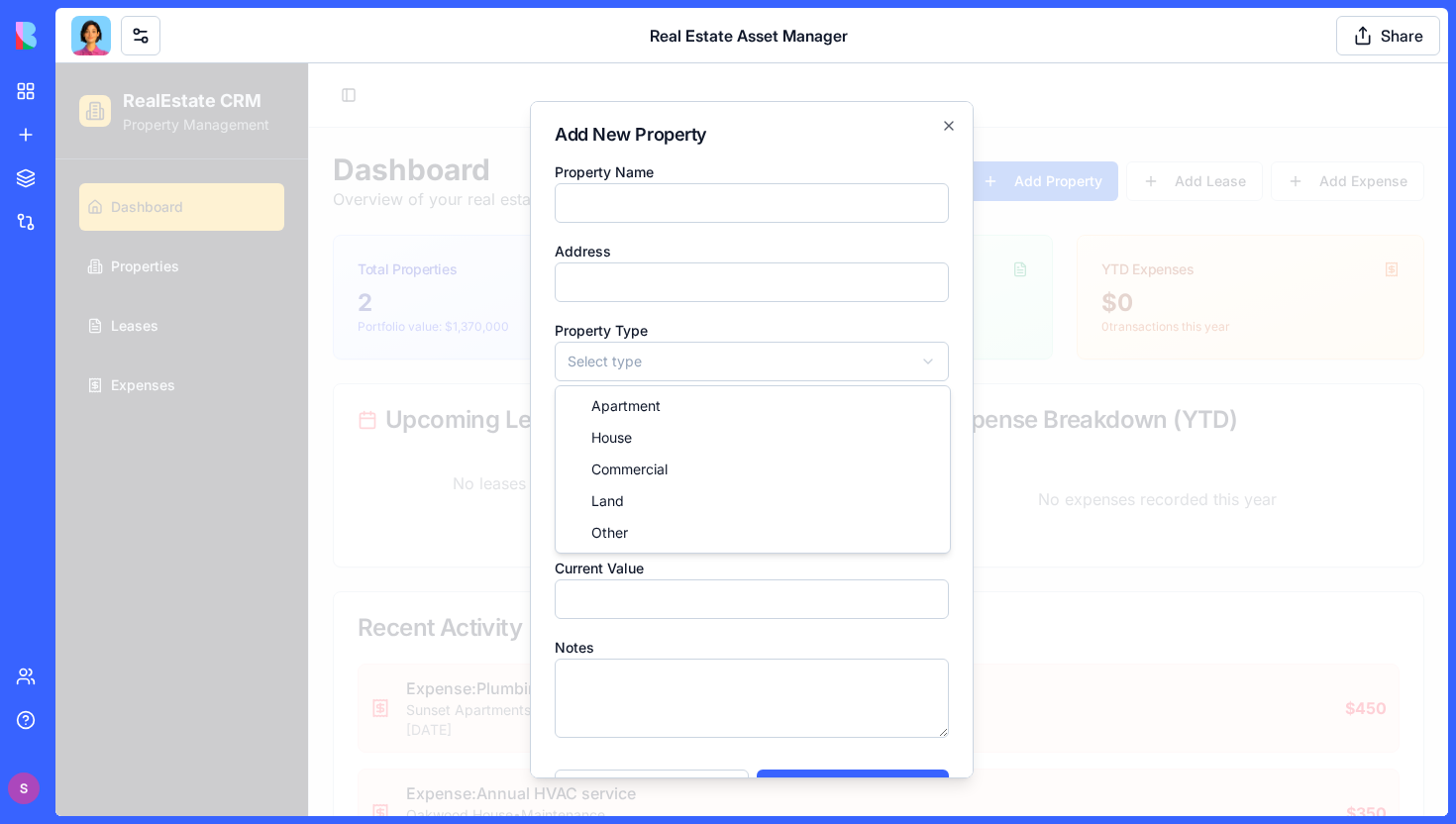 click on "**********" at bounding box center (752, 589) 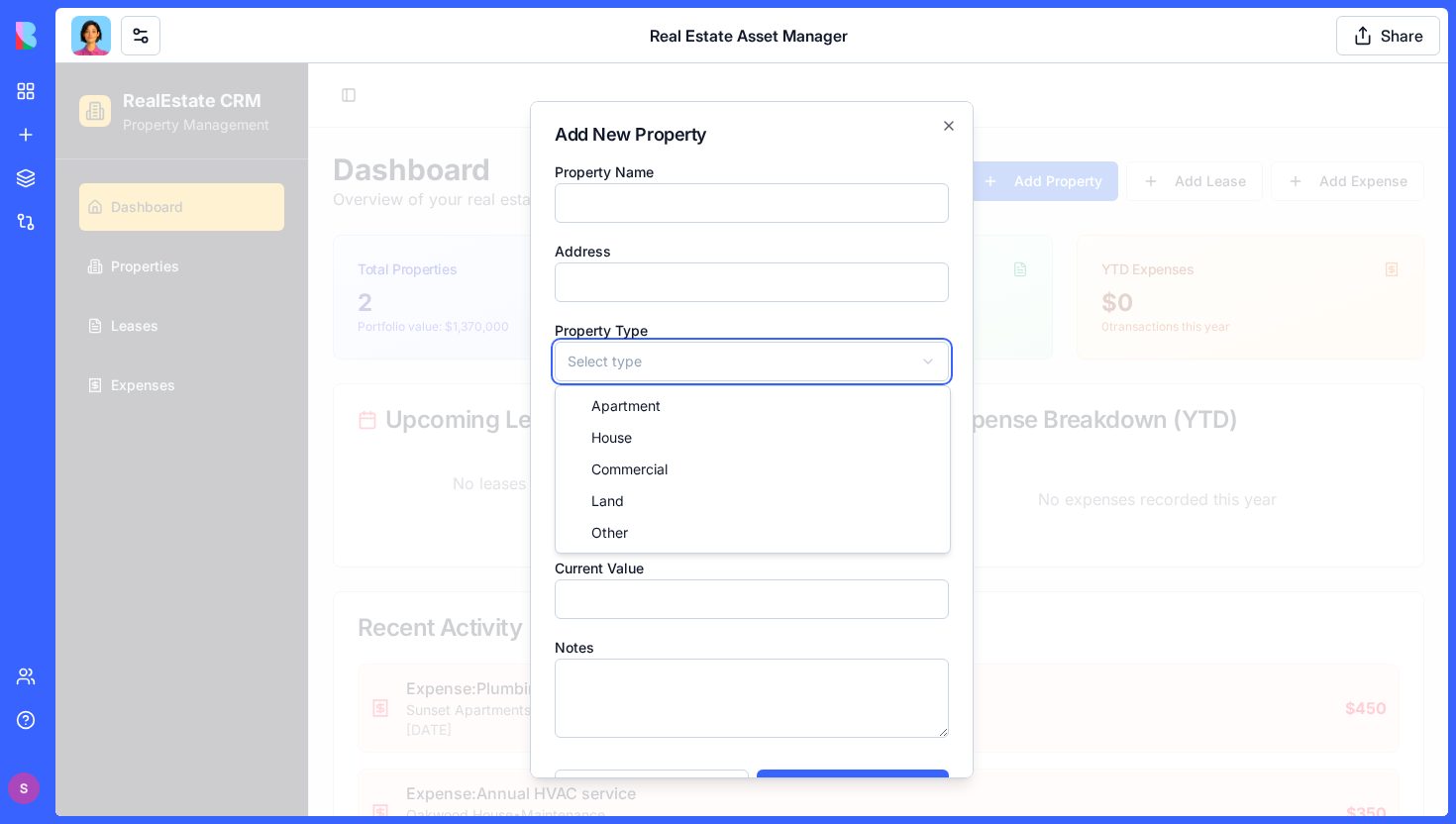 click on "**********" at bounding box center [752, 589] 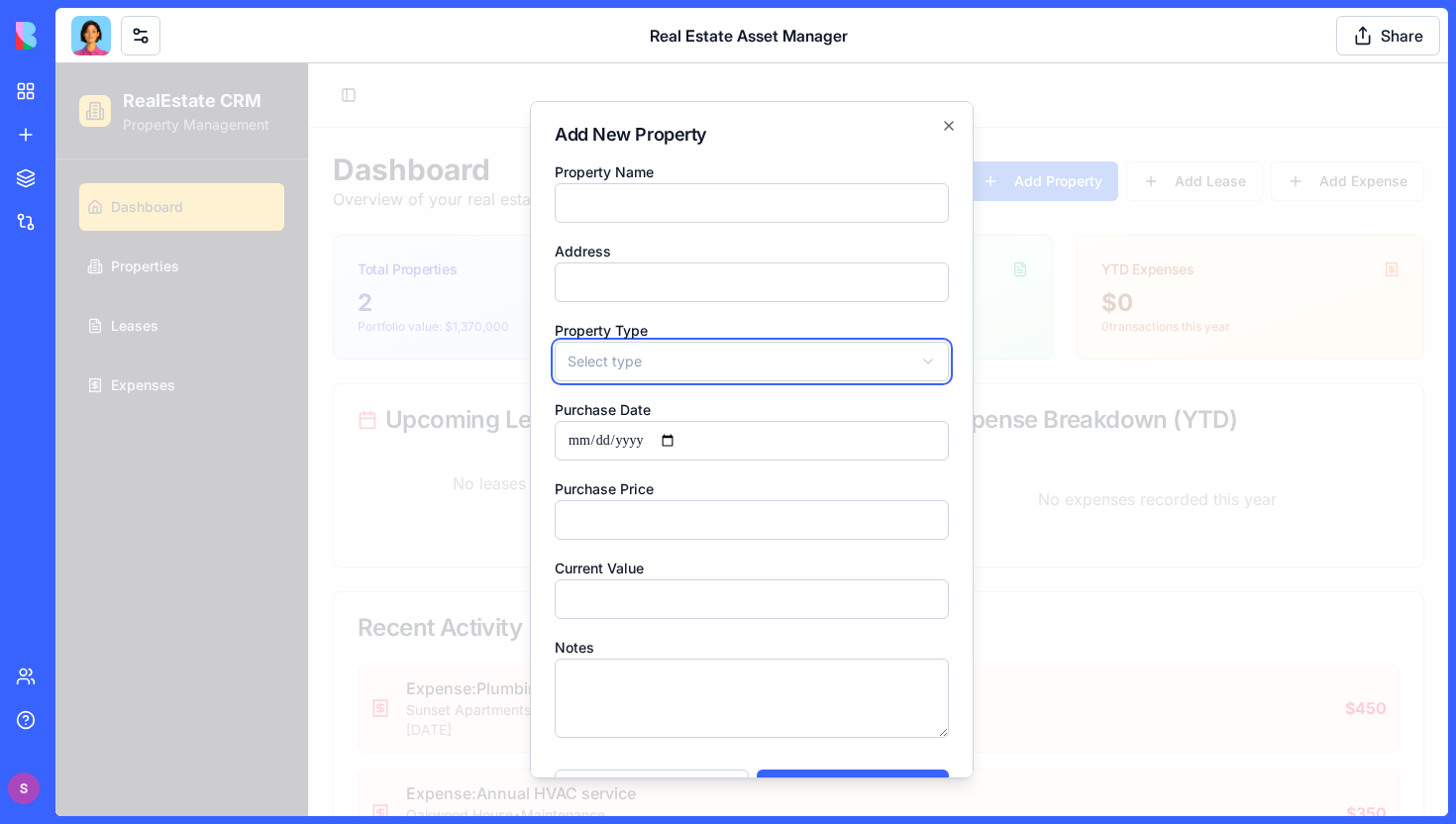 scroll, scrollTop: 55, scrollLeft: 0, axis: vertical 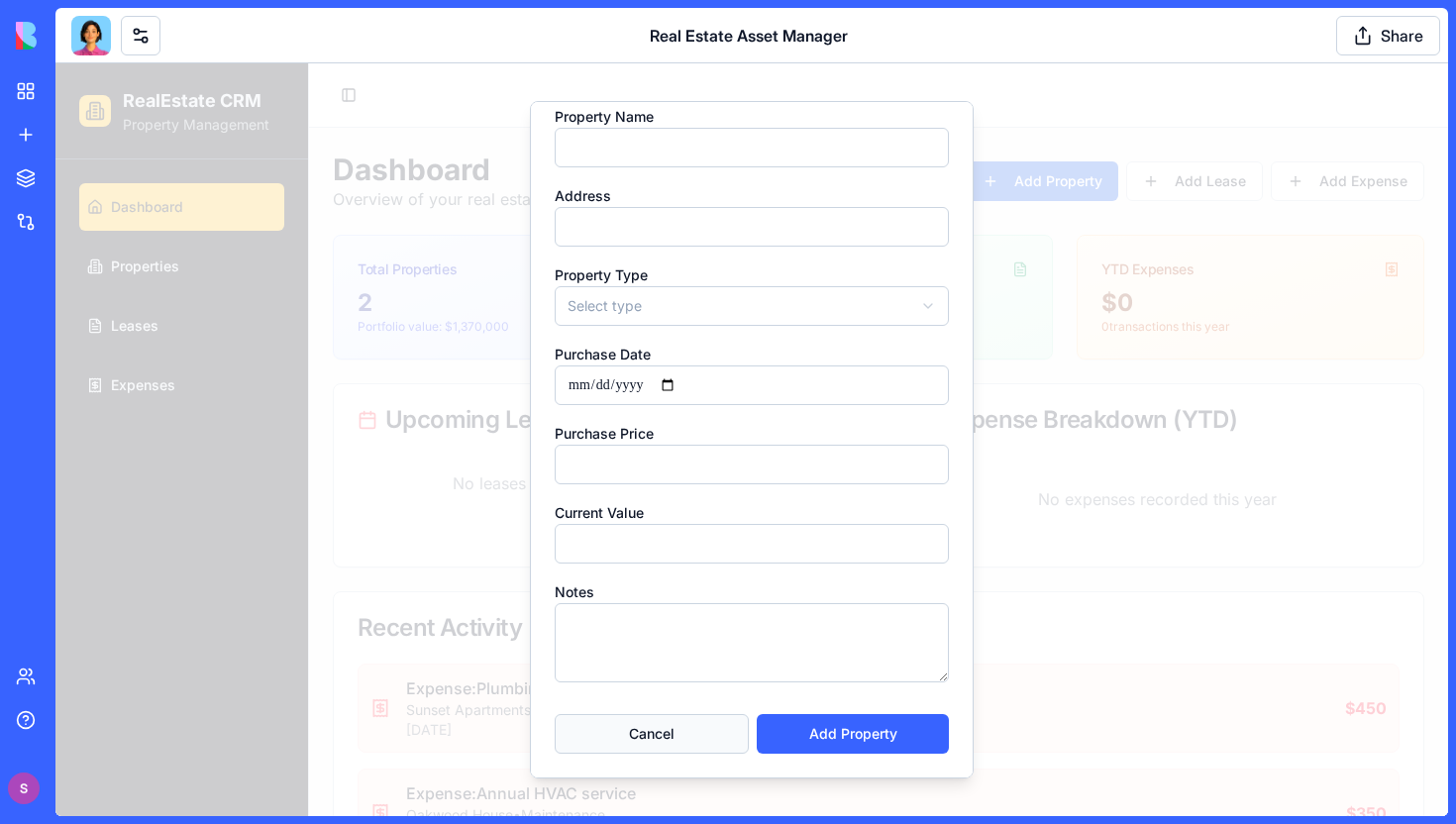 click on "Cancel" at bounding box center [652, 734] 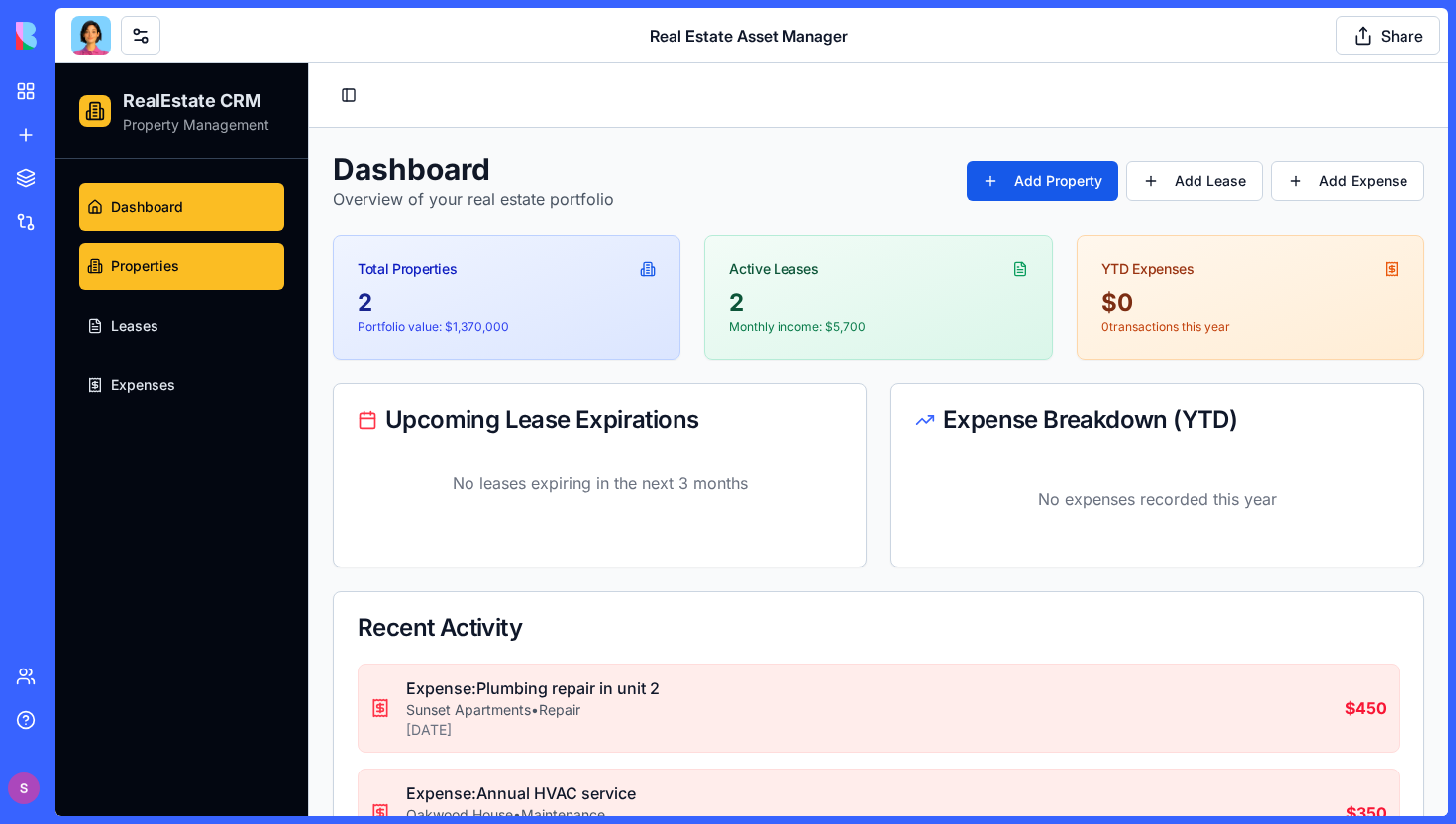 click on "Properties" at bounding box center (145, 266) 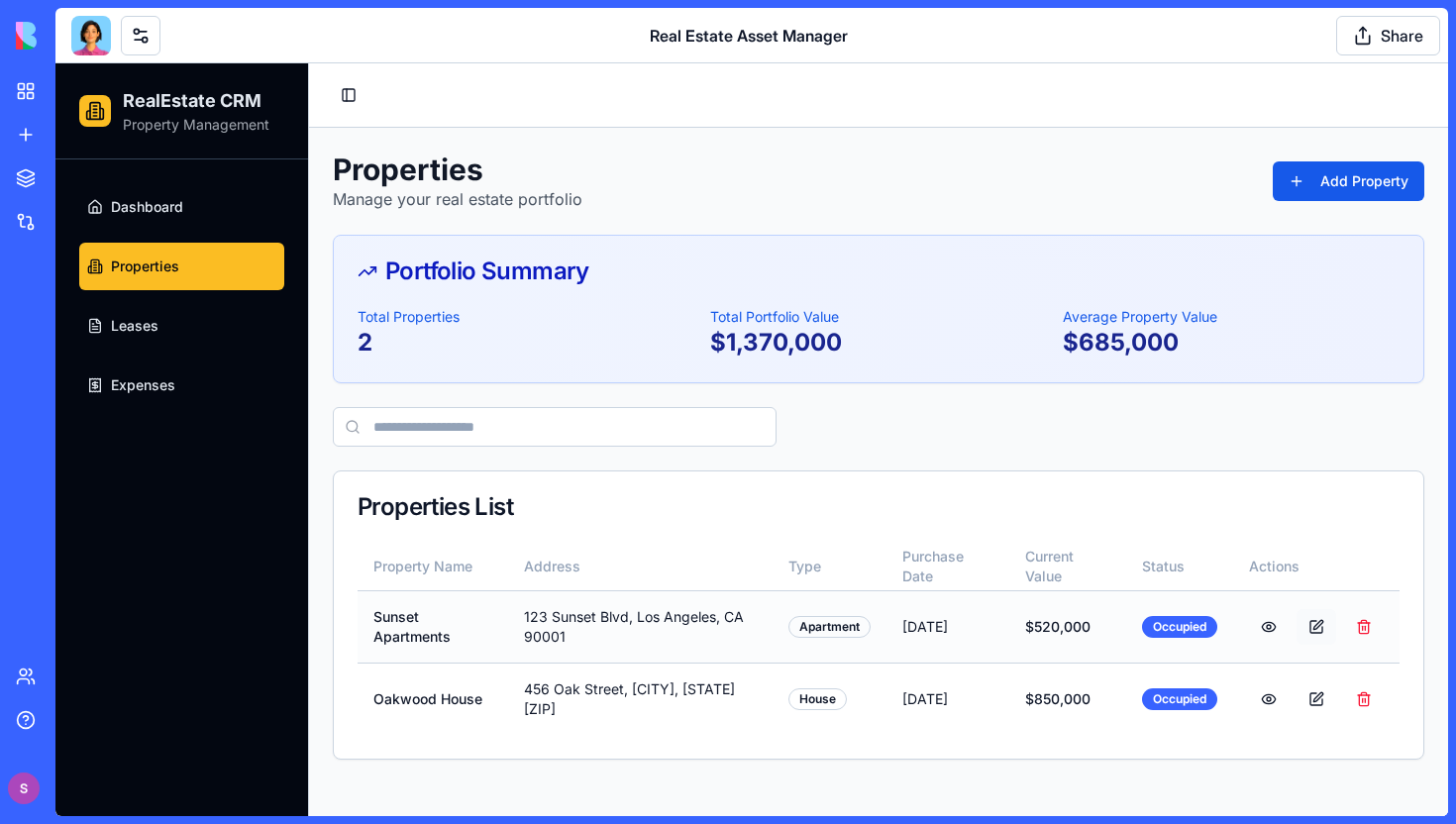 click at bounding box center [1316, 627] 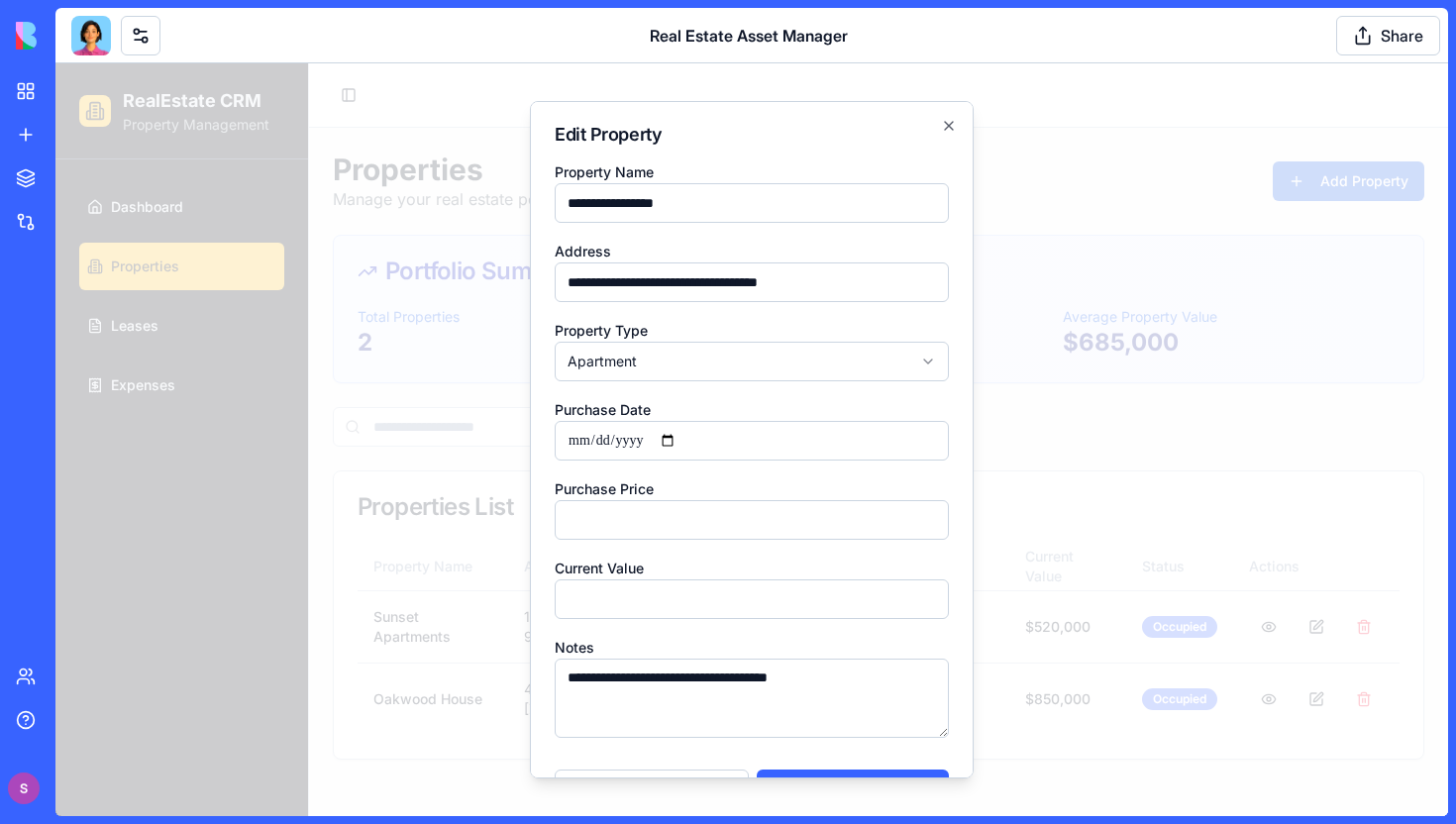 click at bounding box center [752, 440] 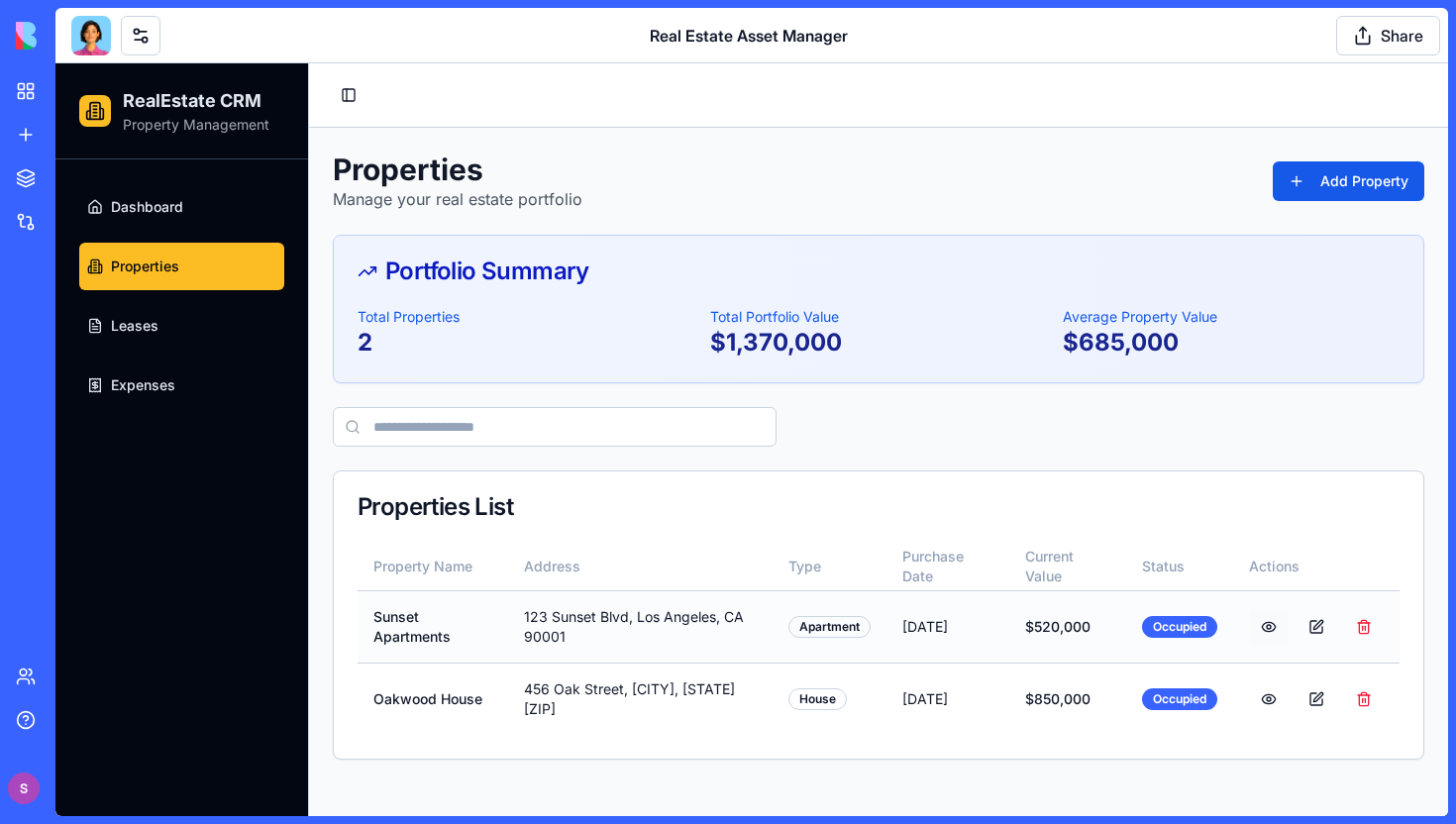 click at bounding box center (1269, 627) 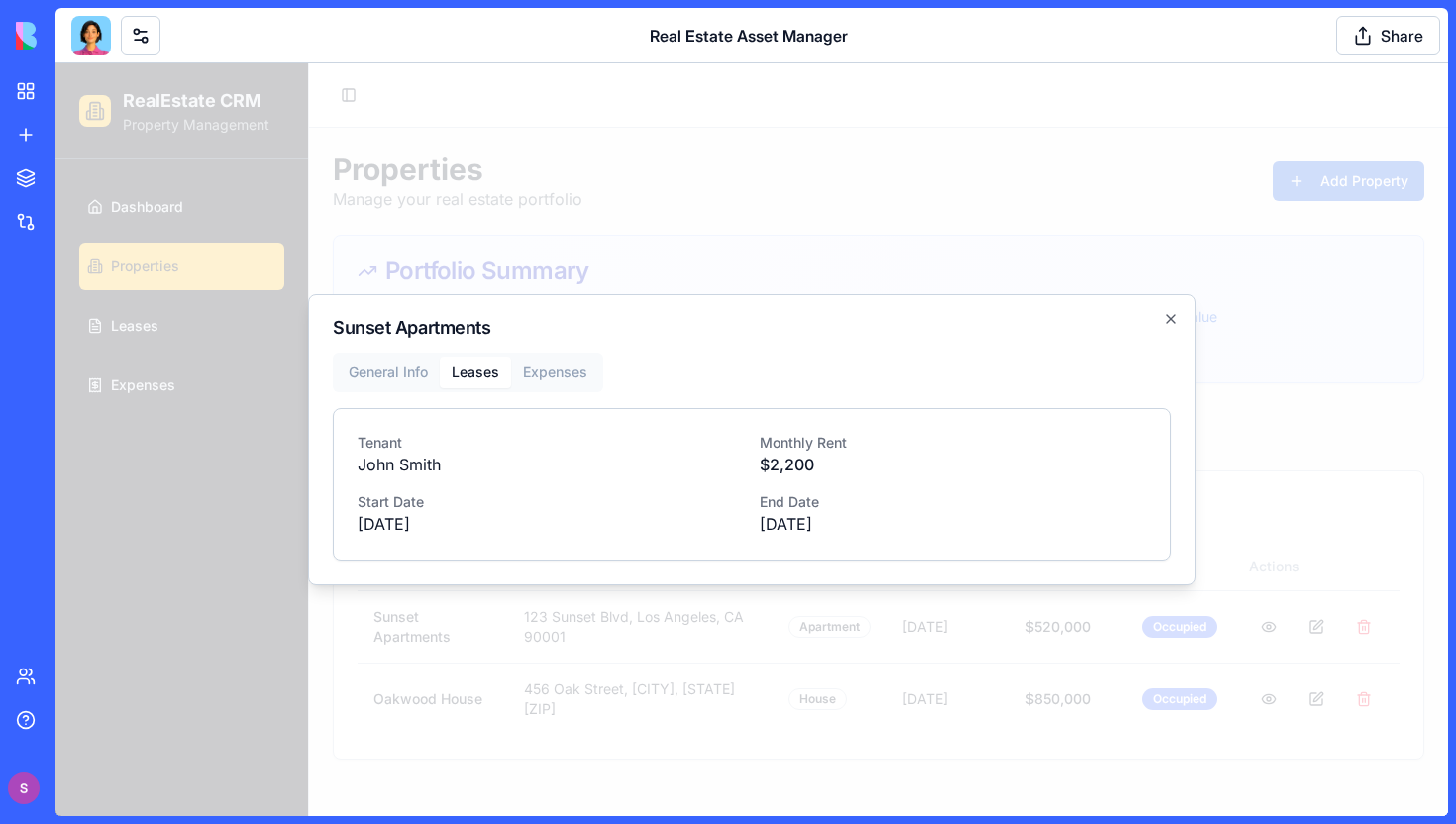 click on "Sunset Apartments General Info Leases Expenses Tenant [FIRST] [LAST] Monthly Rent $ 2,200 Start Date [DATE] End Date [DATE] Close" at bounding box center (752, 440) 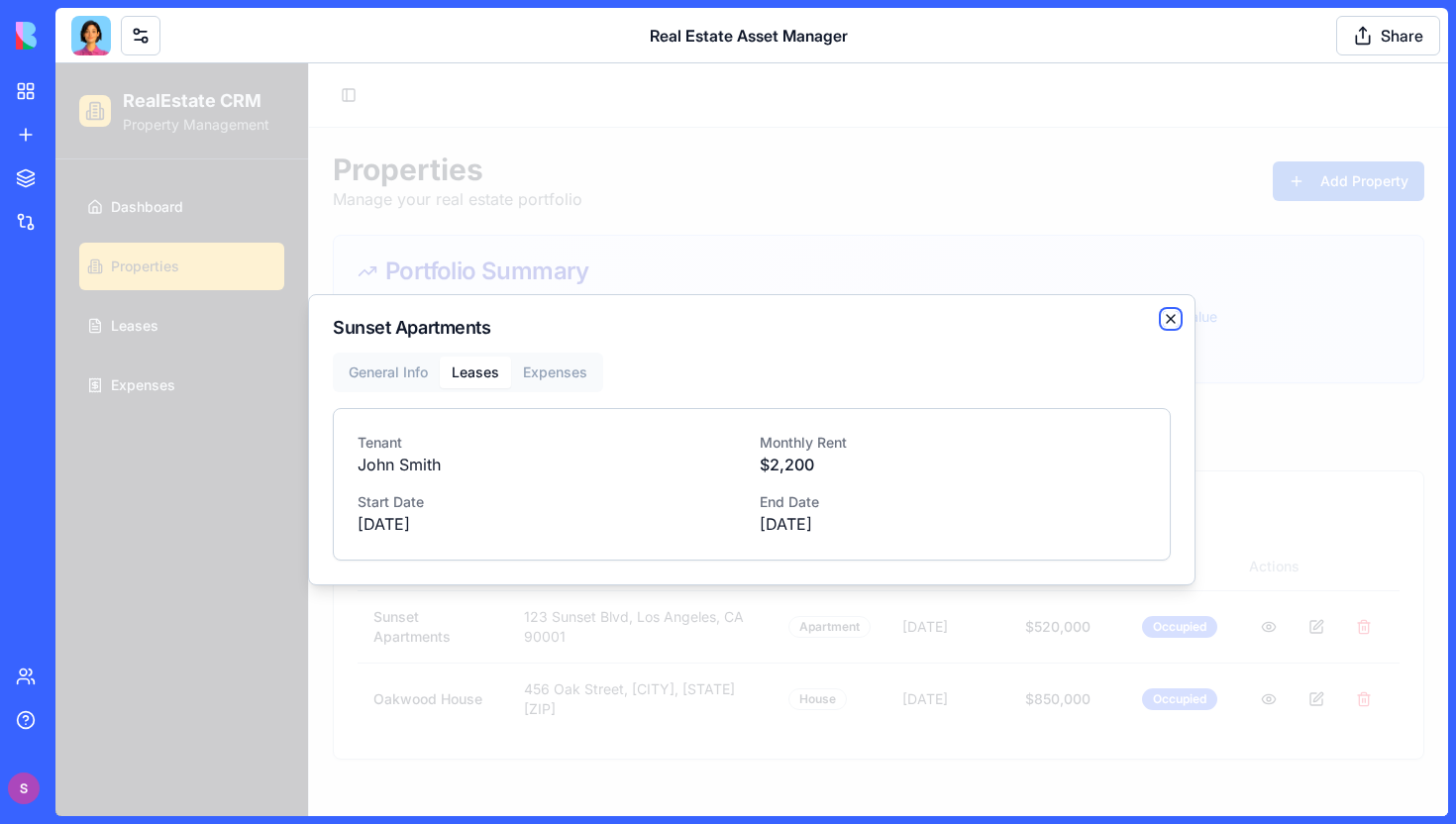 click 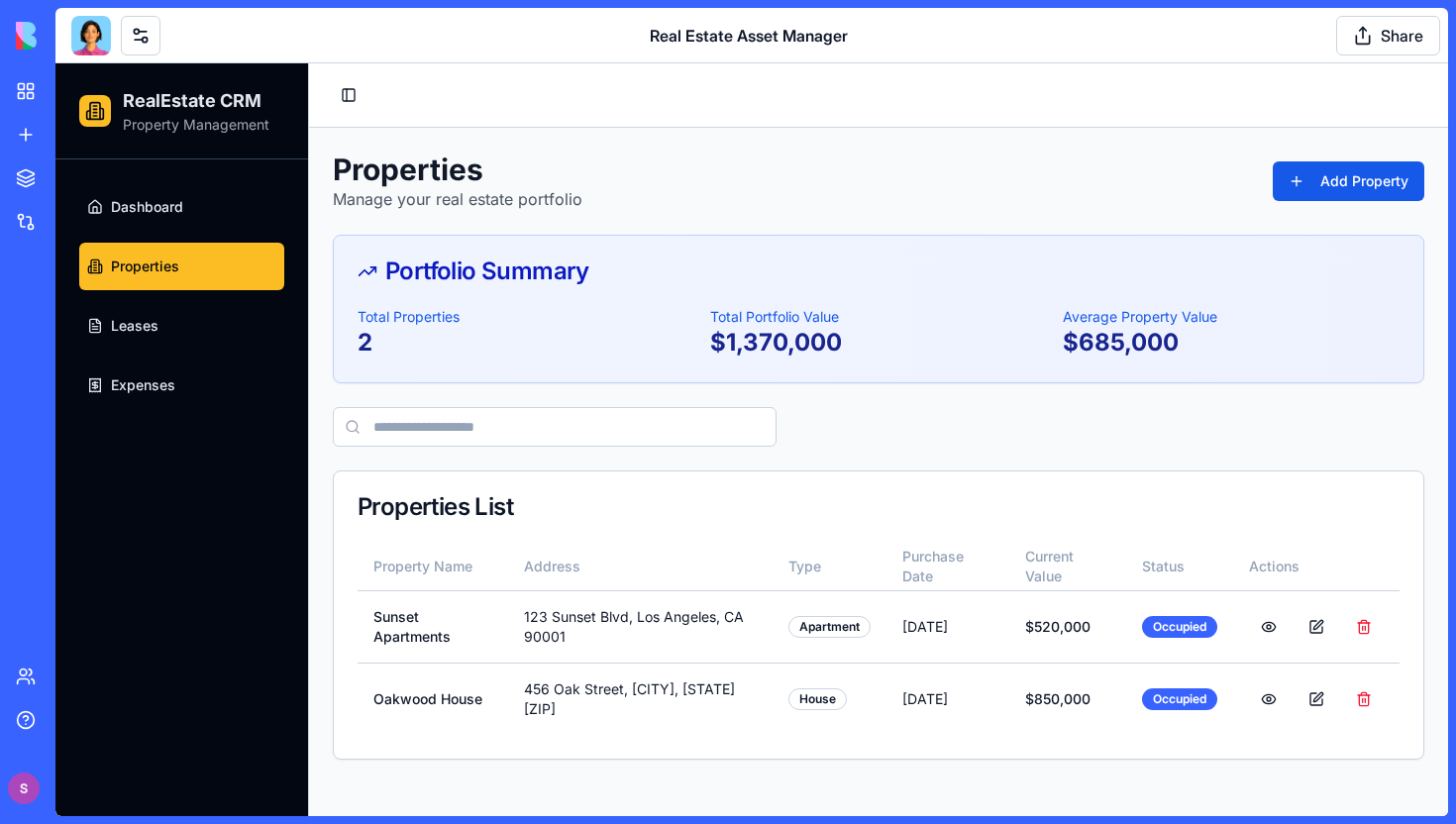 click at bounding box center (91, 36) 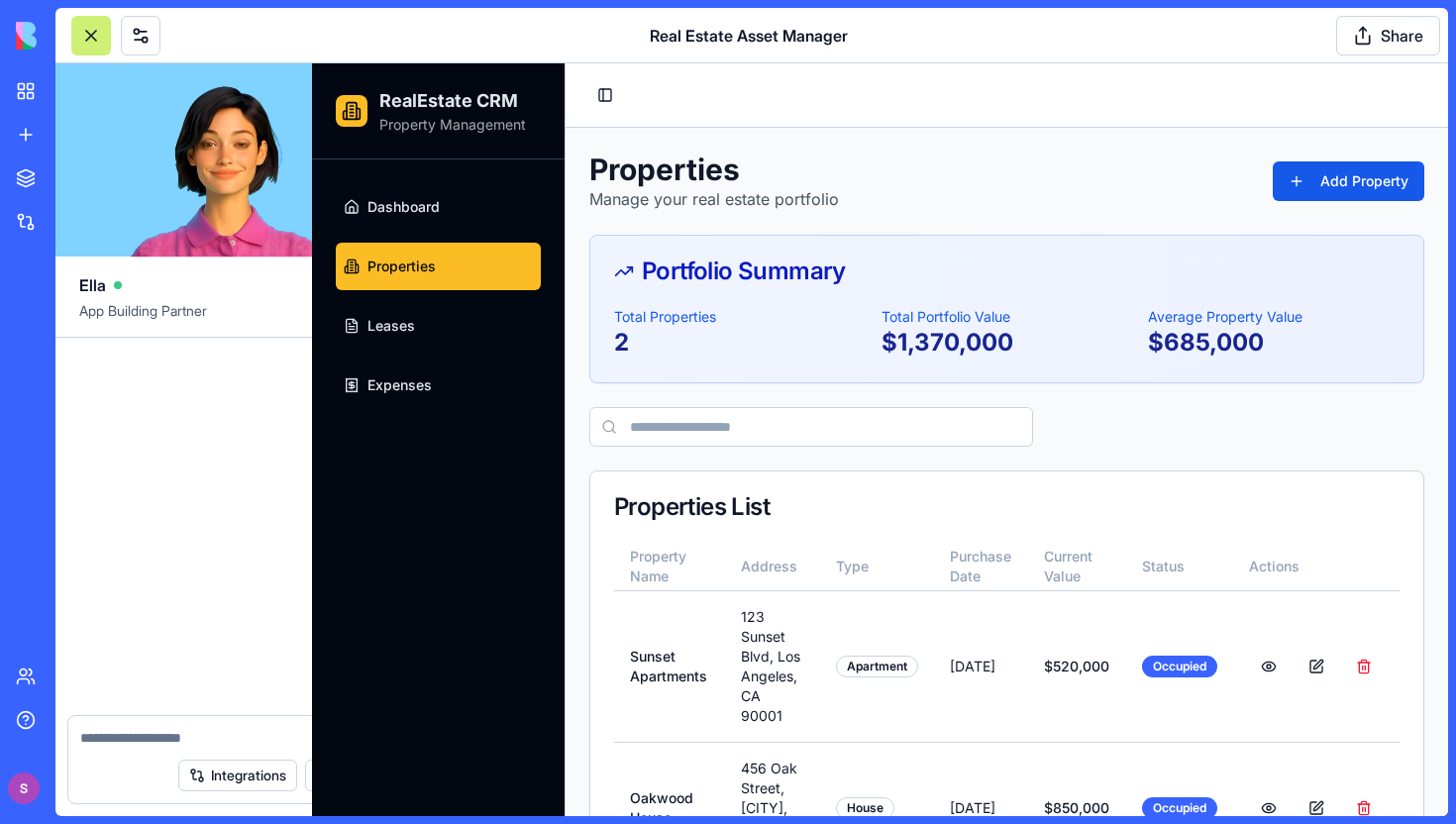 scroll, scrollTop: 680, scrollLeft: 0, axis: vertical 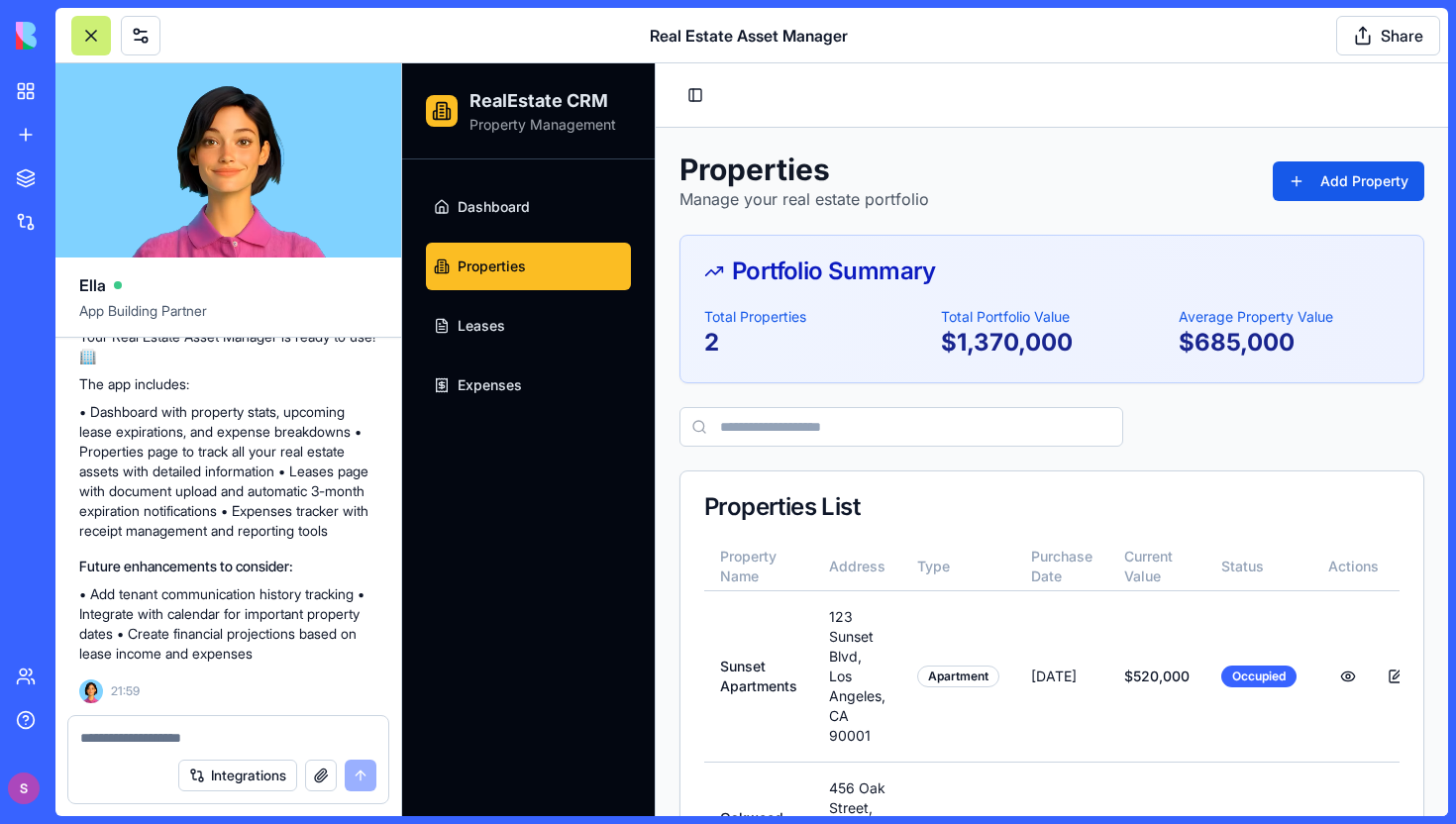 click at bounding box center [228, 738] 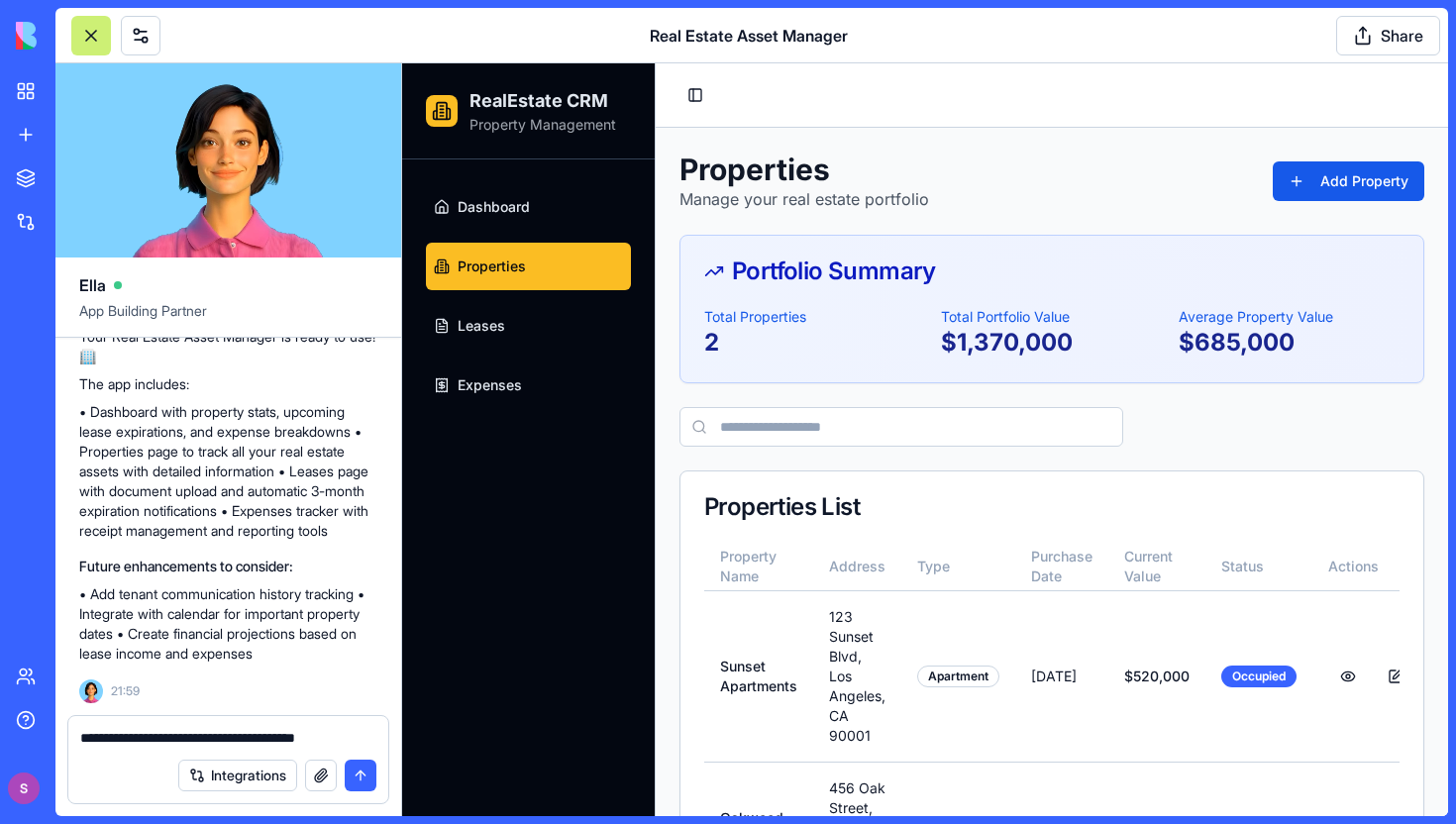 type on "**********" 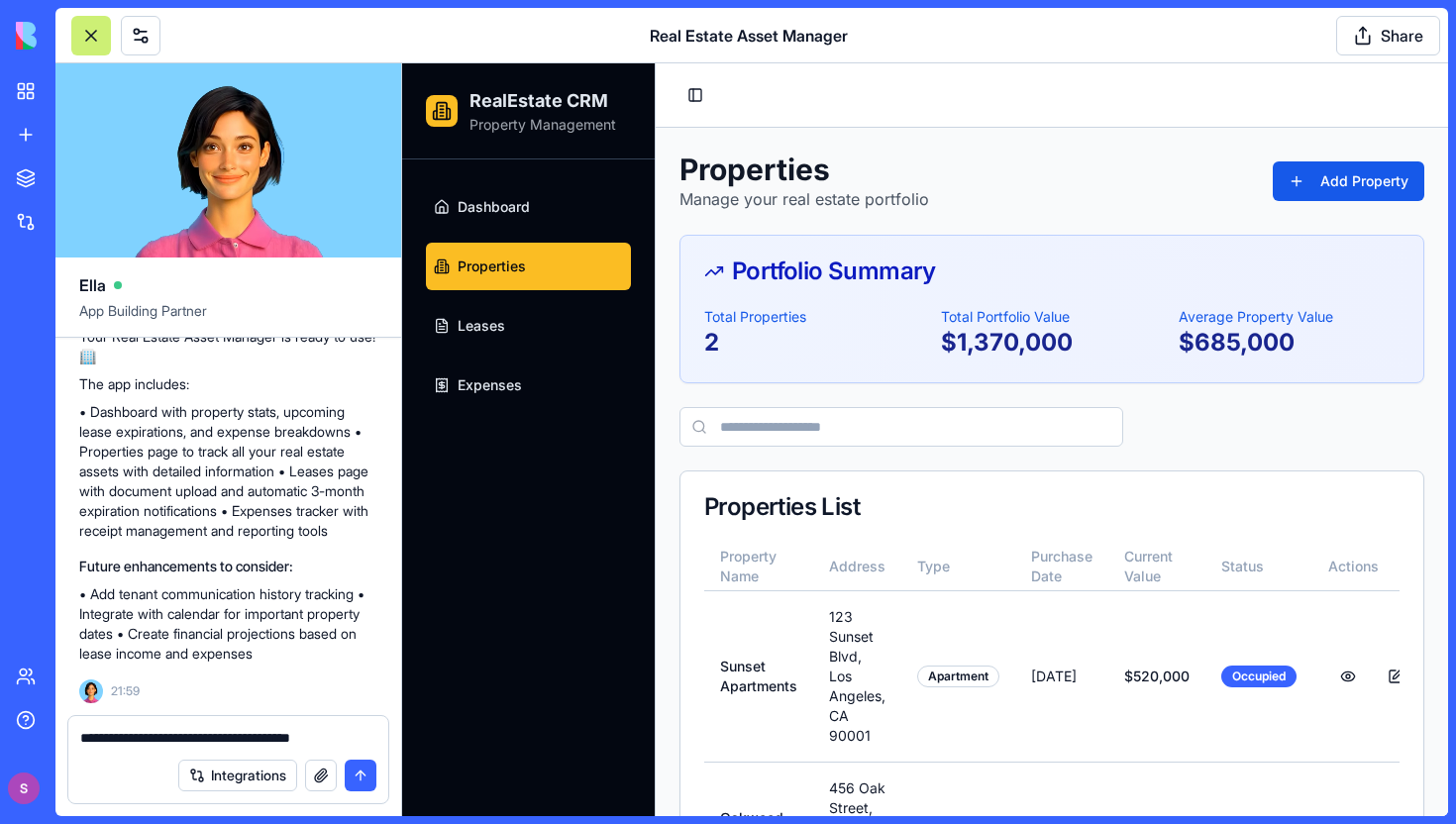 type 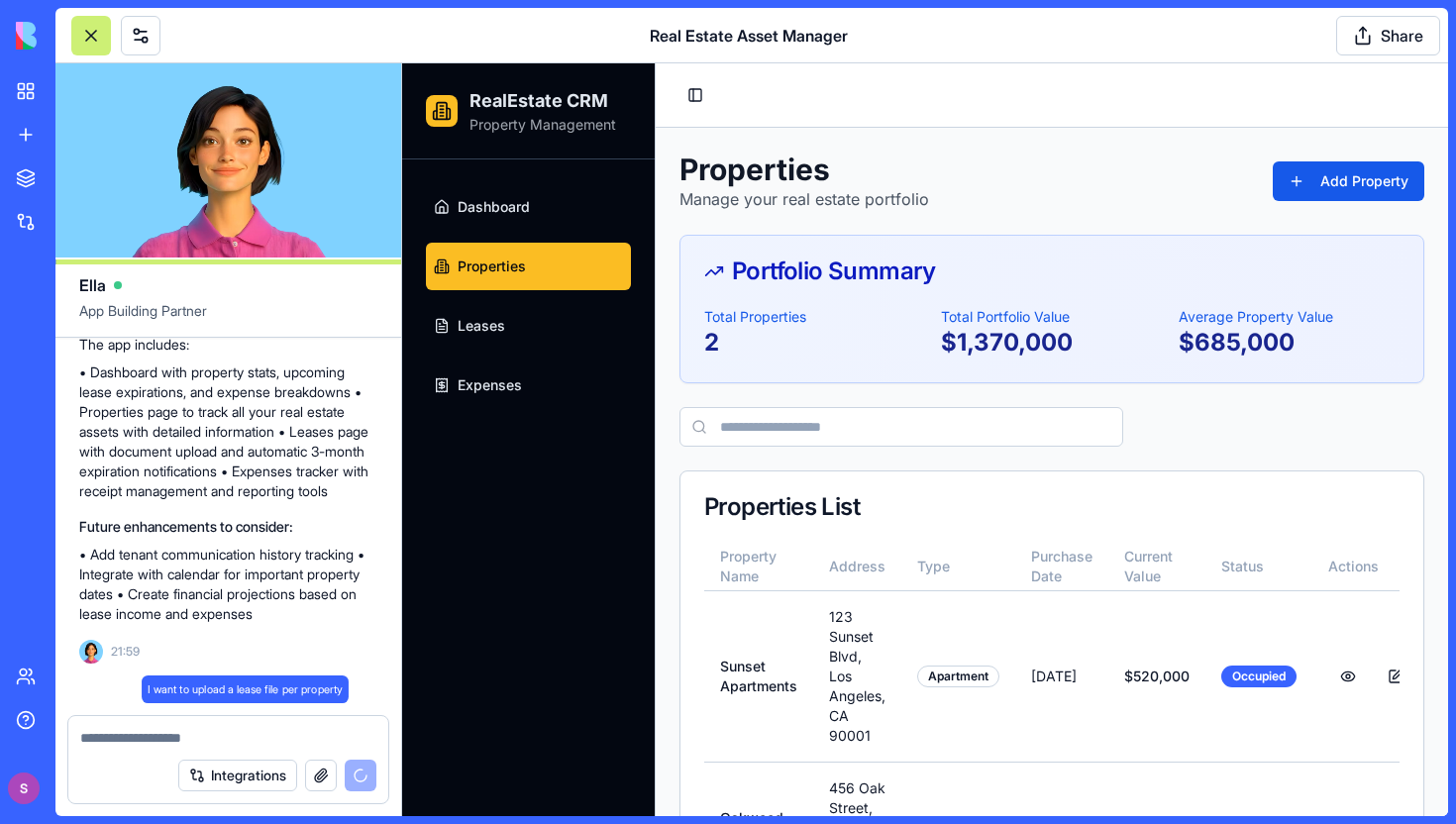 scroll, scrollTop: 756, scrollLeft: 0, axis: vertical 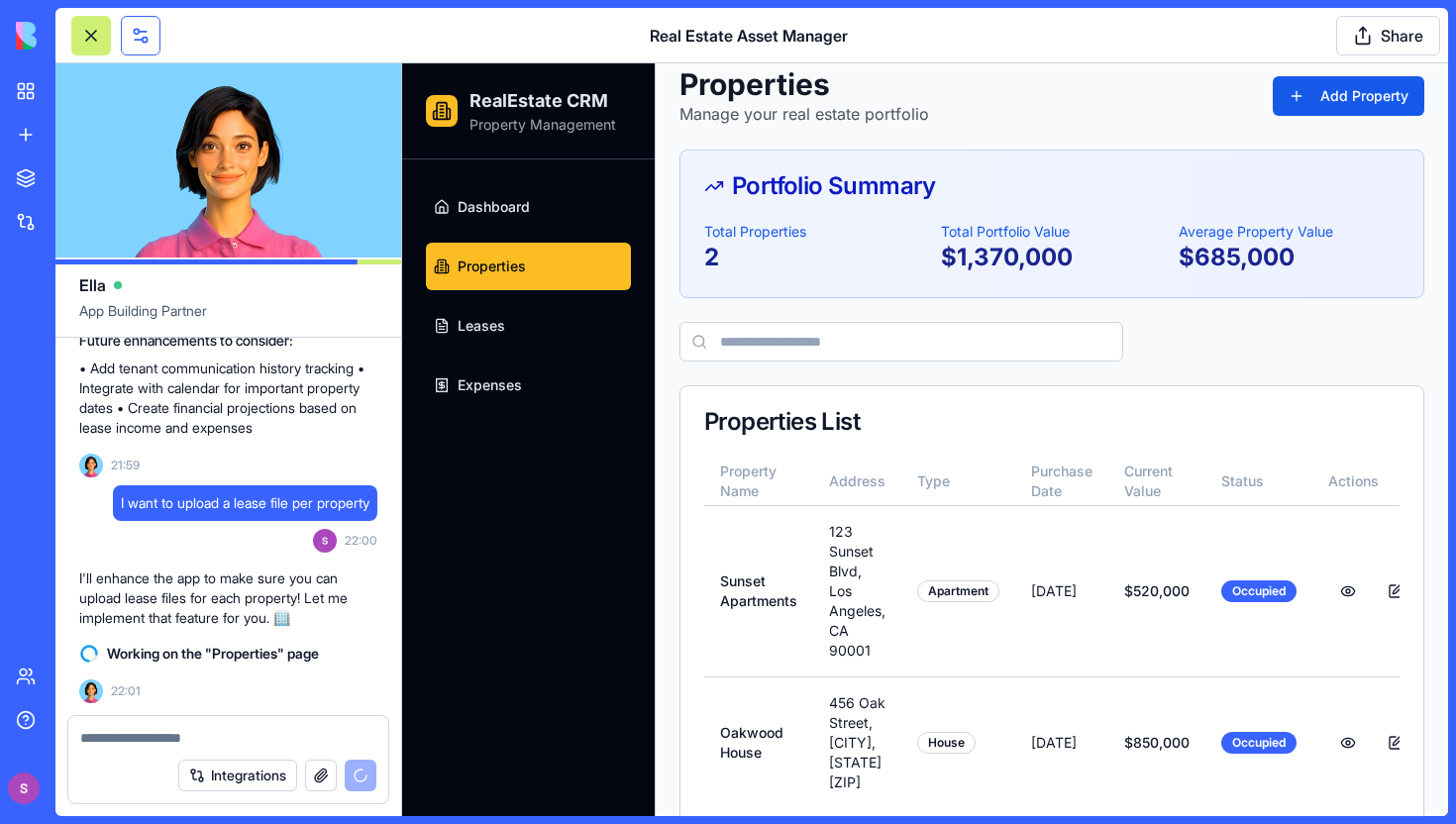 click at bounding box center (141, 36) 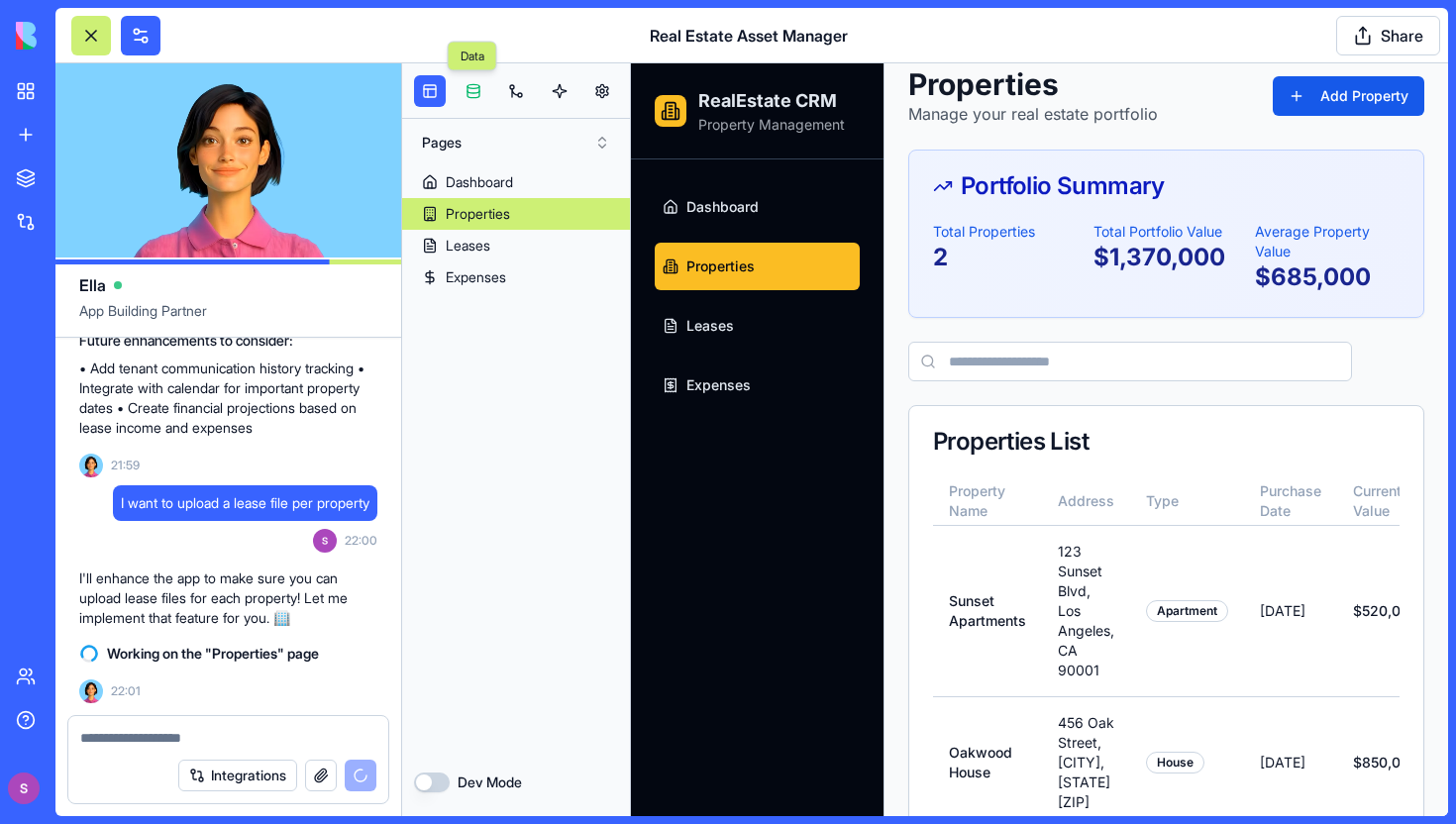 click at bounding box center [473, 91] 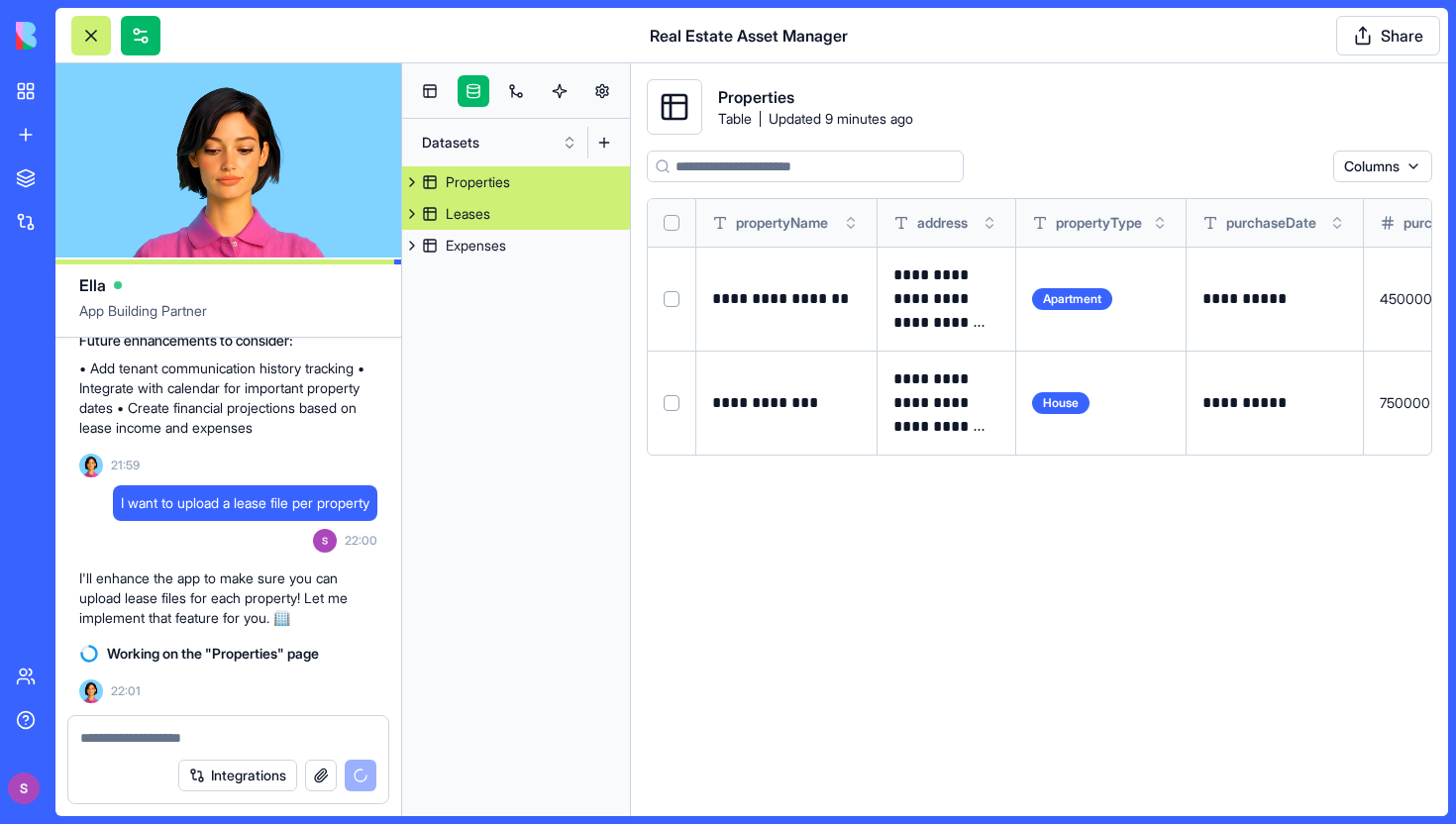 click on "Leases" at bounding box center [468, 214] 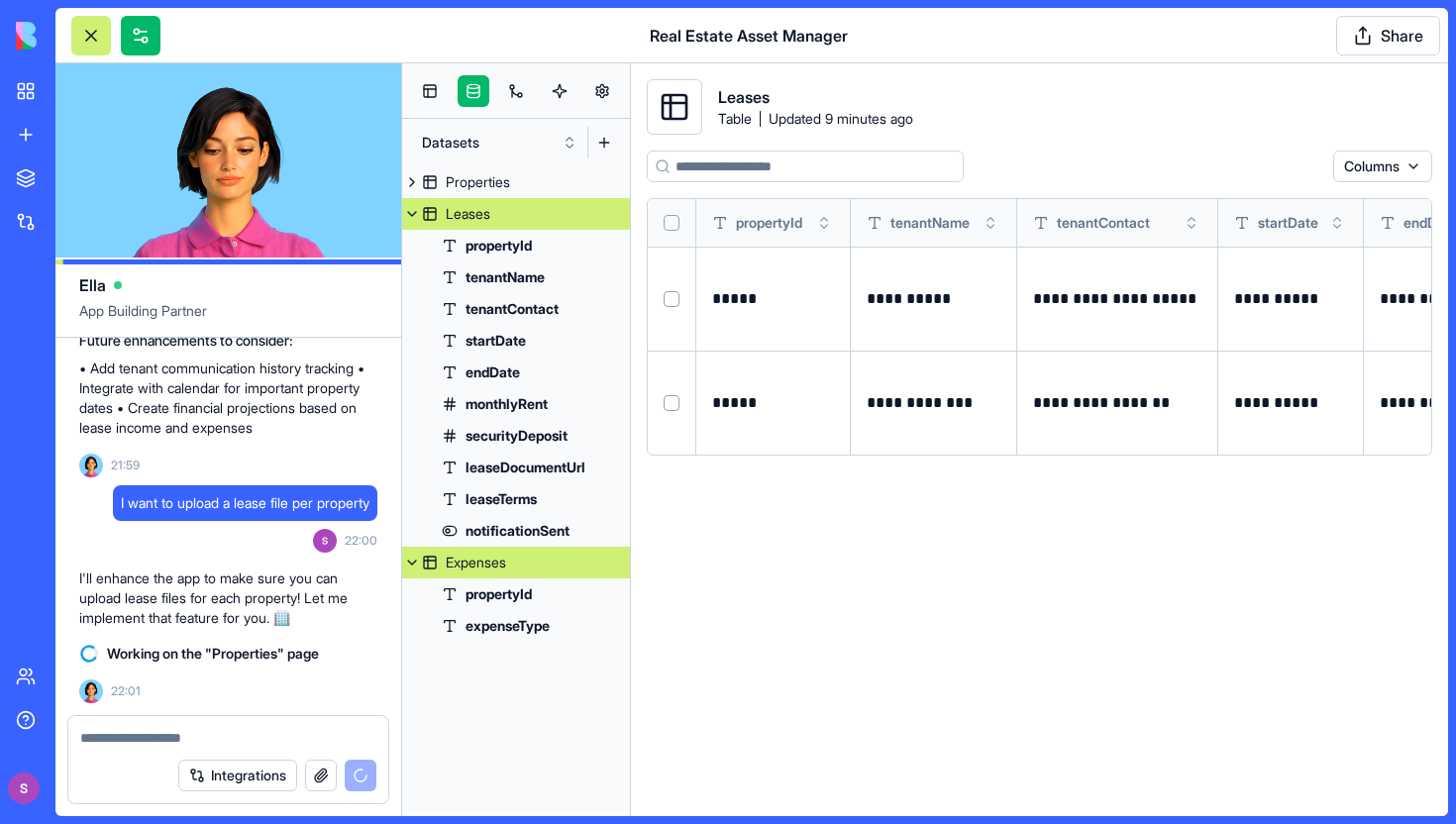 click on "Expenses" at bounding box center [475, 563] 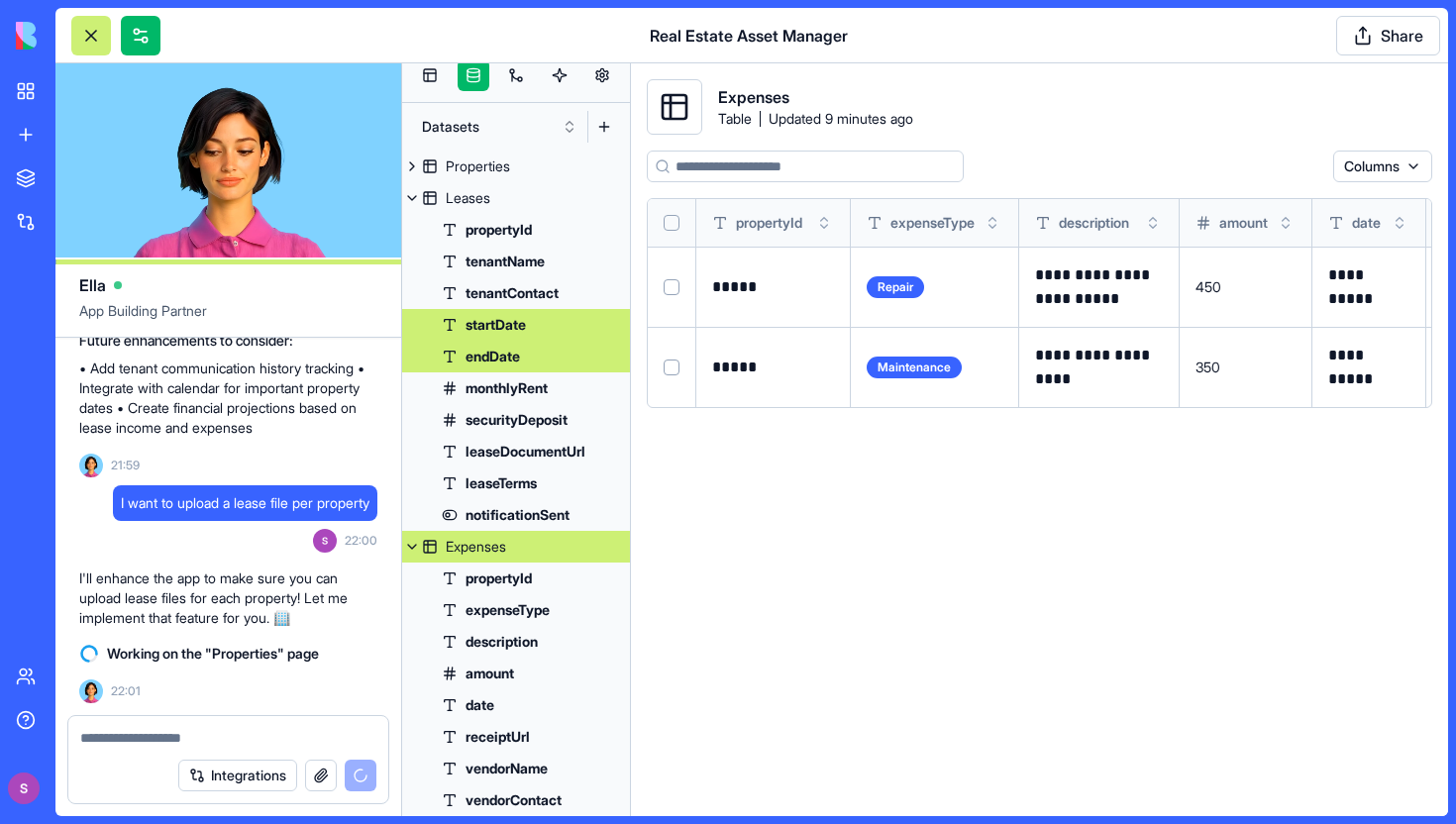scroll, scrollTop: 0, scrollLeft: 0, axis: both 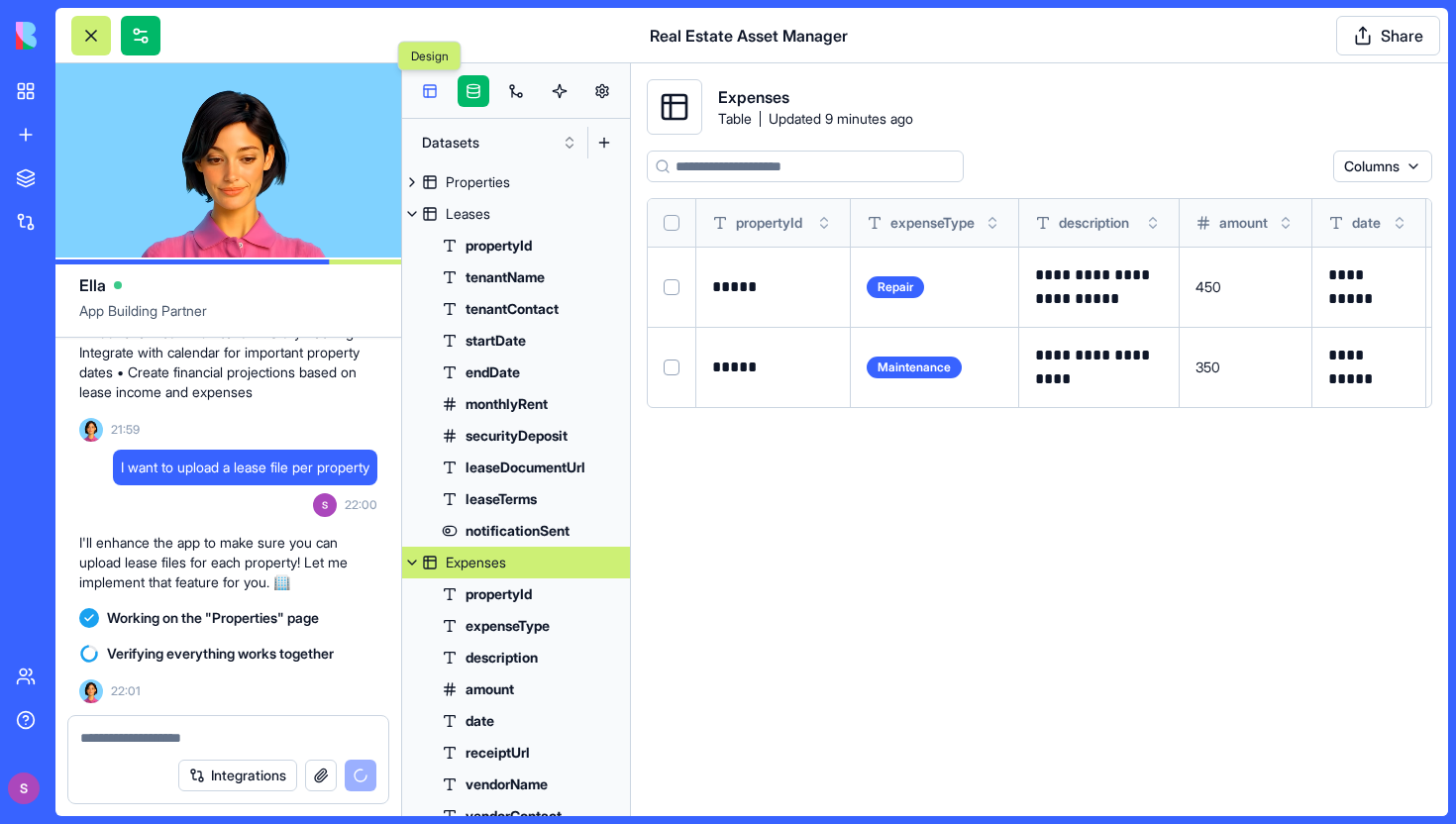 click at bounding box center [430, 91] 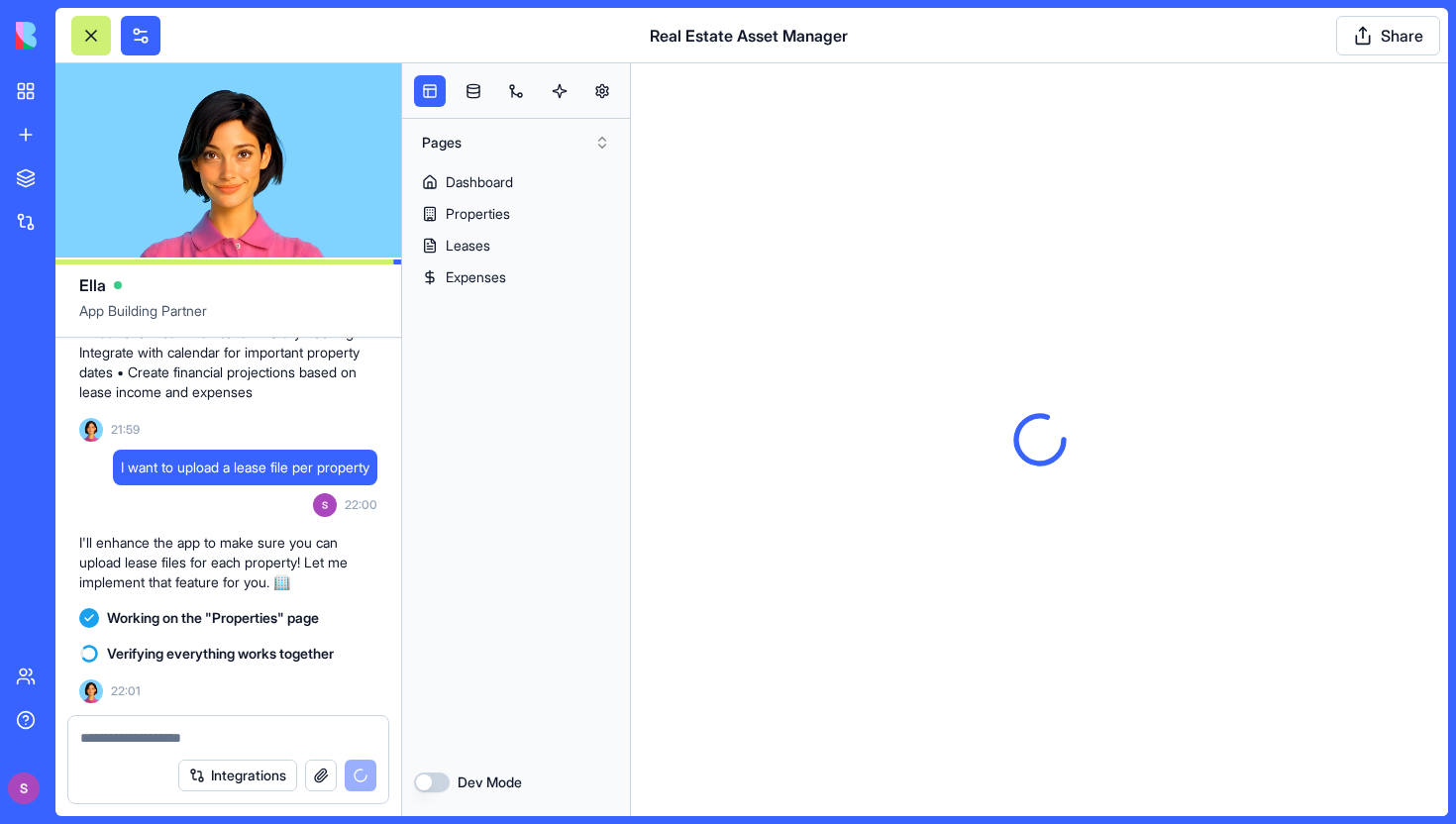 scroll, scrollTop: 0, scrollLeft: 0, axis: both 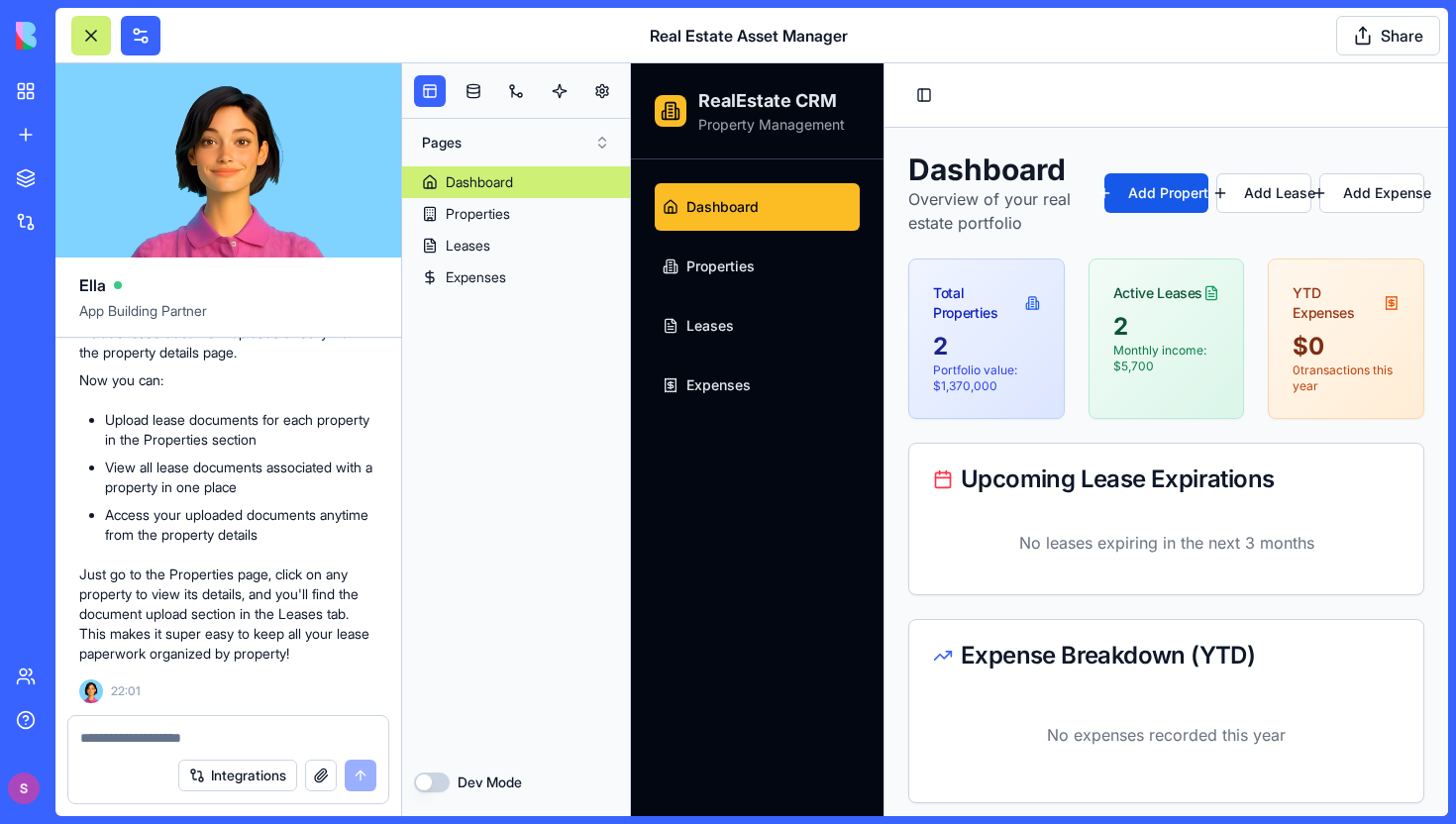click at bounding box center [91, 36] 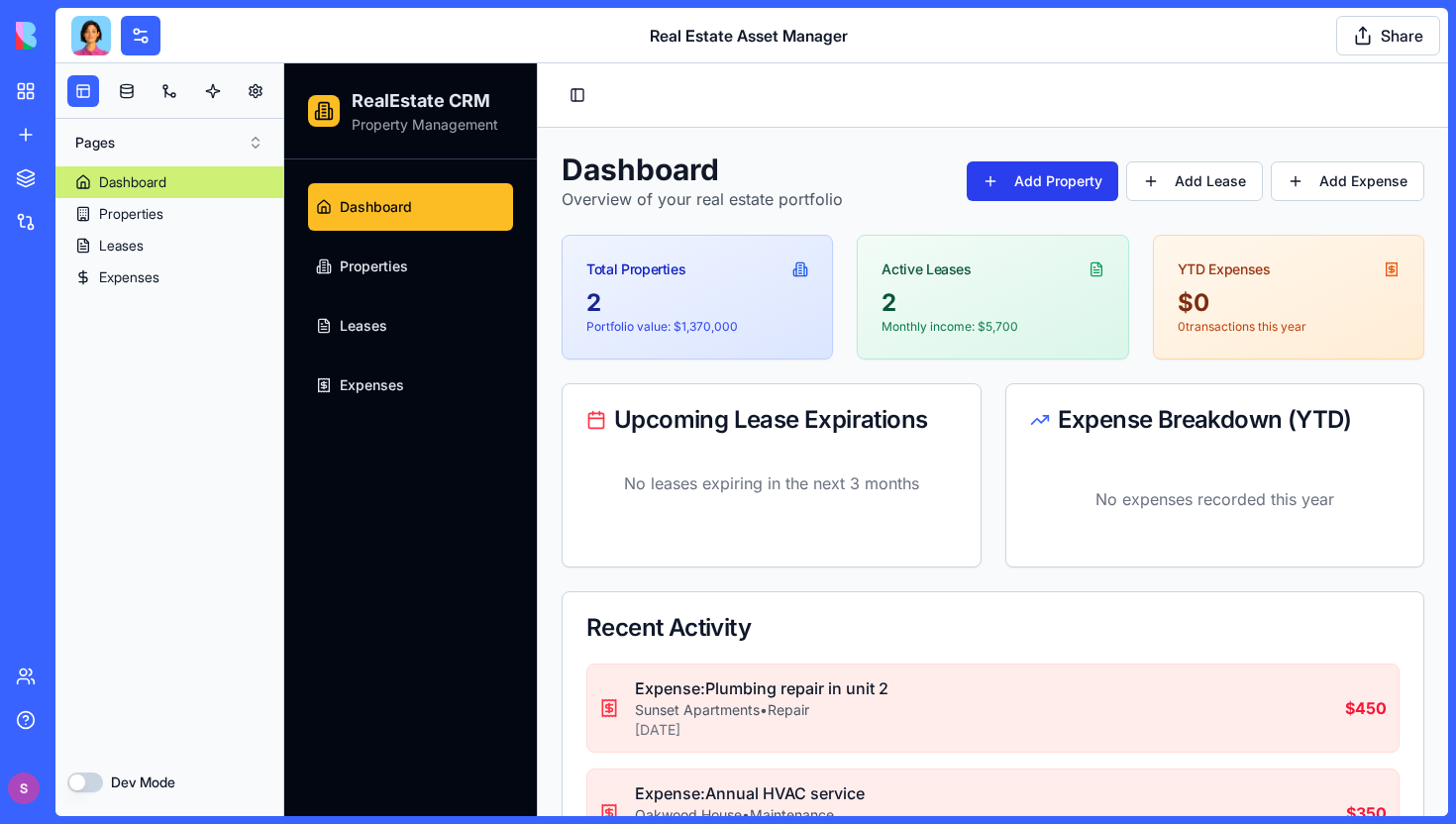 click on "Add Property" at bounding box center (1042, 181) 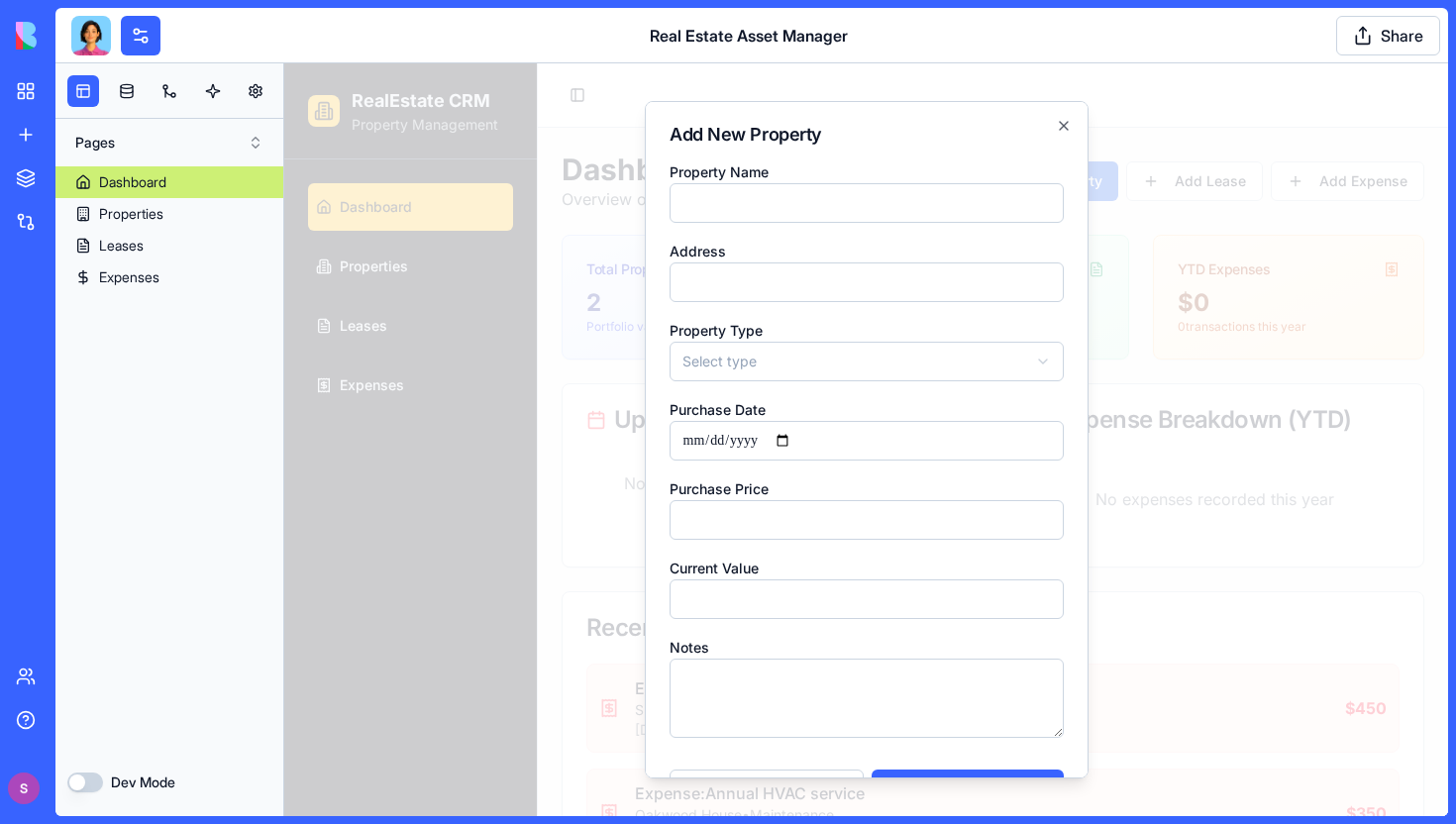 scroll, scrollTop: 55, scrollLeft: 0, axis: vertical 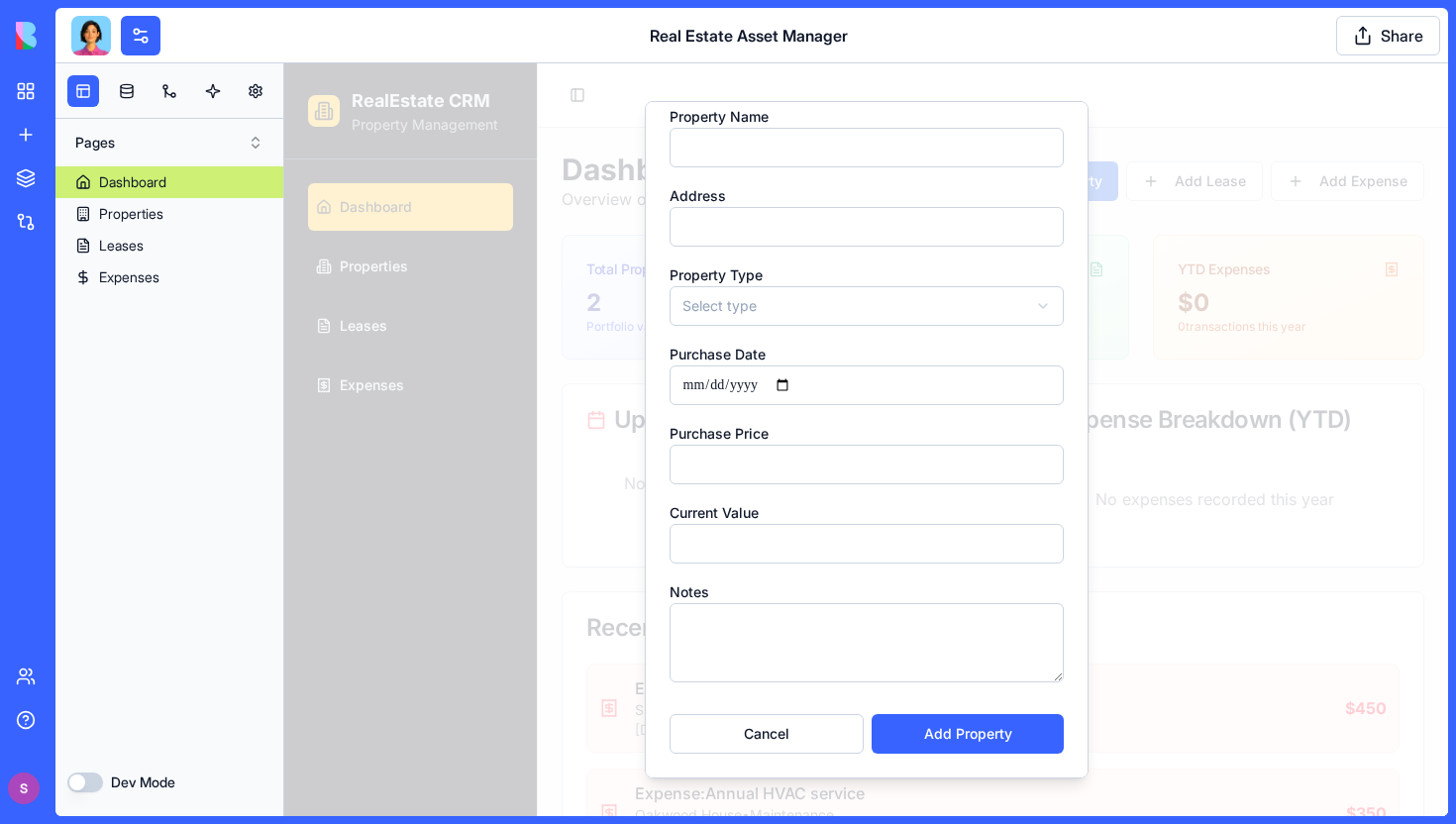 click at bounding box center (866, 440) 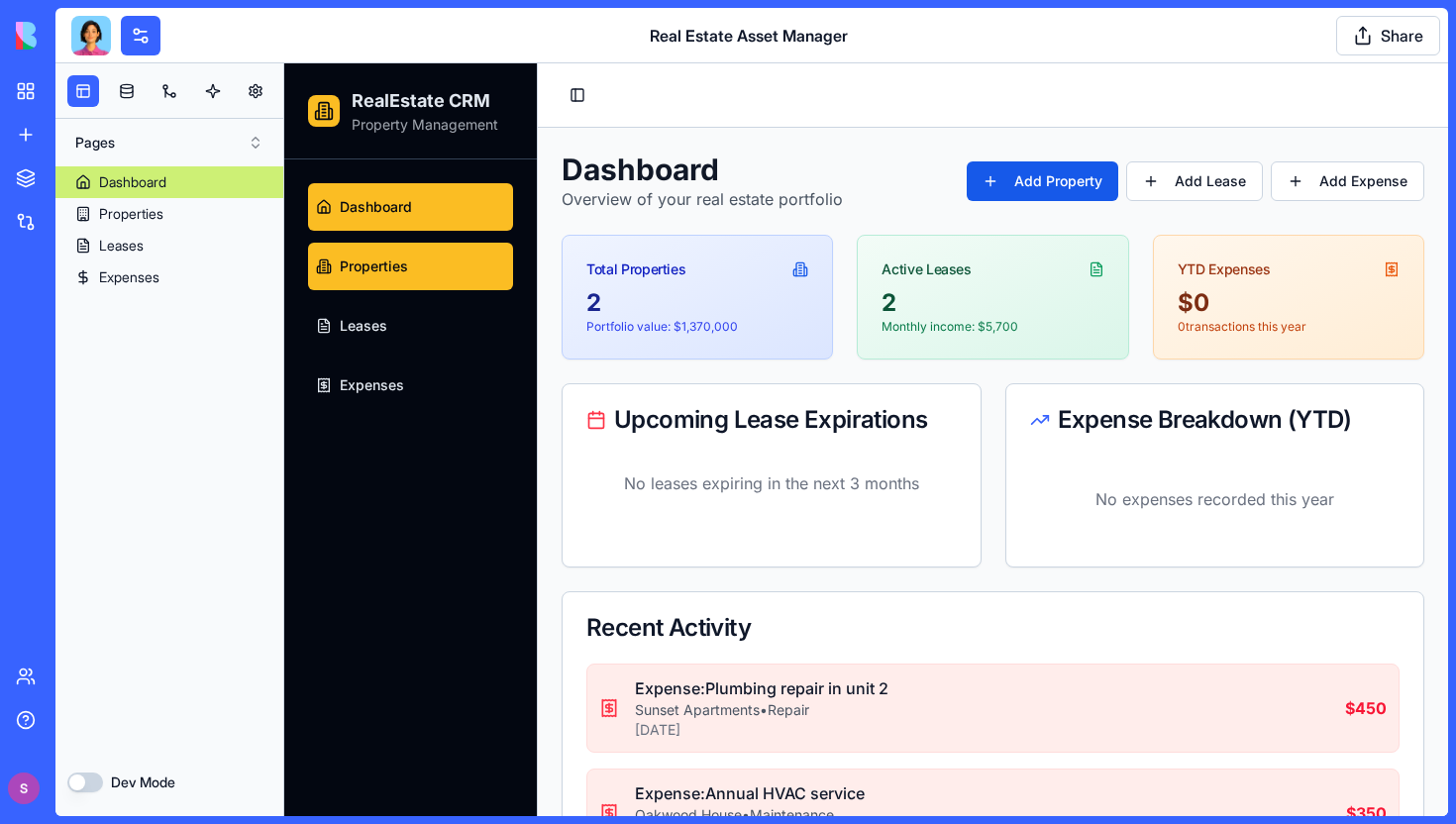 click on "Properties" at bounding box center (410, 266) 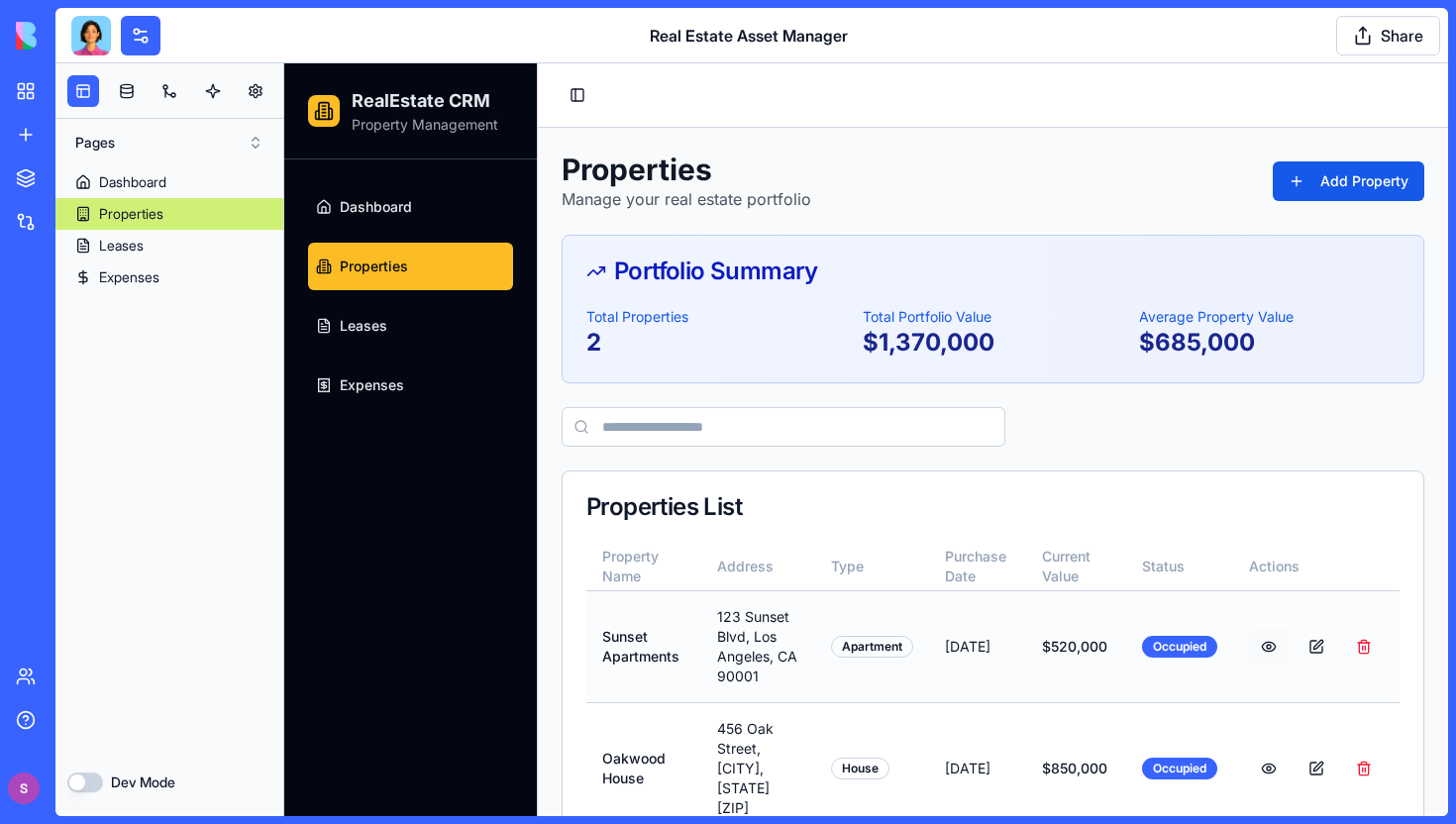 click at bounding box center [1269, 647] 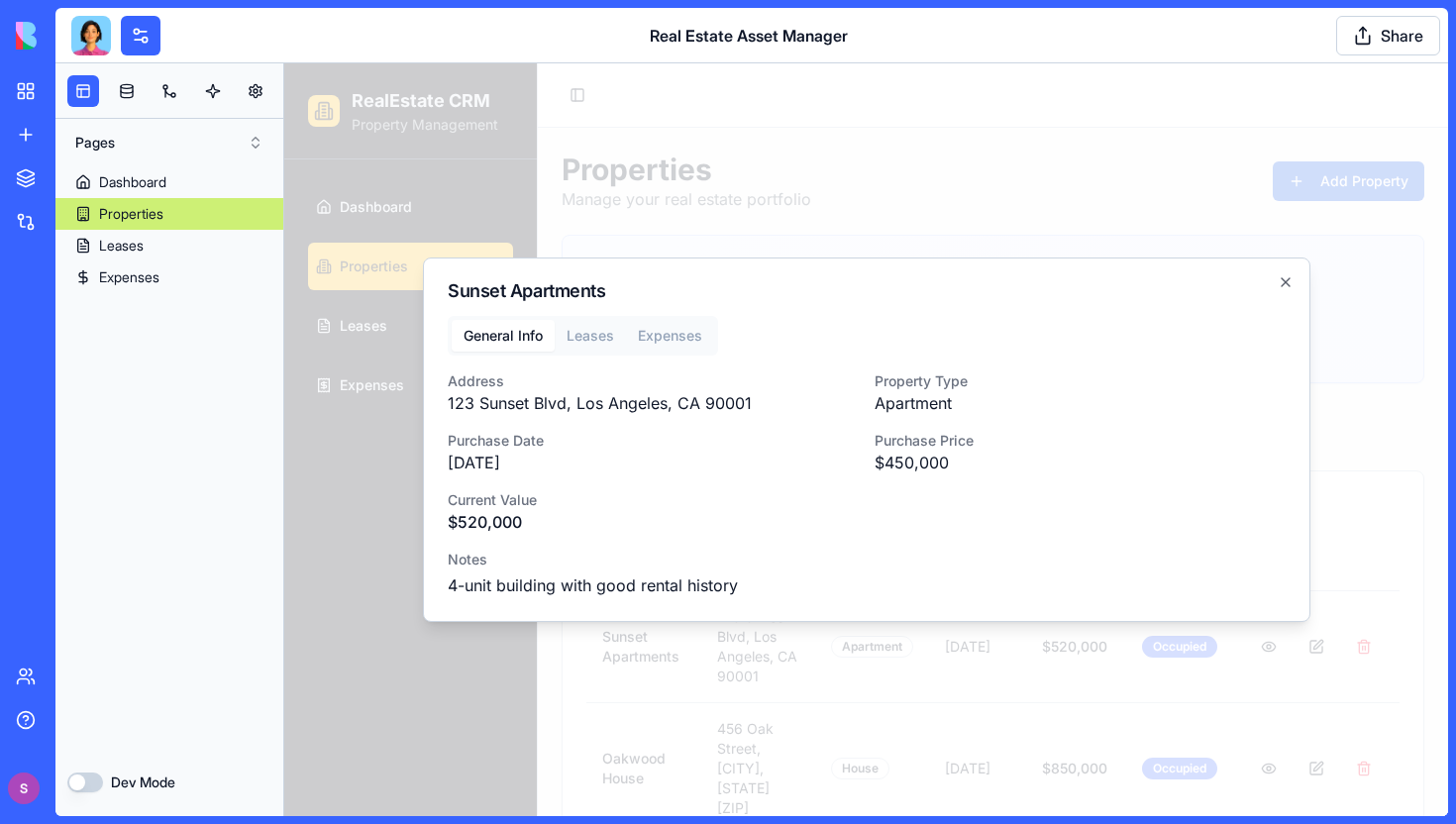 click on "General Info Leases Expenses Address 123 Sunset Blvd, [CITY], [STATE] [ZIP] Property Type Apartment Purchase Date May 15, 2021 Purchase Price $ 450,000 Current Value $ 520,000 Notes 4-unit building with good rental history" at bounding box center (867, 457) 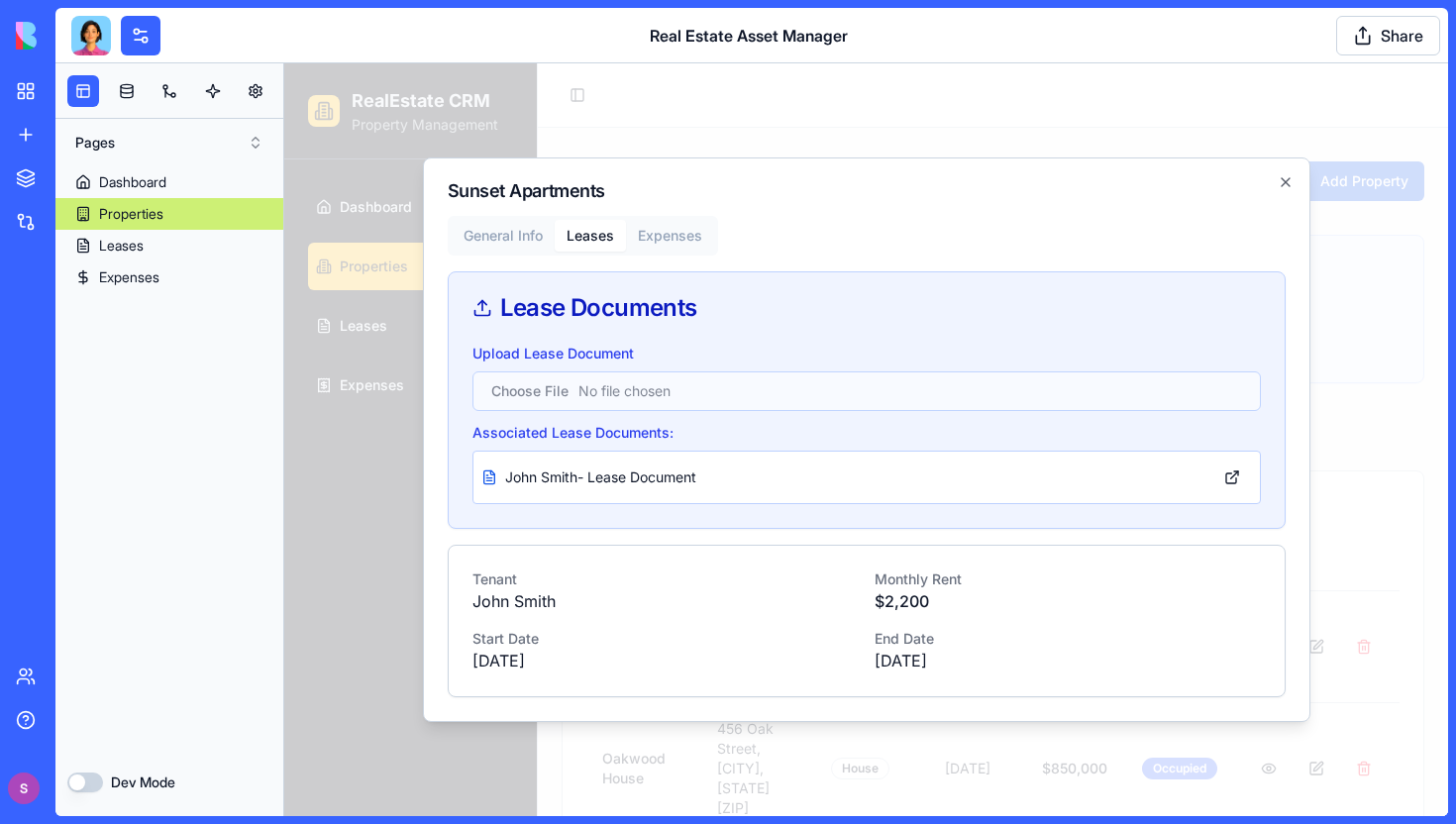 click at bounding box center (867, 391) 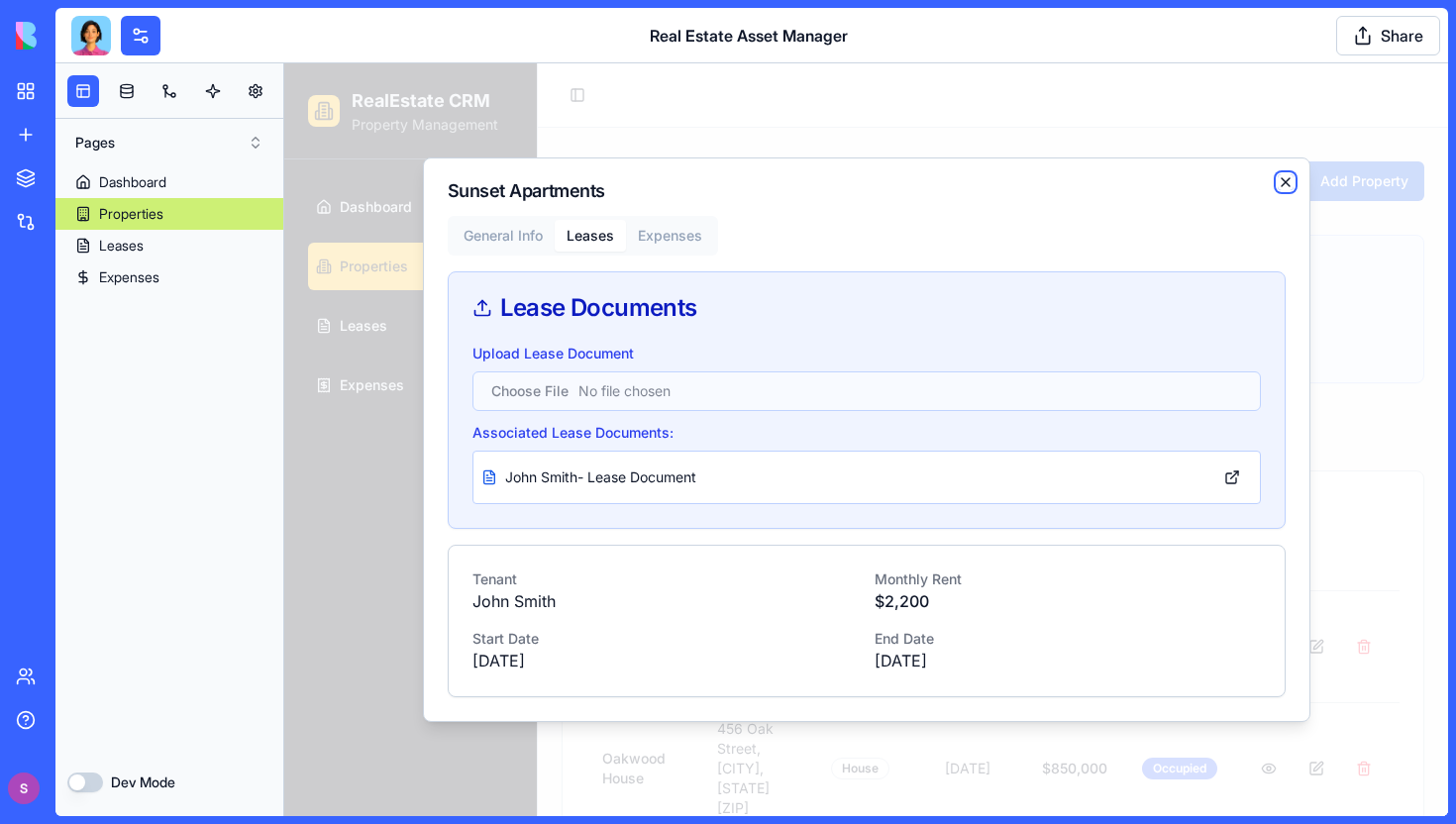 click 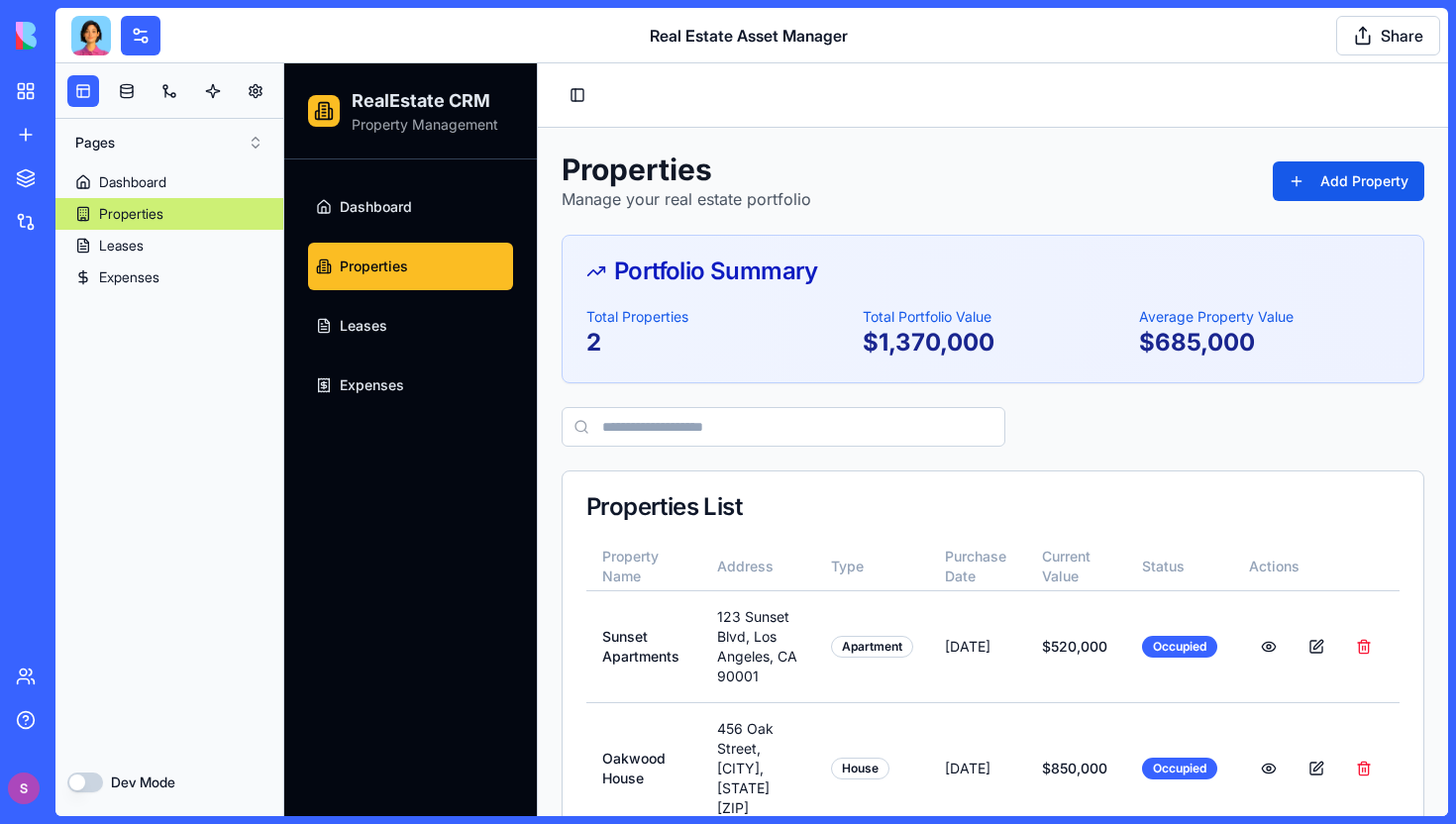 click at bounding box center (91, 36) 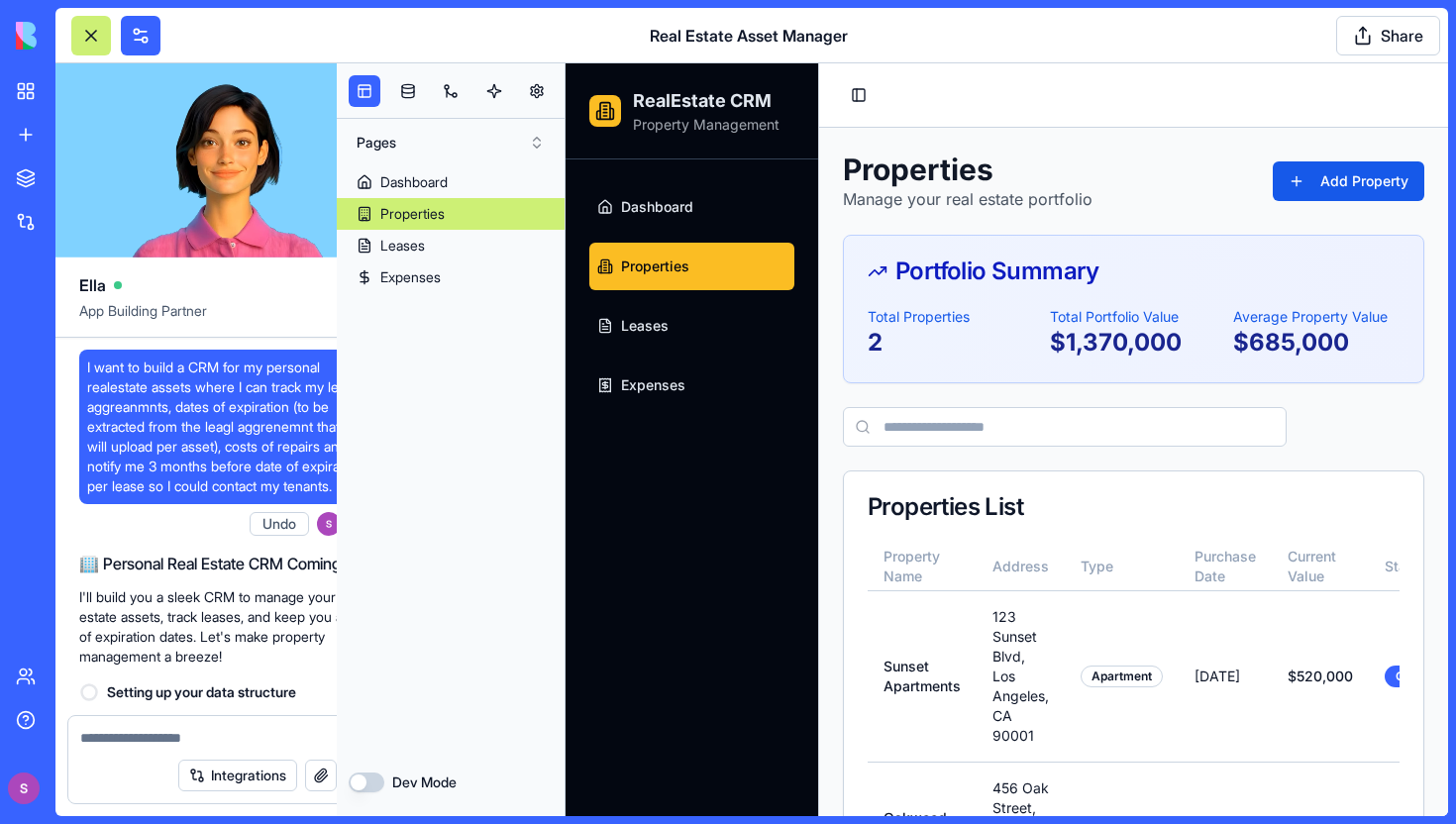 scroll, scrollTop: 1318, scrollLeft: 0, axis: vertical 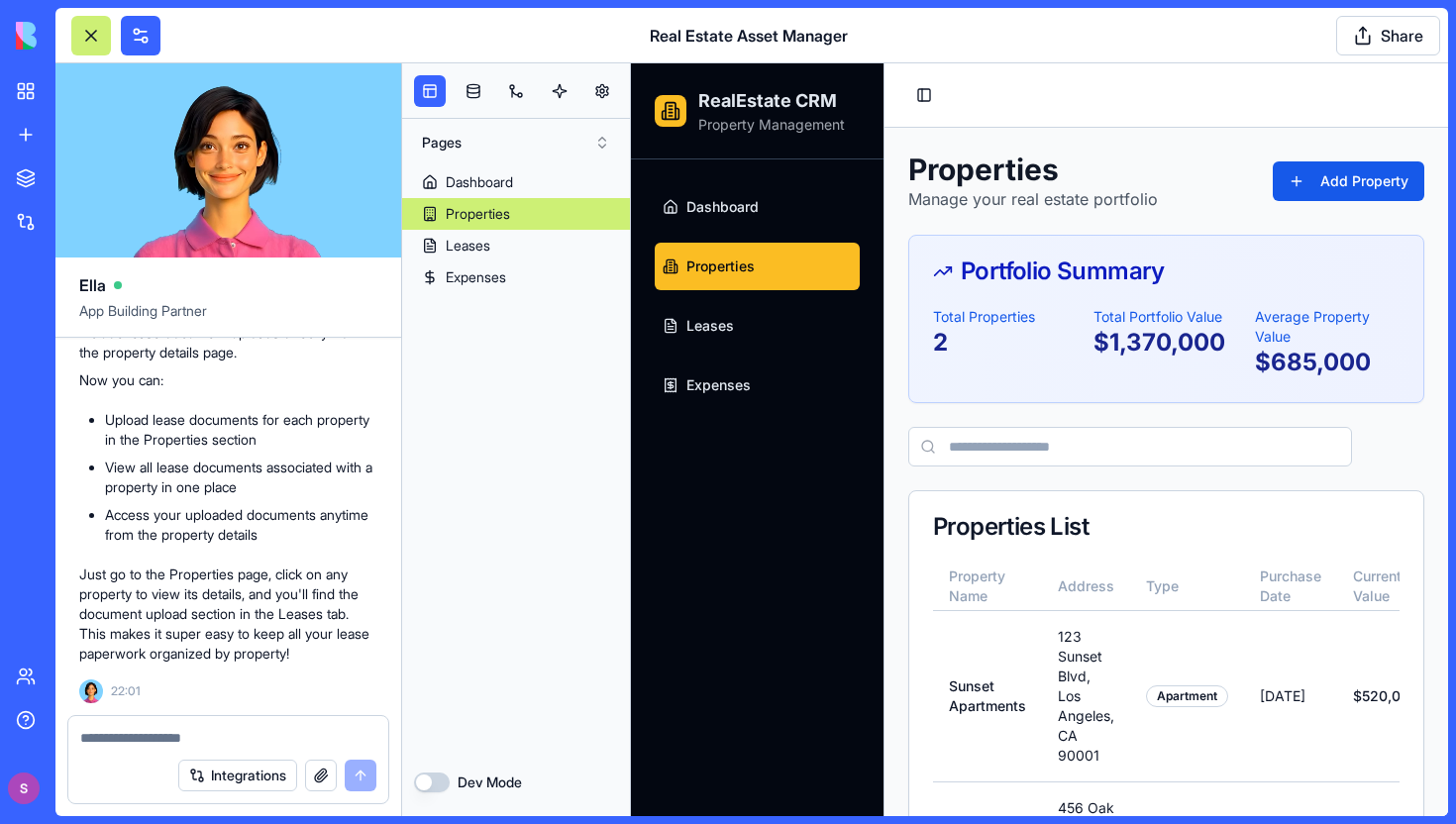 click at bounding box center (228, 738) 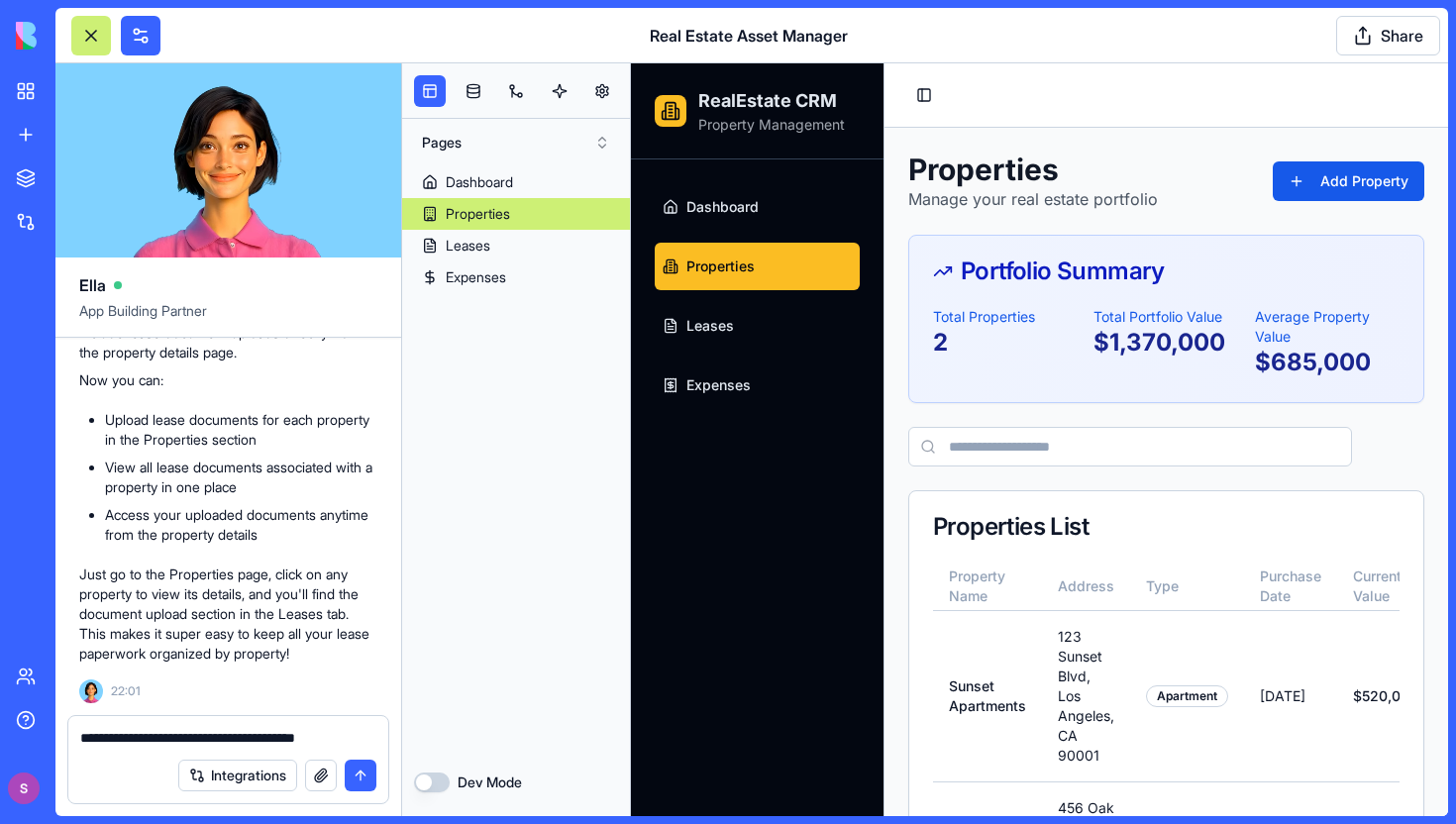 paste on "**********" 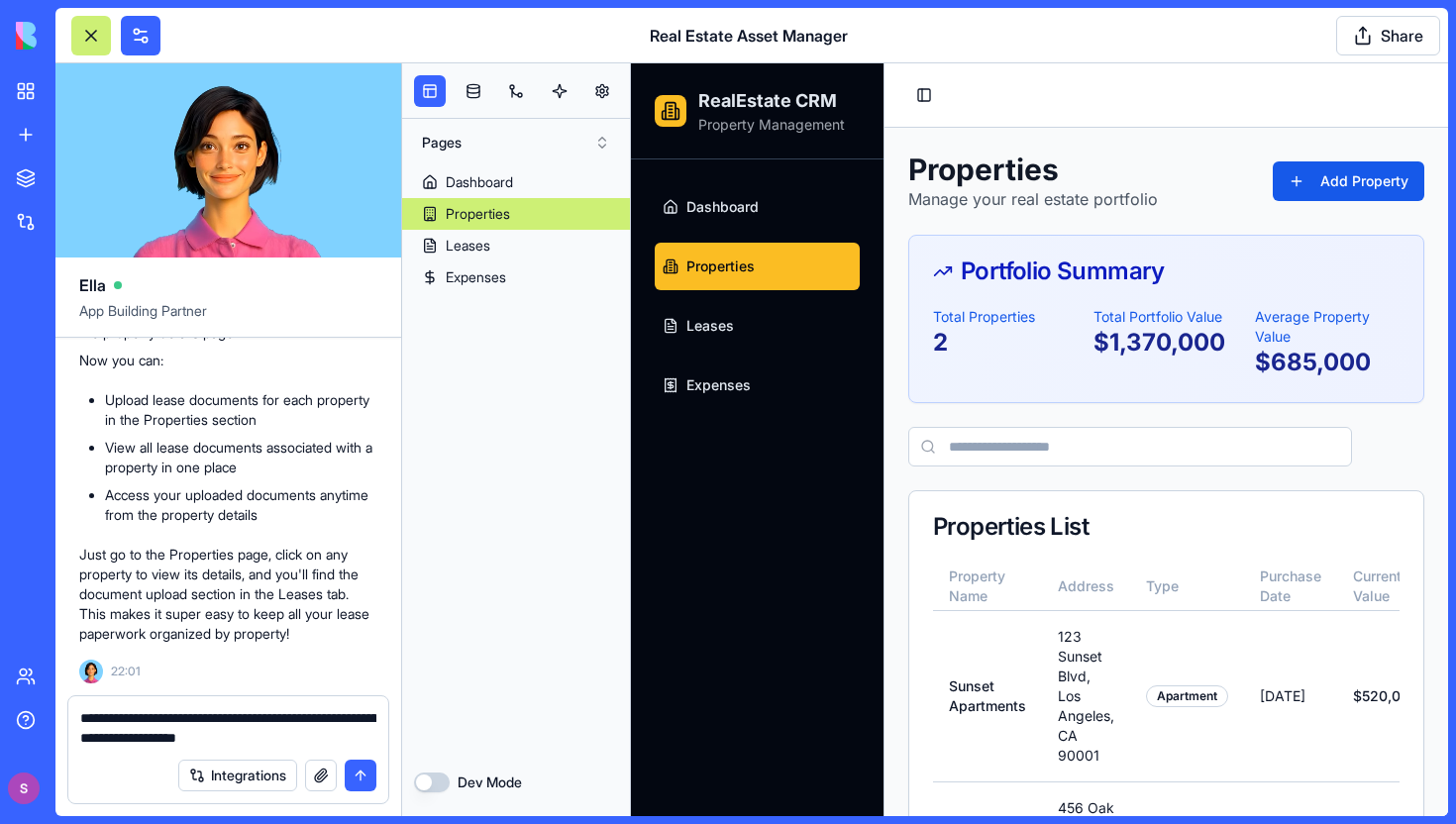 click on "**********" at bounding box center [228, 728] 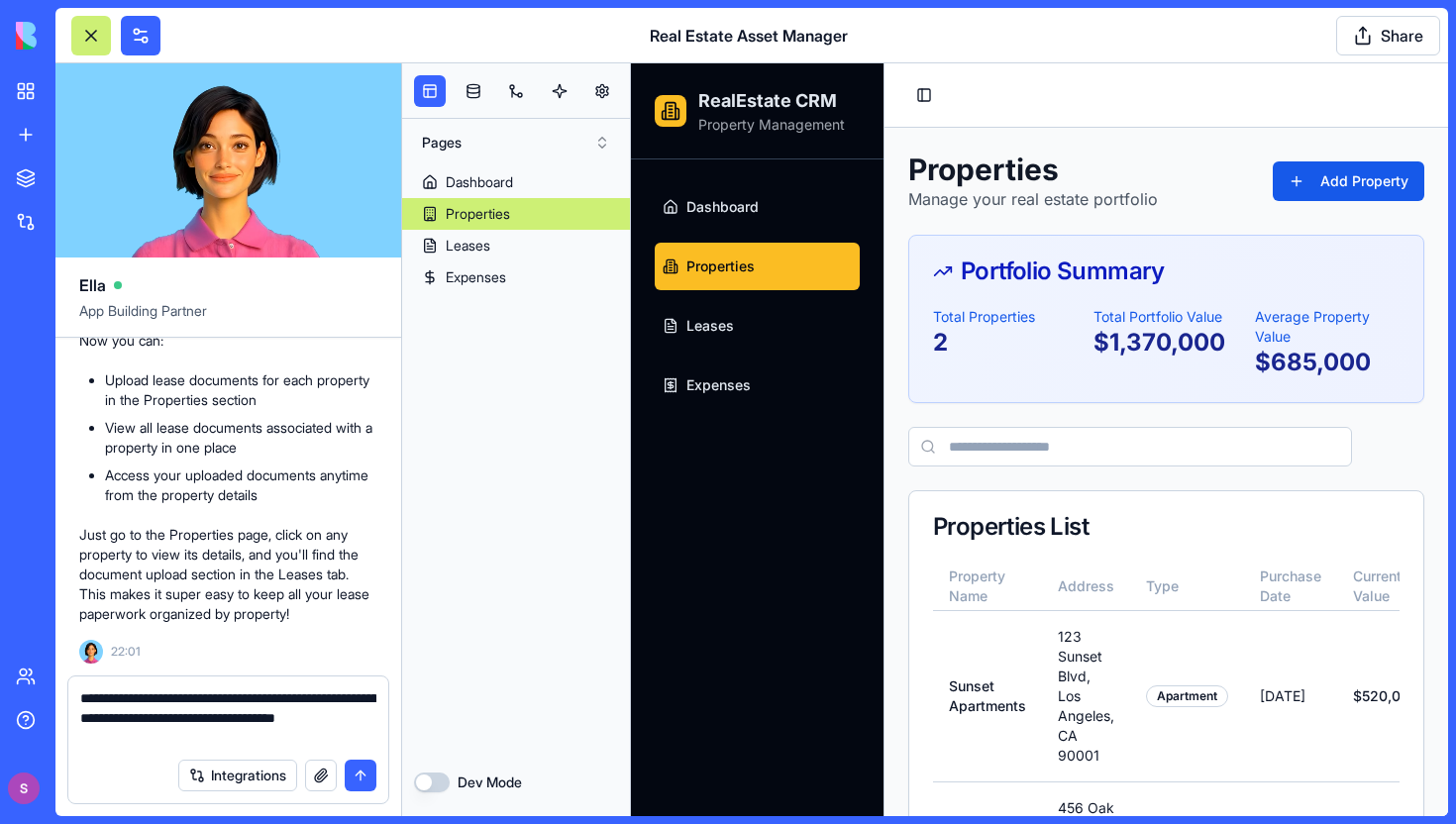 click on "**********" at bounding box center [228, 718] 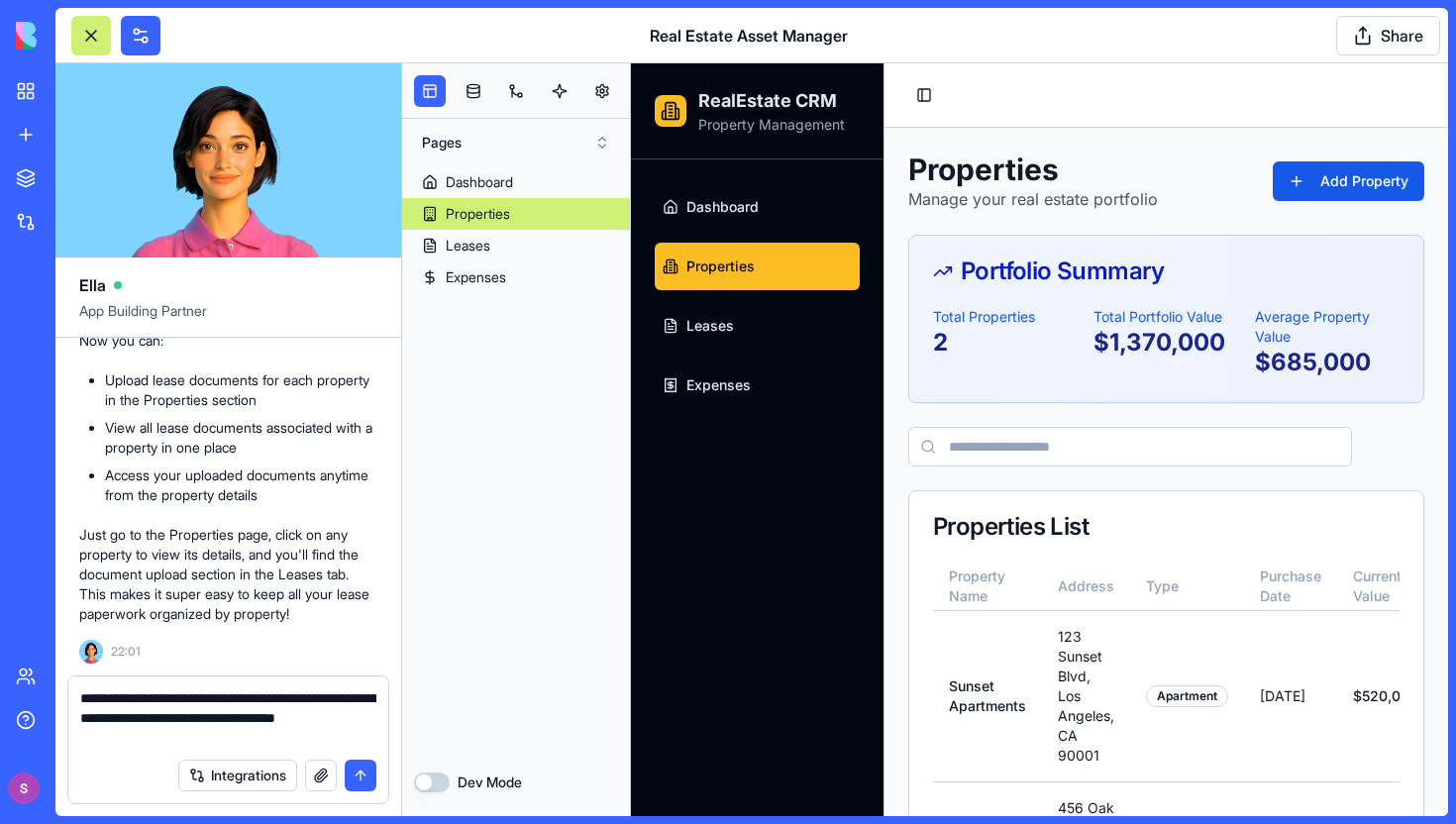 click on "**********" at bounding box center (228, 718) 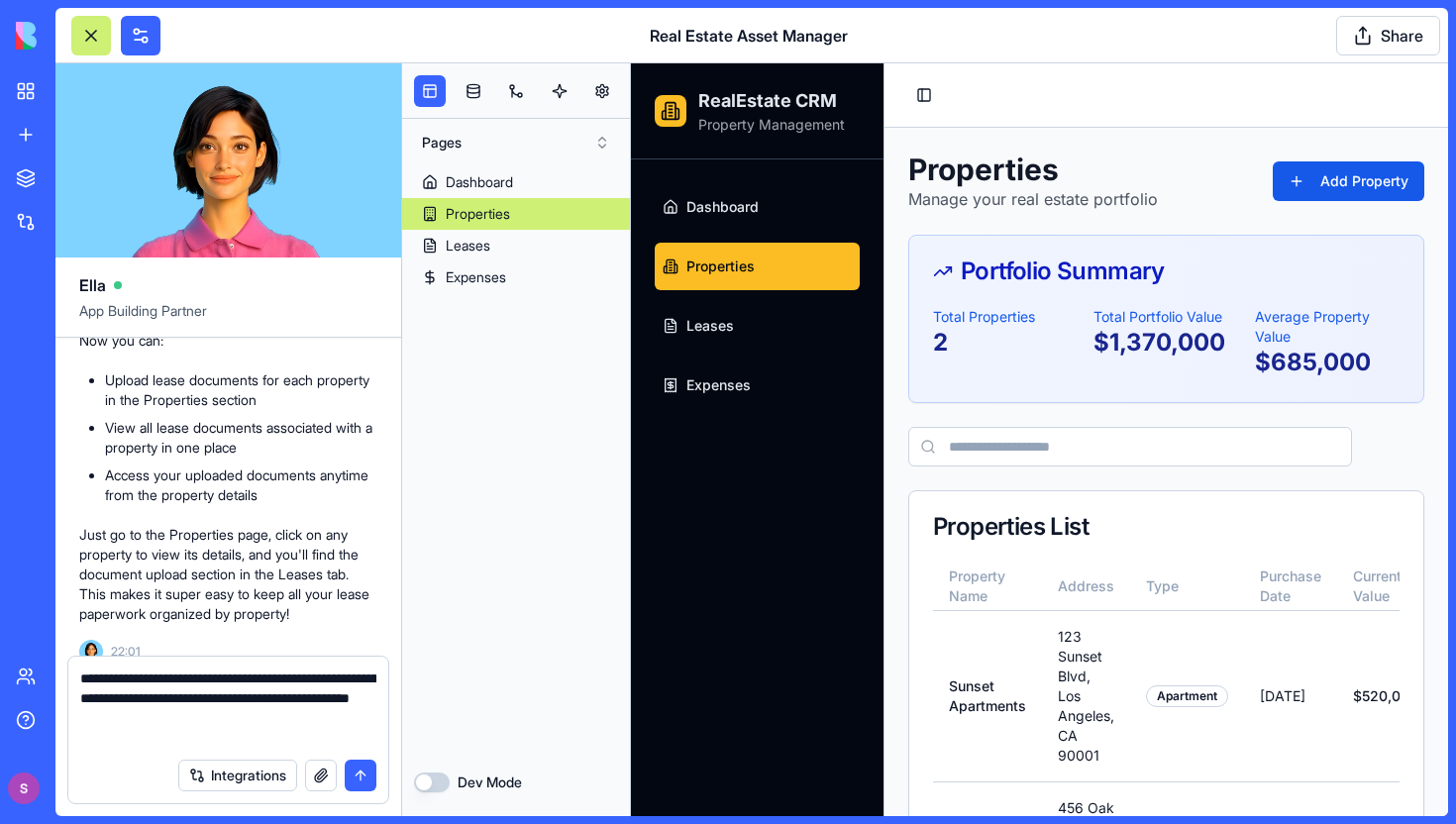 type on "**********" 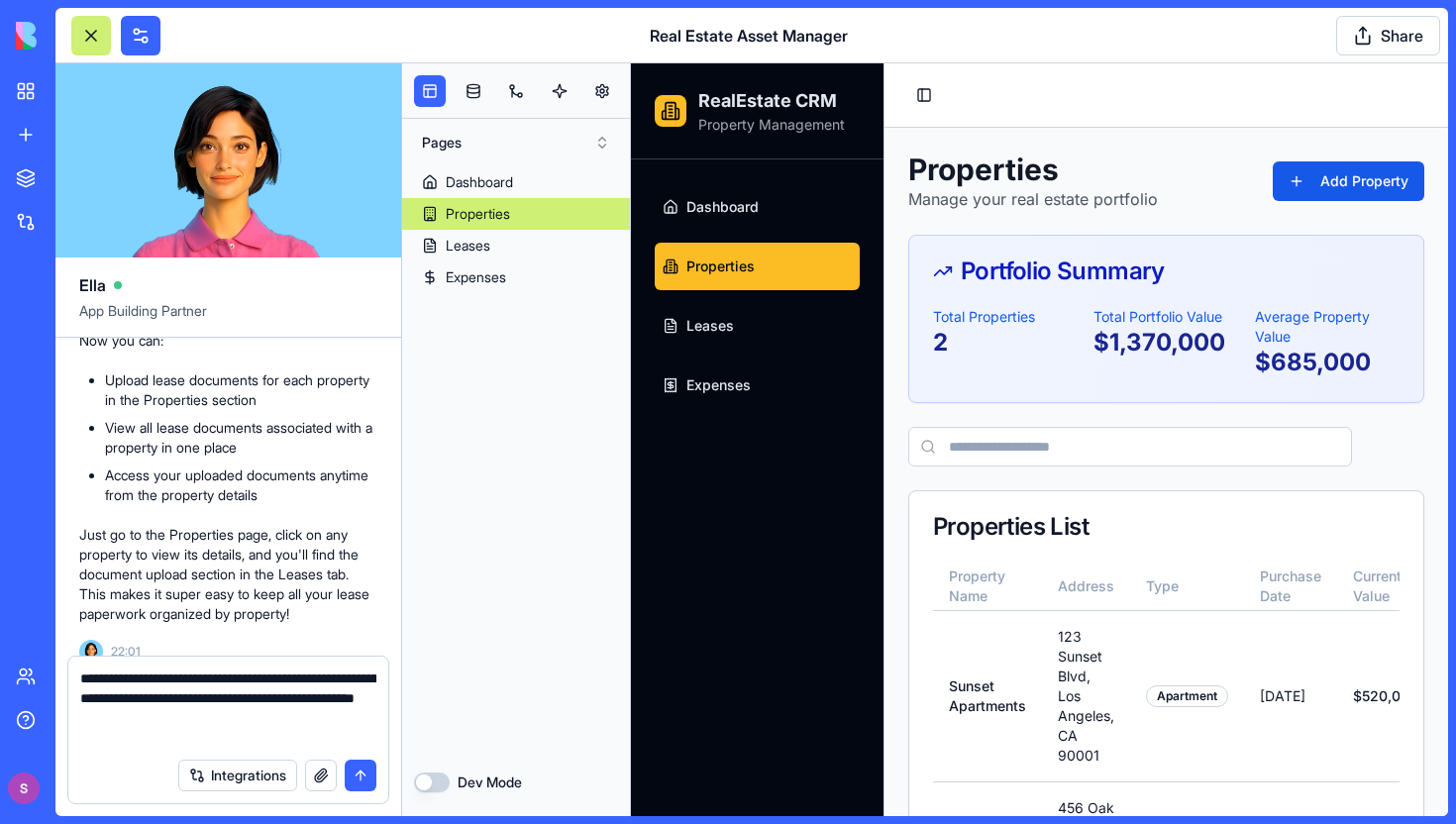 type 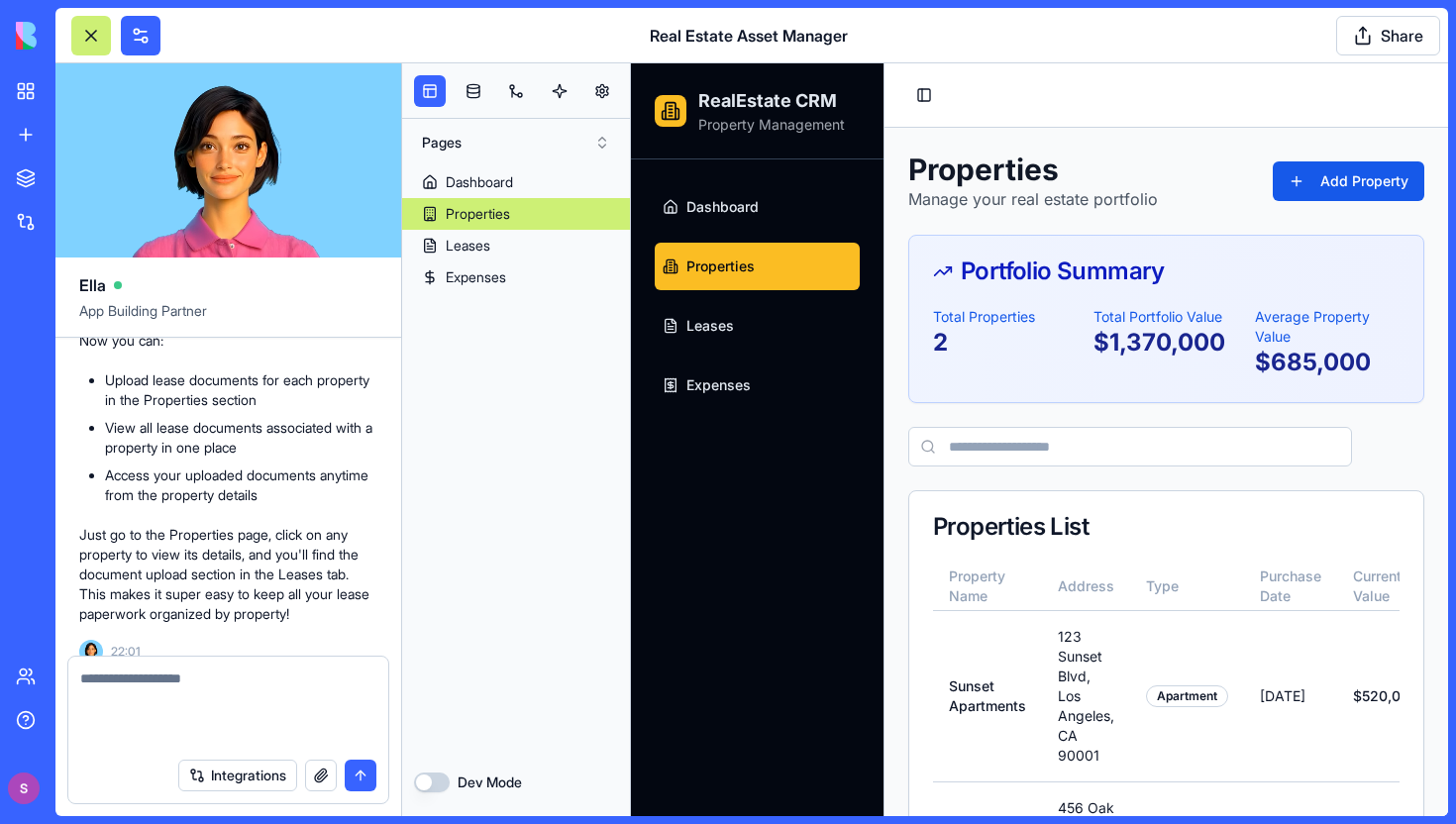 scroll, scrollTop: 1453, scrollLeft: 0, axis: vertical 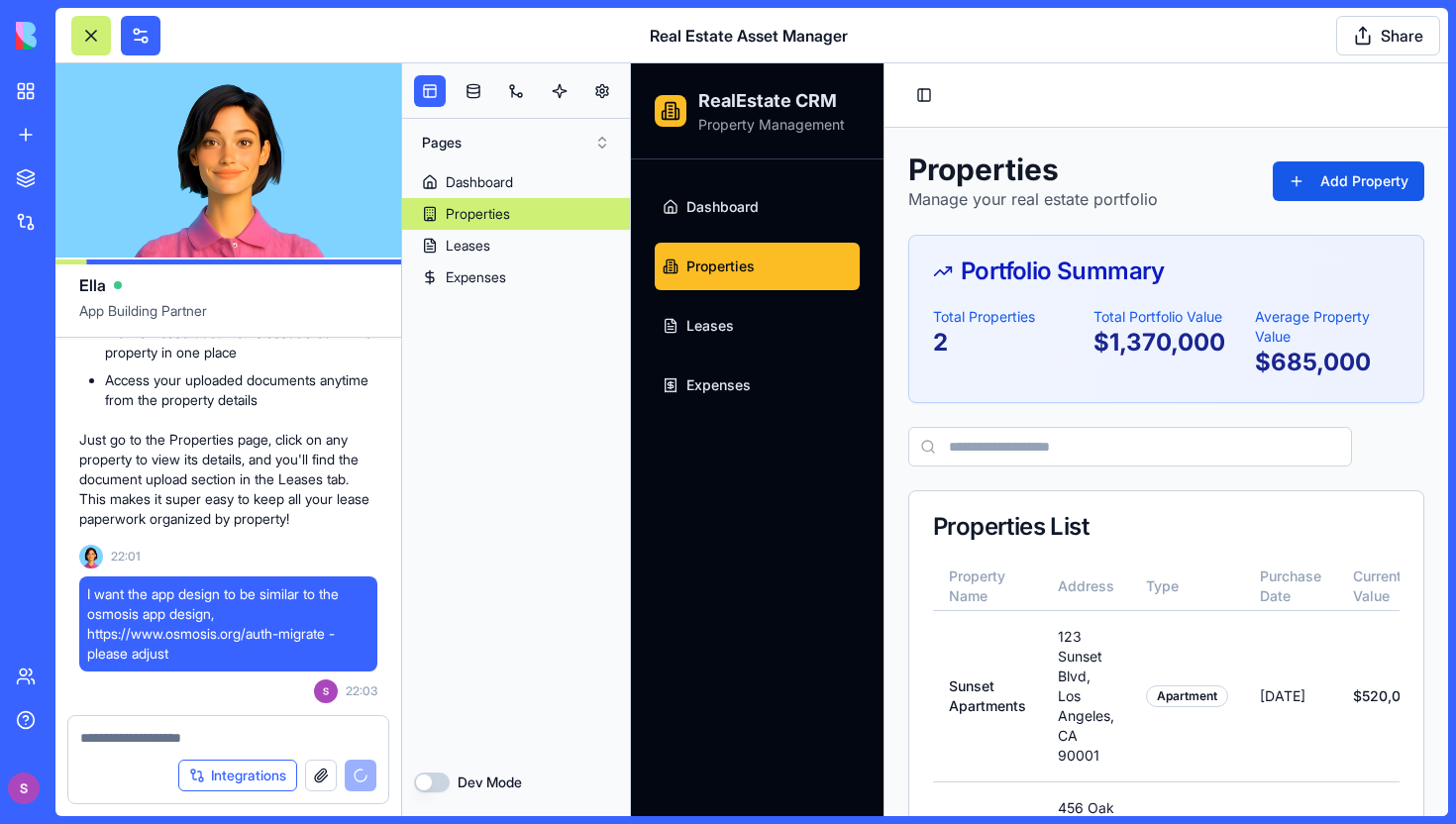 click on "Integrations" at bounding box center [238, 775] 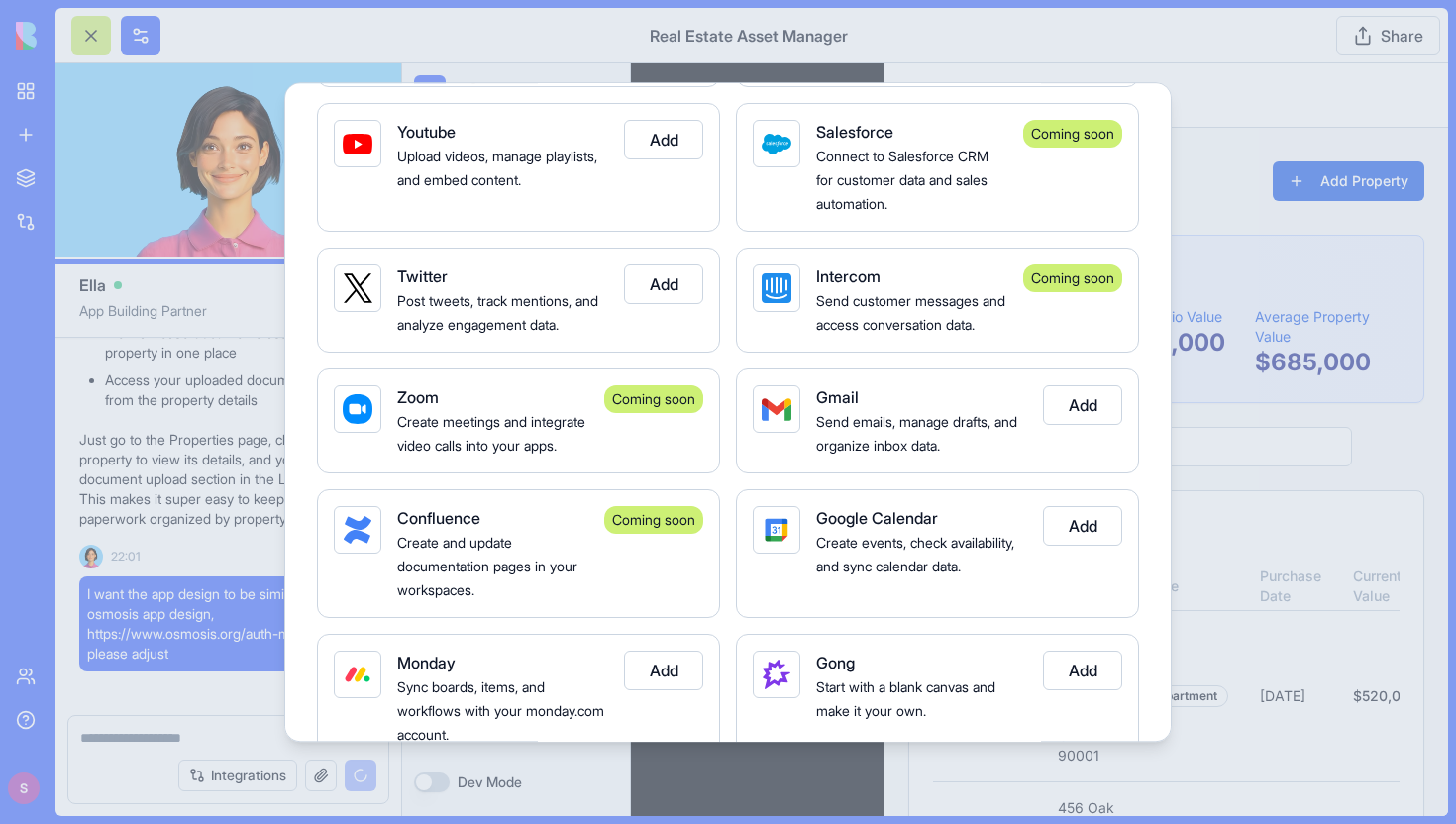 scroll, scrollTop: 837, scrollLeft: 0, axis: vertical 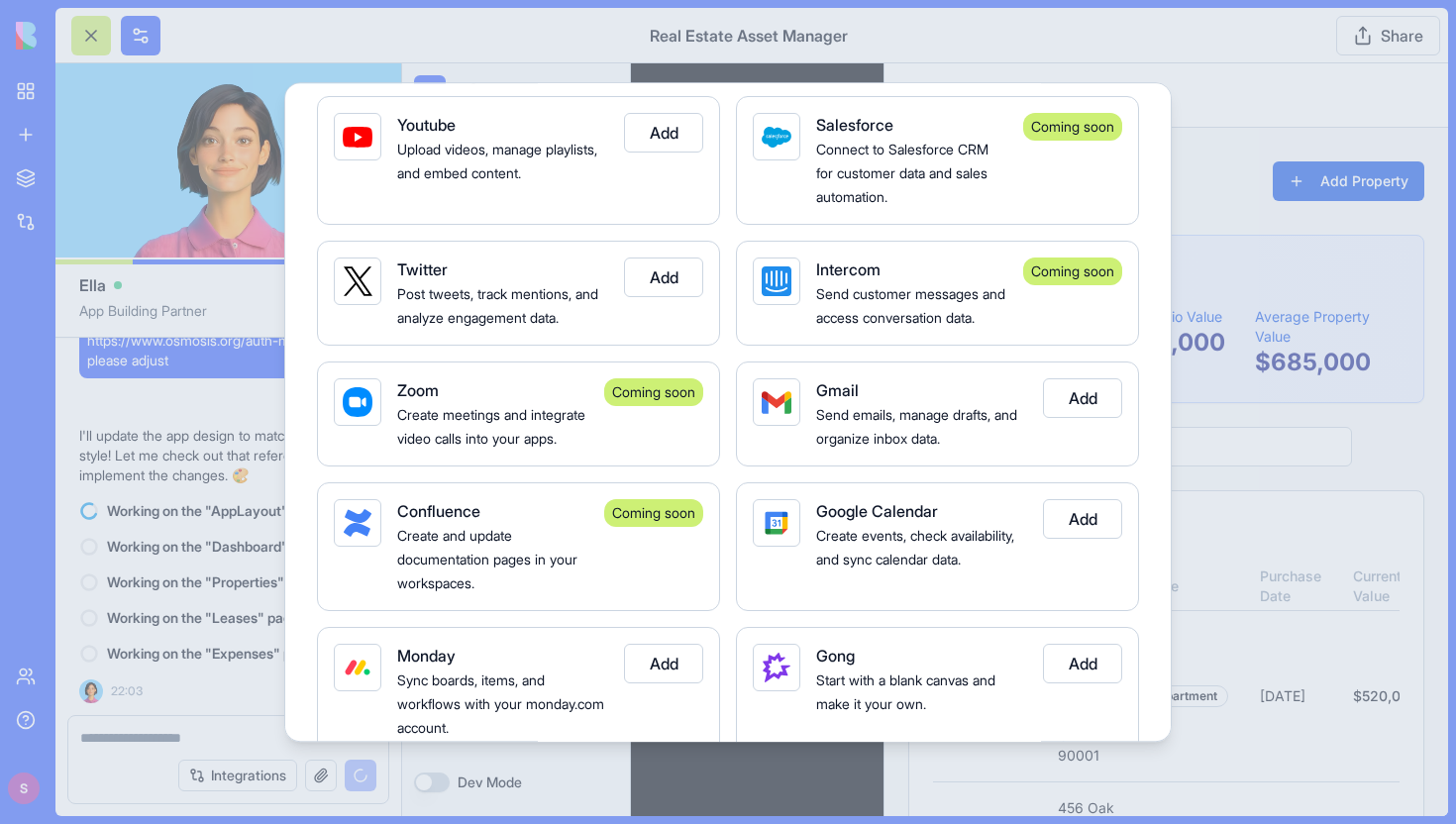 click at bounding box center [728, 412] 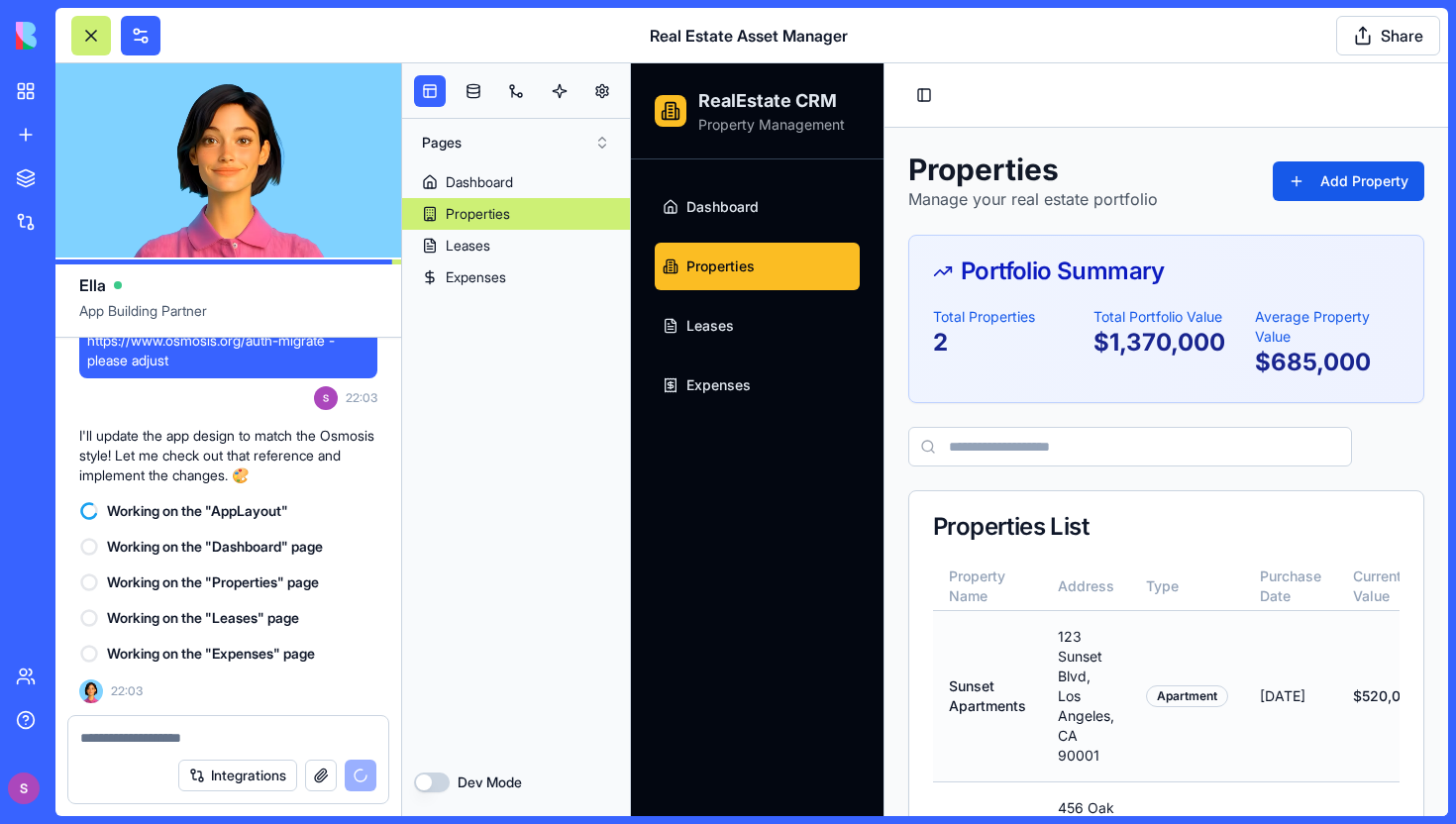 scroll, scrollTop: 0, scrollLeft: 53, axis: horizontal 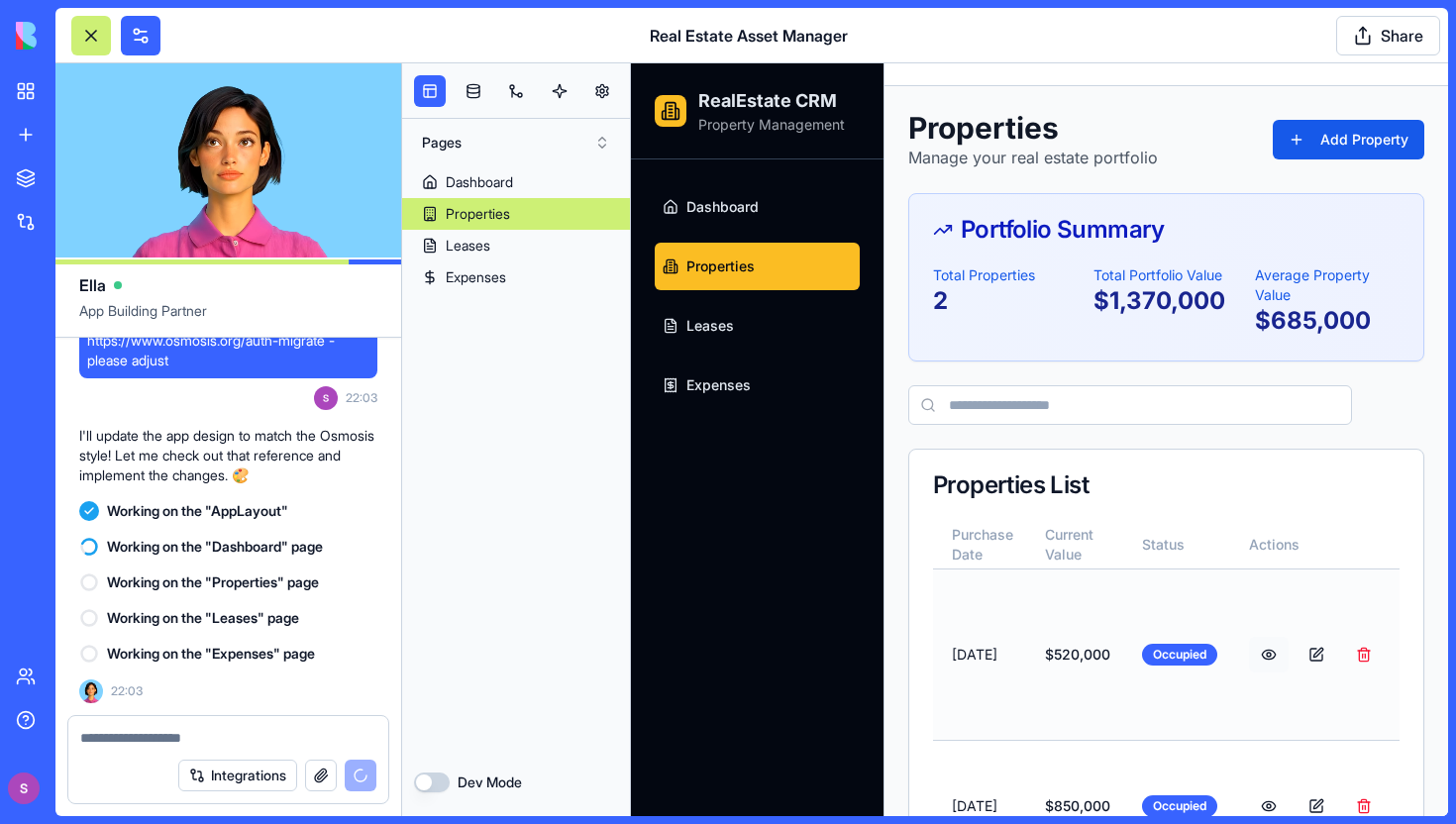 click at bounding box center [1269, 655] 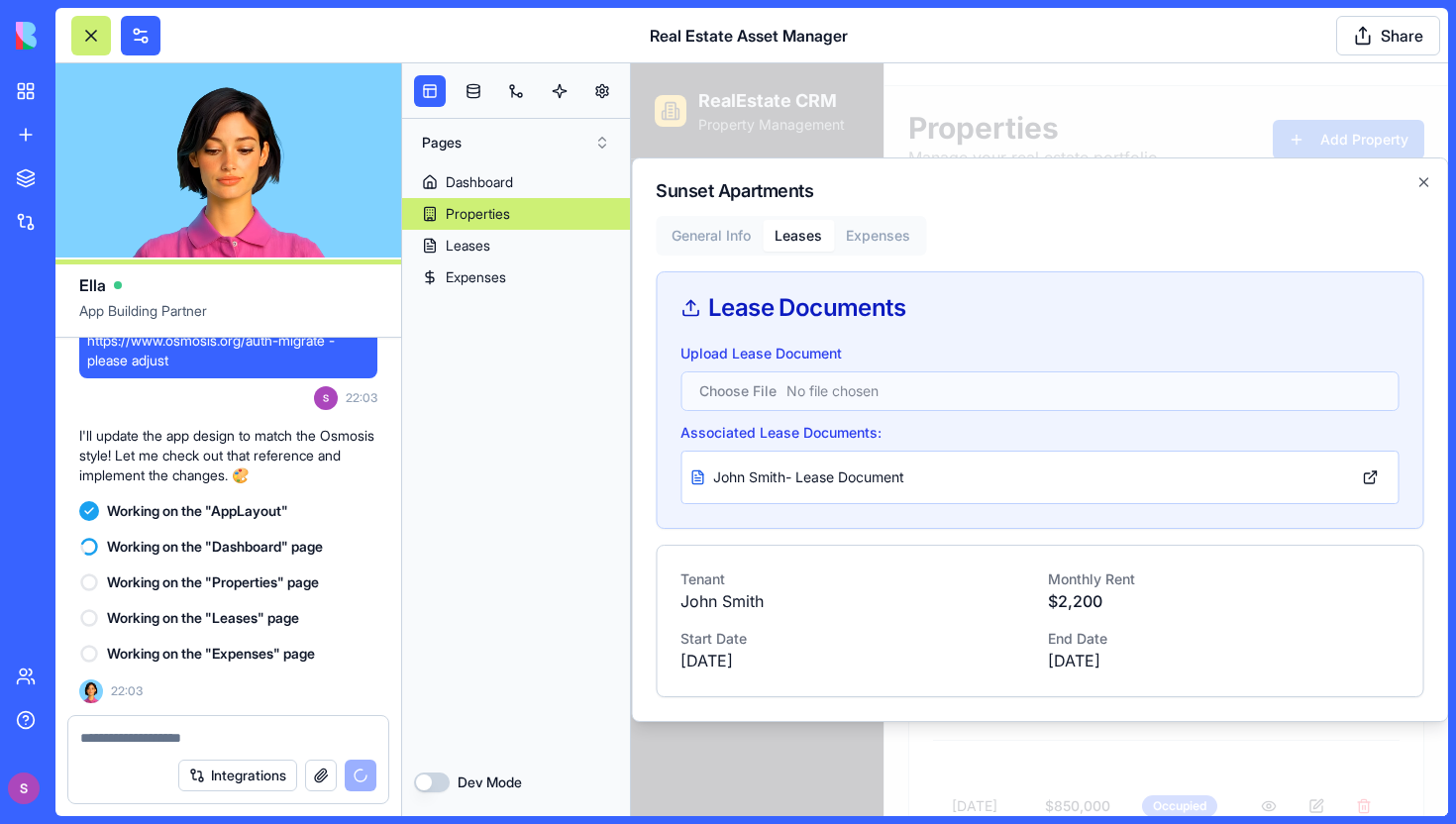 click on "General Info Leases Expenses Lease Documents Upload Lease Document Associated Lease Documents: [FIRST] [LAST] - Lease Document Tenant [FIRST] [LAST] Monthly Rent $ 2,200 Start Date [DATE] End Date [DATE]" at bounding box center [1039, 457] 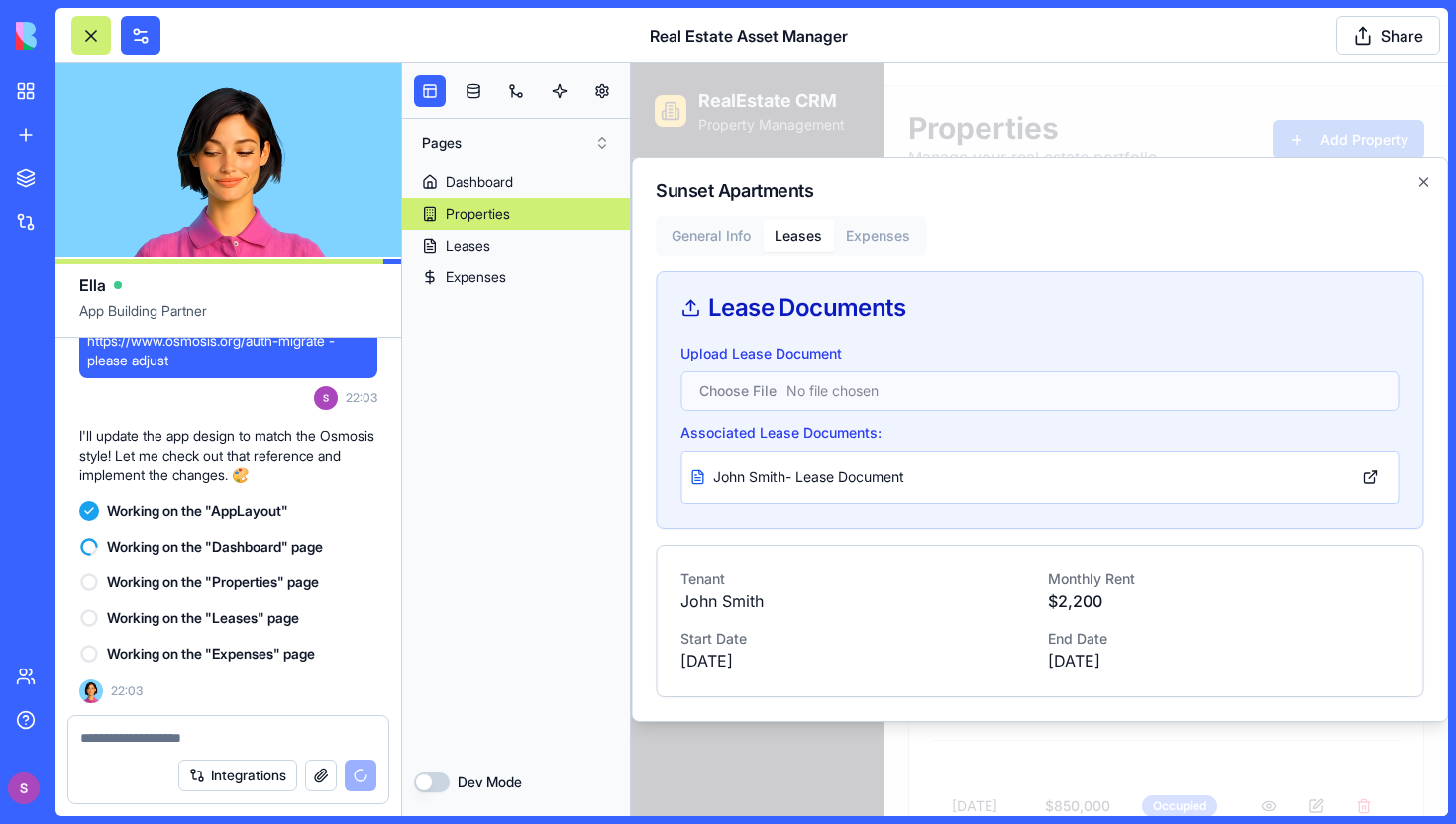 click on "RealEstate CRM Property Management Dashboard Properties Leases Expenses Toggle Sidebar Properties Manage your real estate portfolio Add Property Portfolio Summary Total Properties 2 Total Portfolio Value $ 1,370,000 Average Property Value $ 685,000 Properties List Property Name Address Type Purchase Date Current Value Status Actions Sunset Apartments 123 Sunset Blvd, [CITY], [STATE] [ZIP] Apartment May 15, 2021 $ 520,000 Occupied Oakwood House 456 Oak Street, [CITY], [STATE] [ZIP] House Nov 20, 2019 $ 850,000 Occupied
Sunset Apartments General Info Leases Expenses Lease Documents Upload Lease Document Associated Lease Documents: [FIRST] [LAST] - Lease Document Tenant [FIRST] [LAST] Monthly Rent $ 2,200 Start Date [DATE] End Date [DATE] Close" at bounding box center (1039, 470) 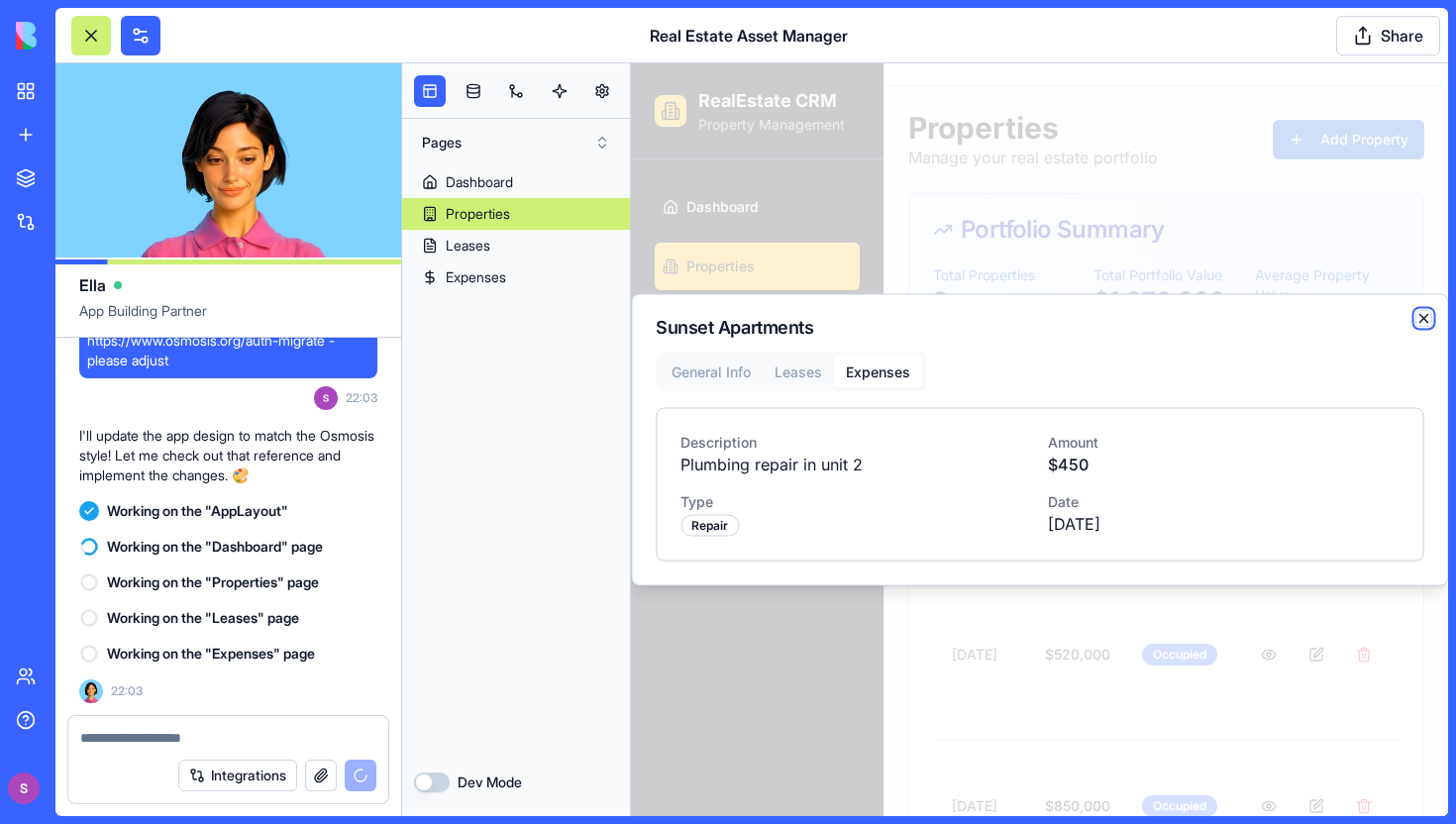 click 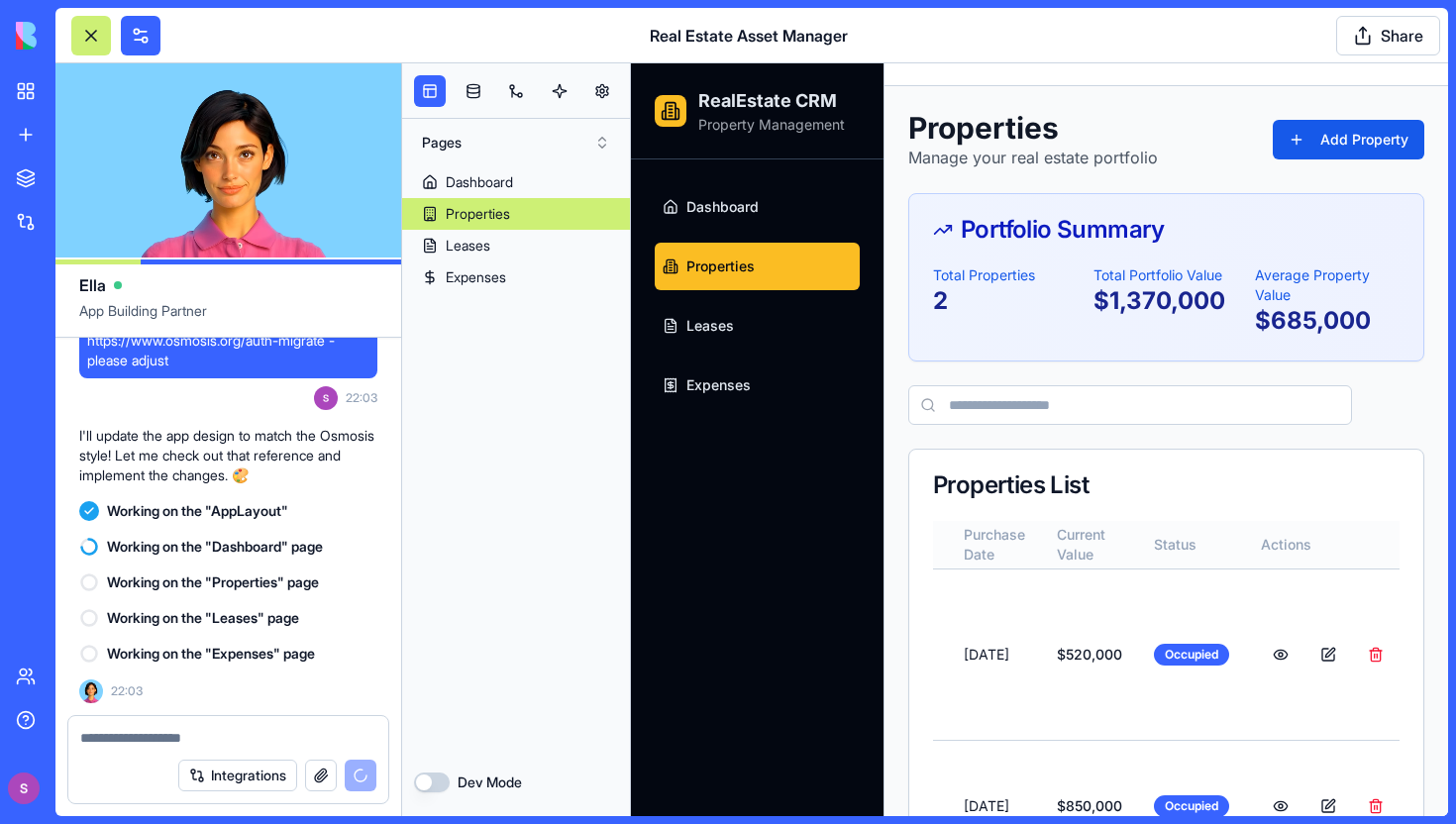 scroll, scrollTop: 0, scrollLeft: 0, axis: both 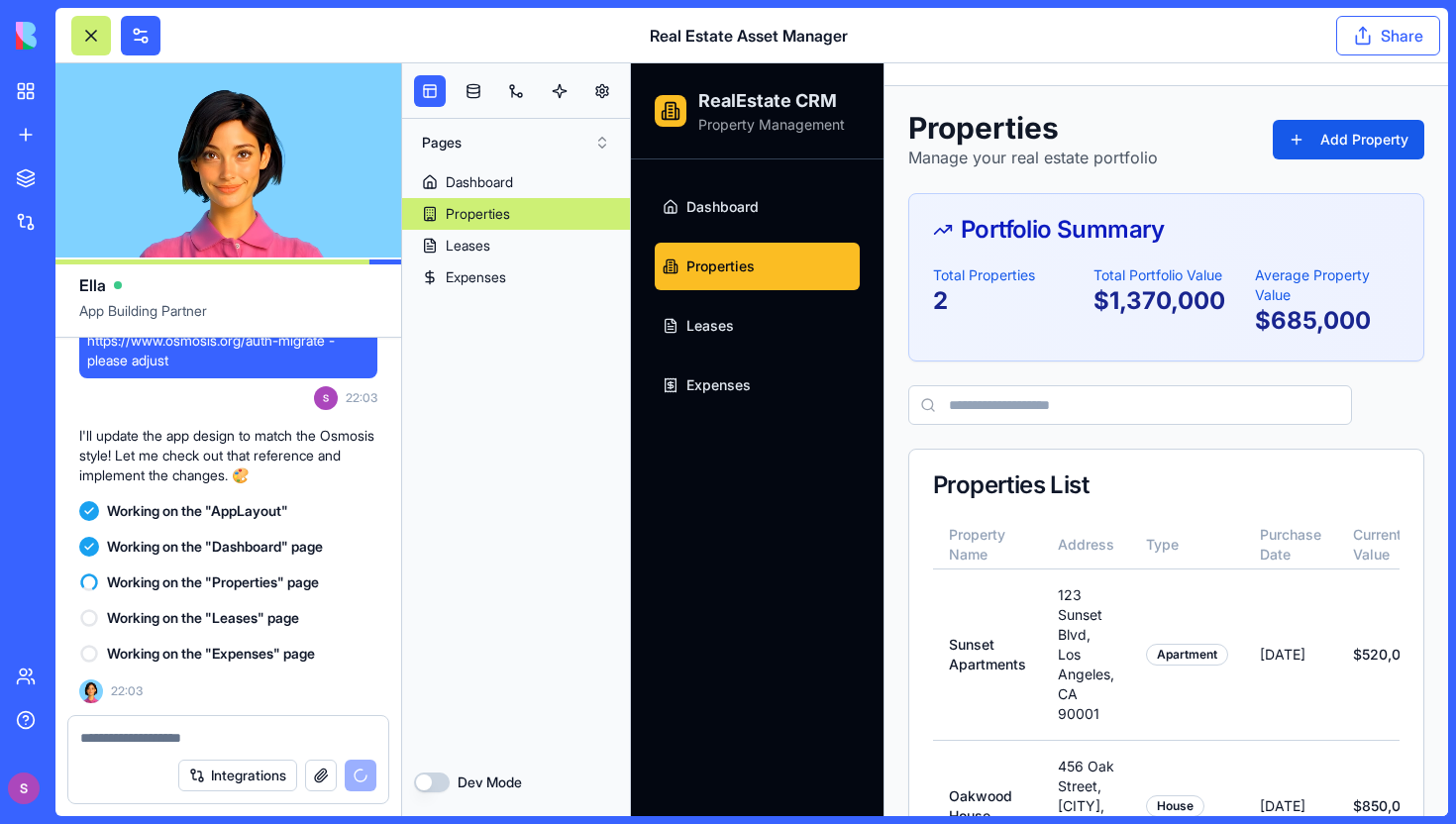 click on "Share" at bounding box center [1388, 36] 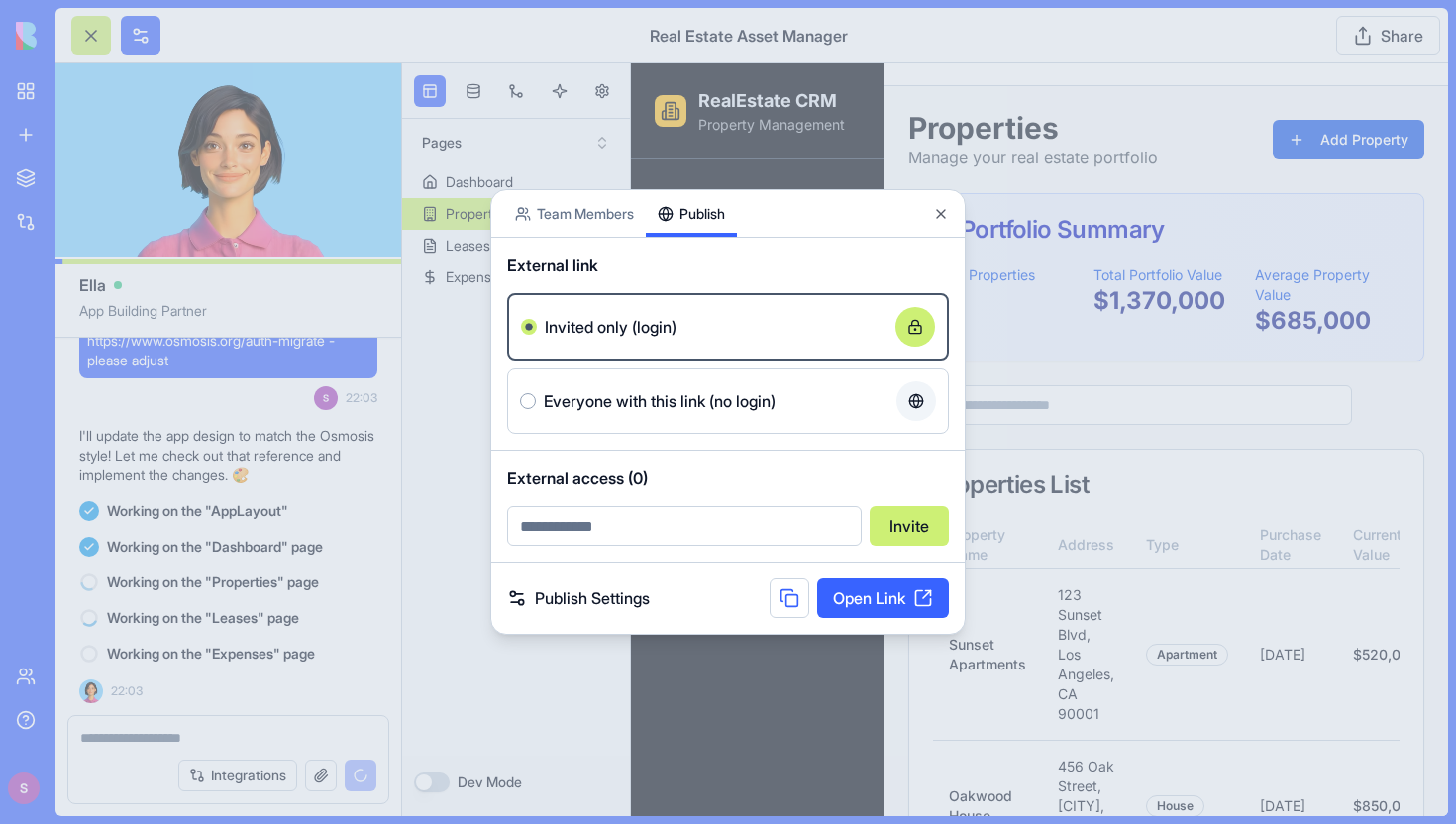 click on "Team Members Publish External link Invited only (login) Everyone with this link (no login) External access (0) Invite Publish Settings Open Link Close" at bounding box center (728, 412) 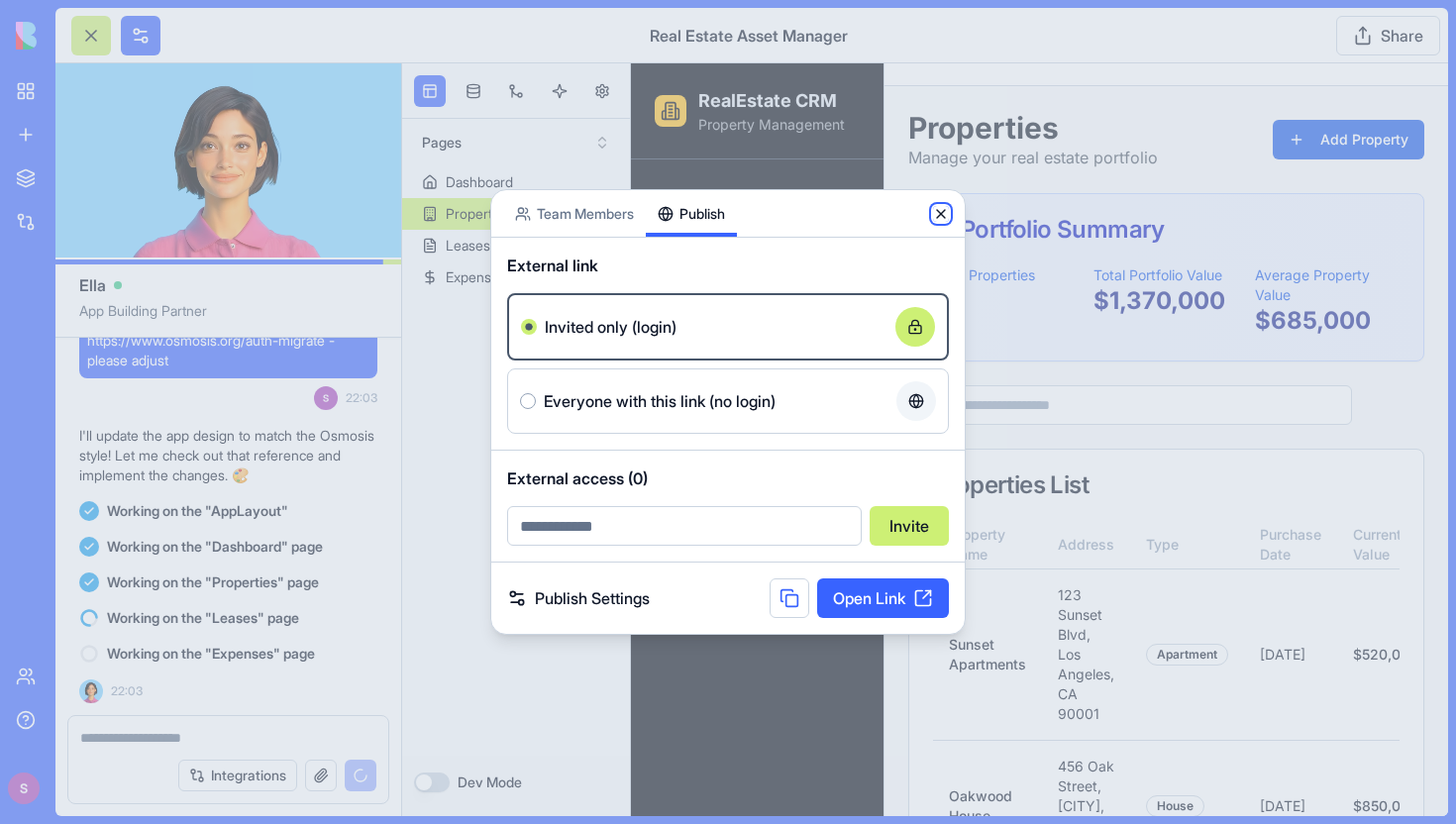 click 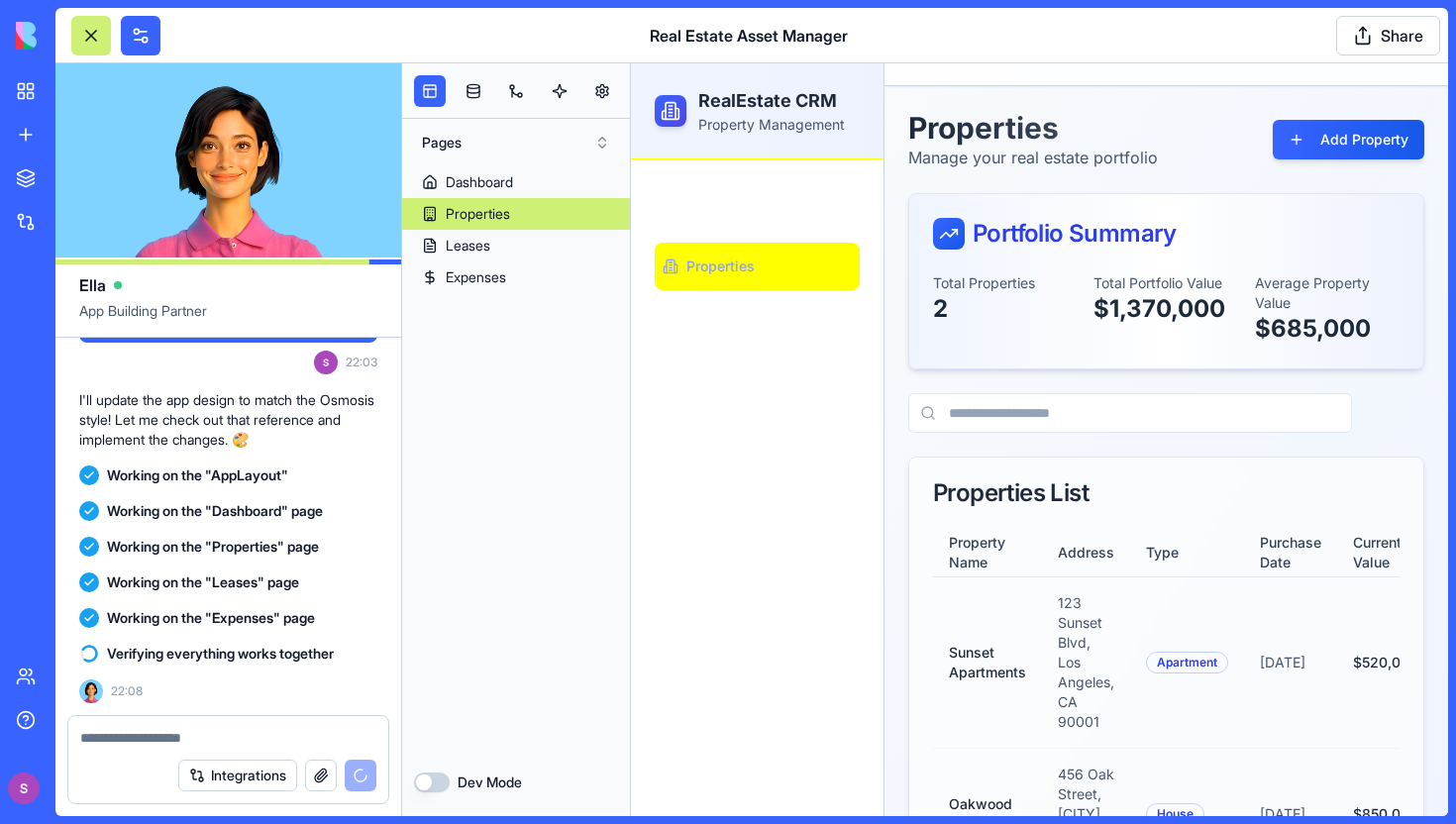 scroll, scrollTop: 2281, scrollLeft: 0, axis: vertical 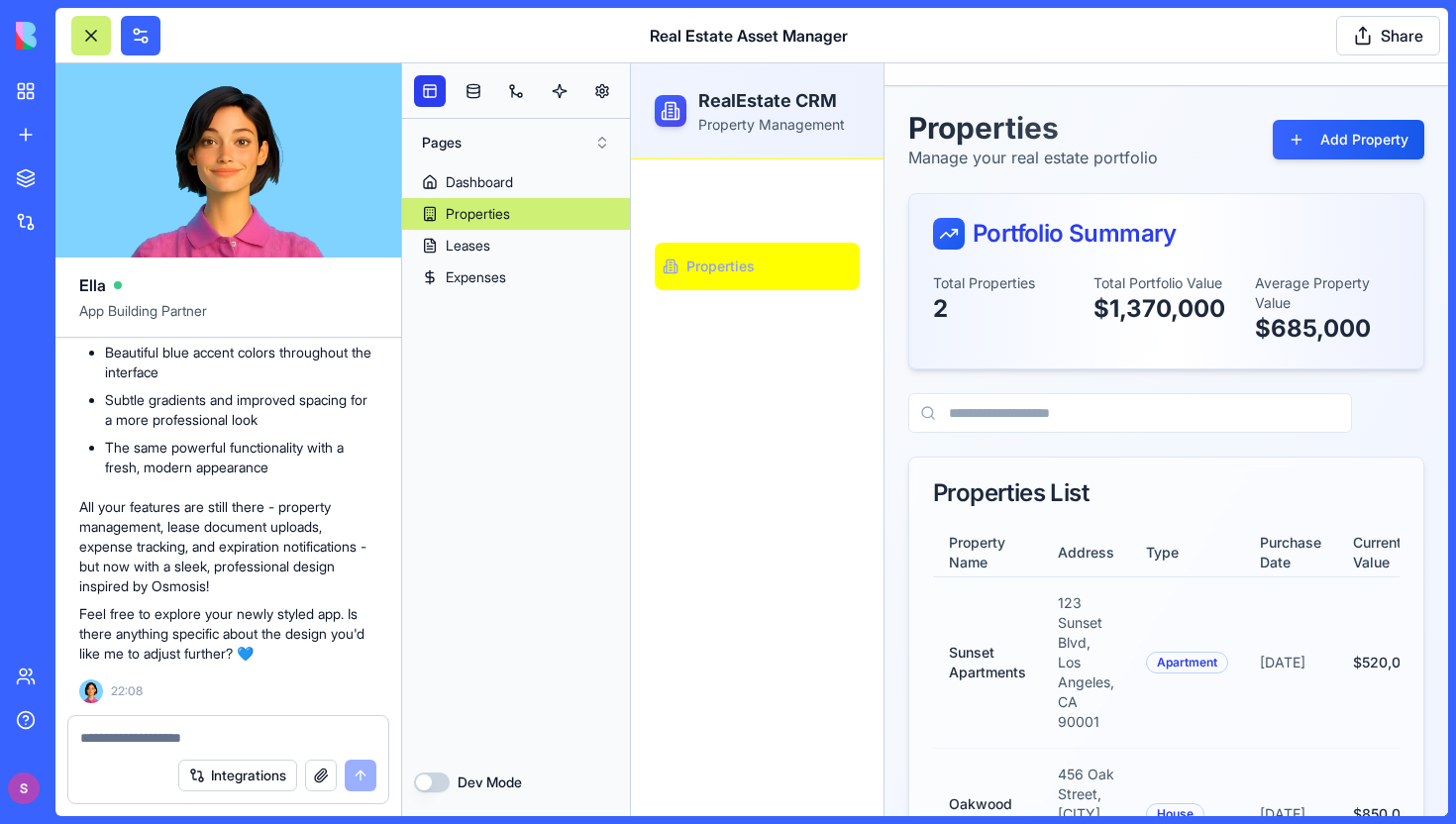 click at bounding box center (430, 91) 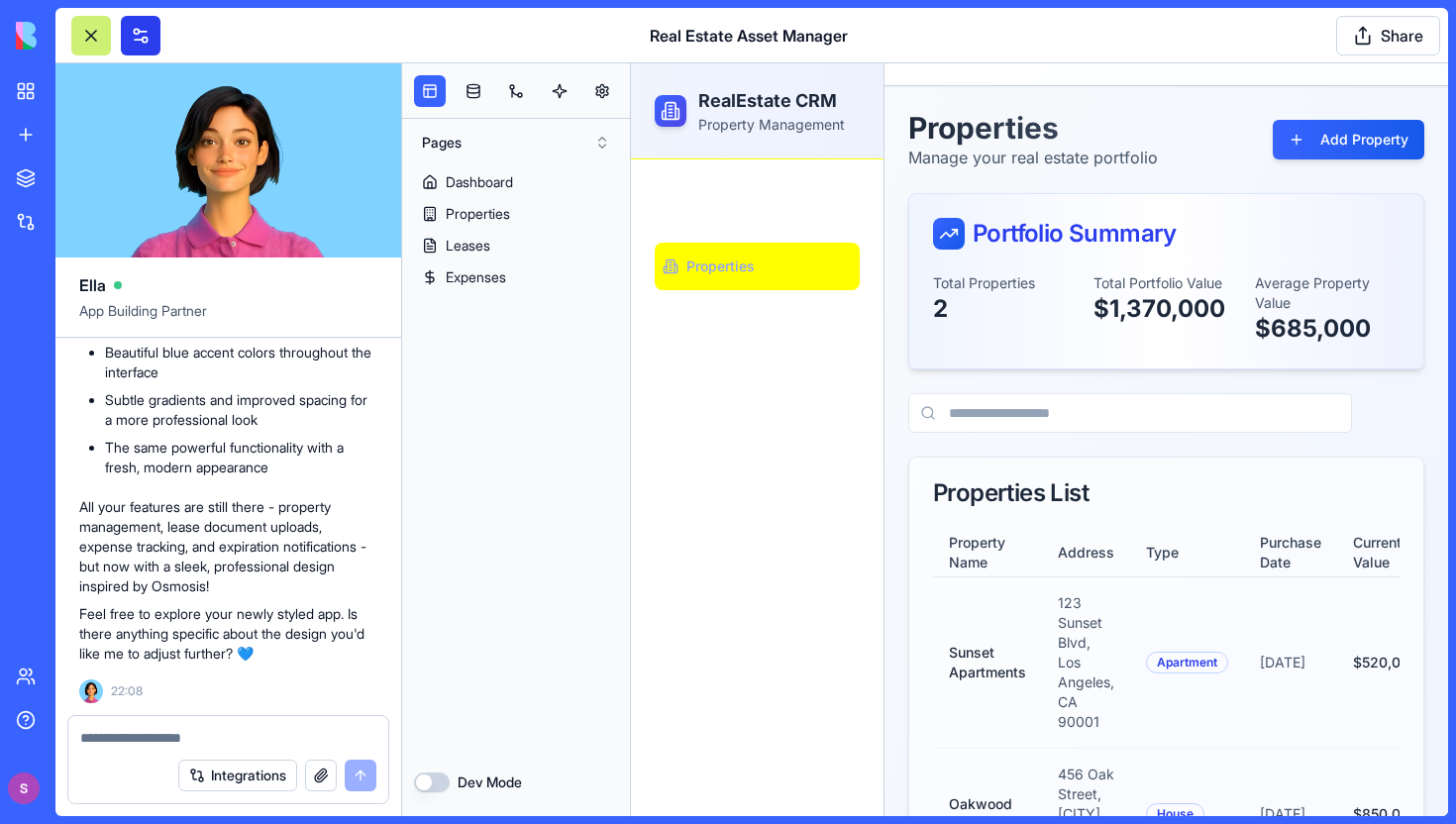 click at bounding box center [141, 36] 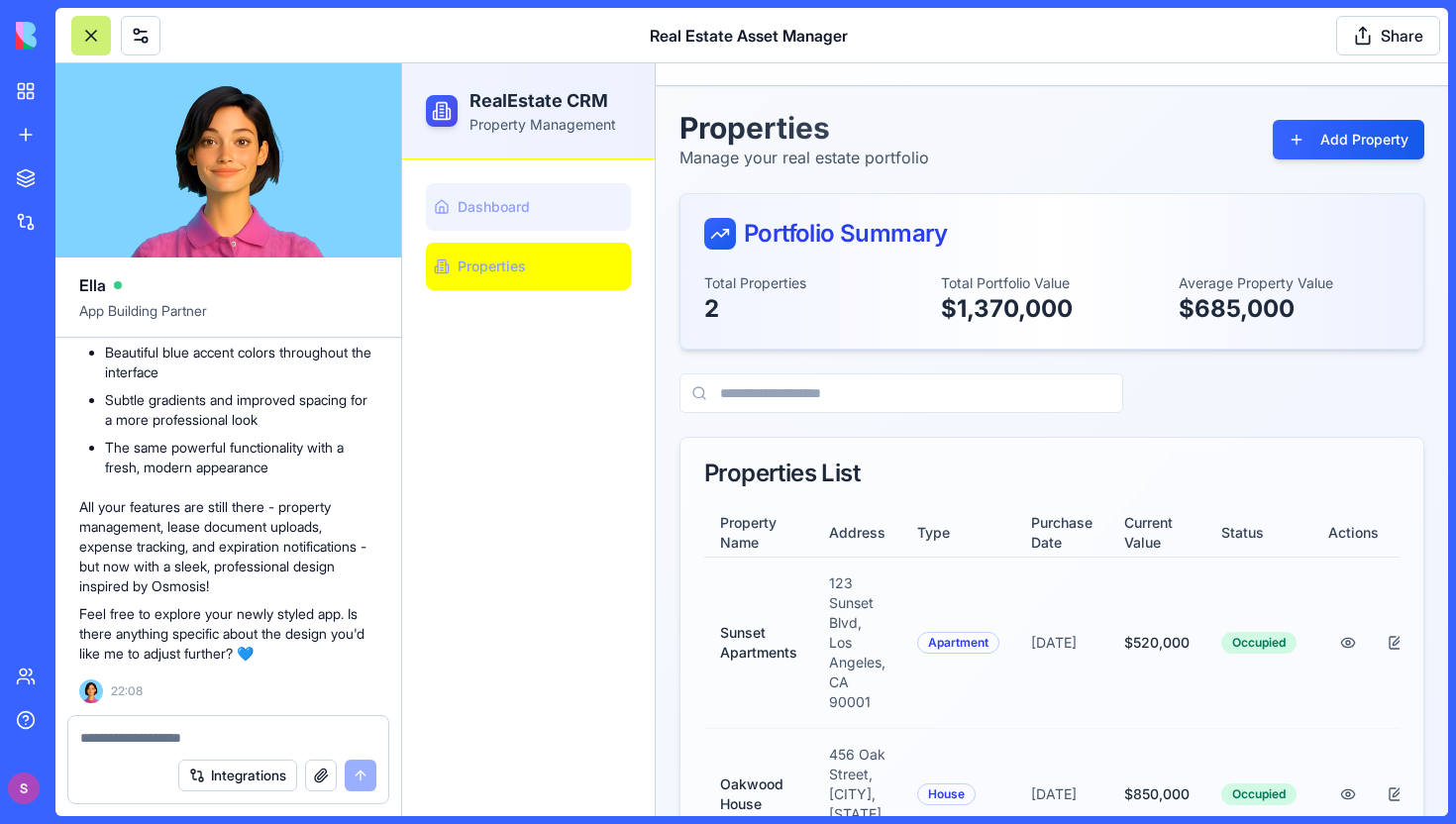 click on "Dashboard" at bounding box center [528, 207] 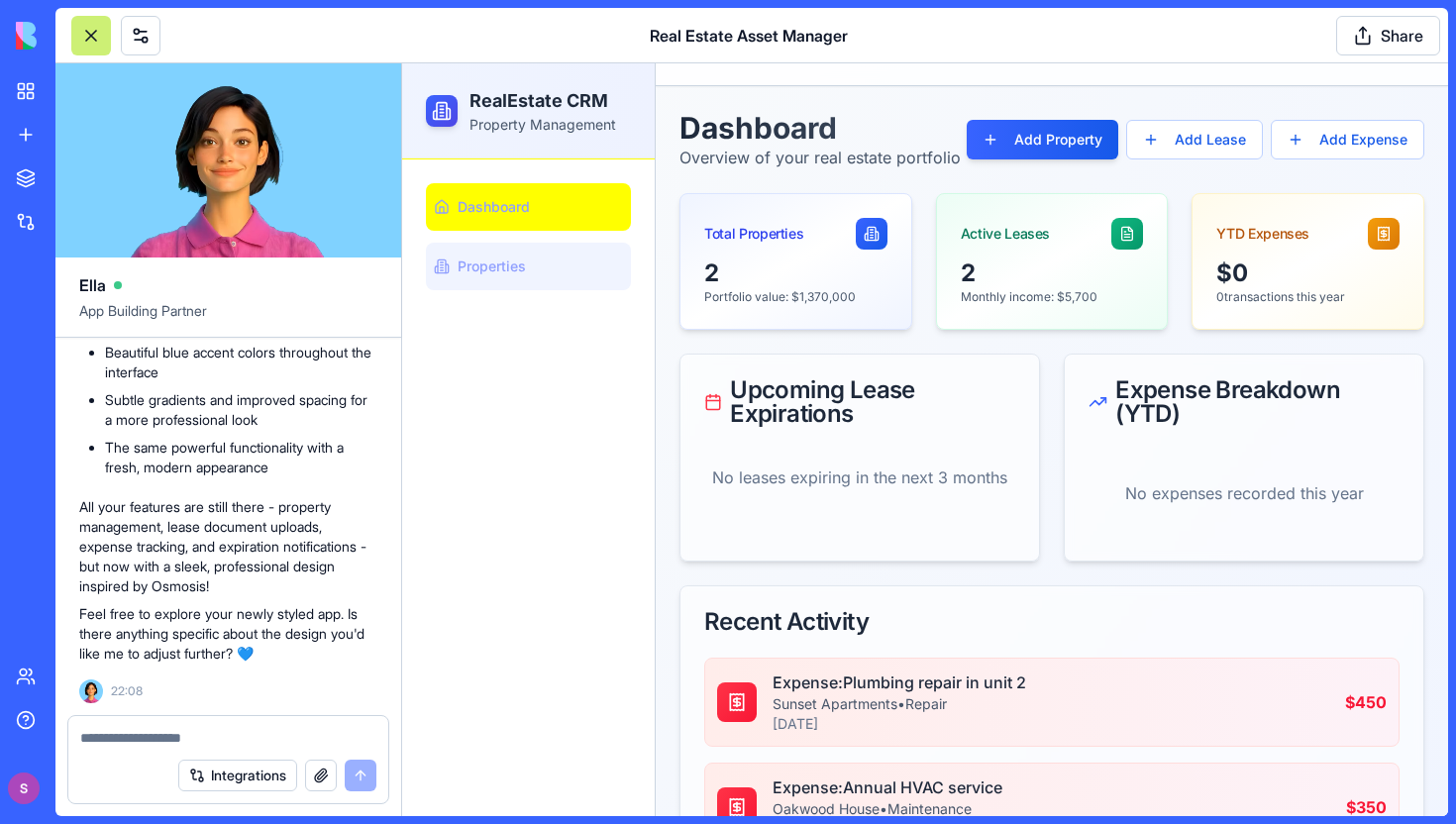 click on "Properties" at bounding box center (491, 266) 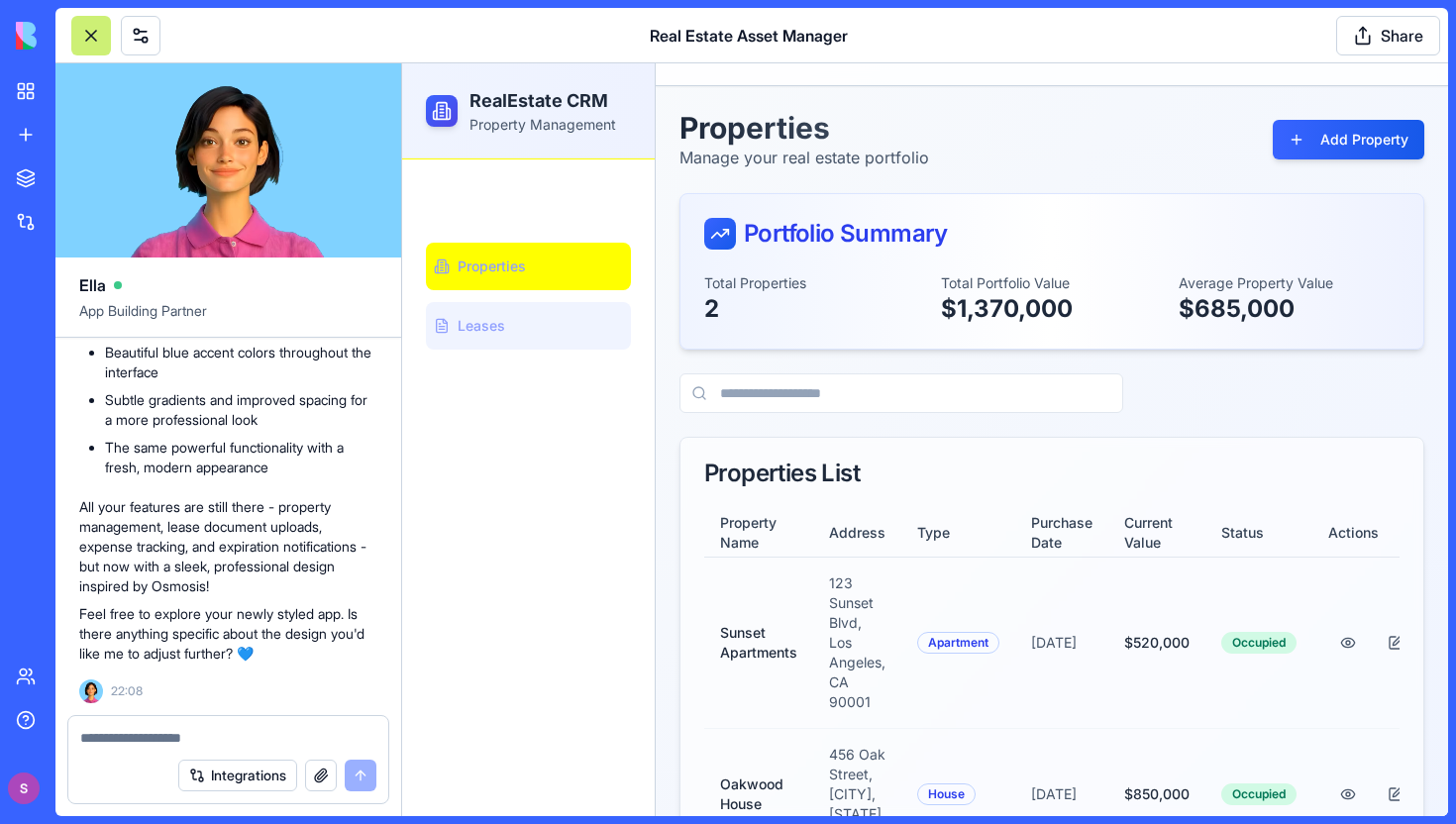 click on "Leases" at bounding box center [528, 326] 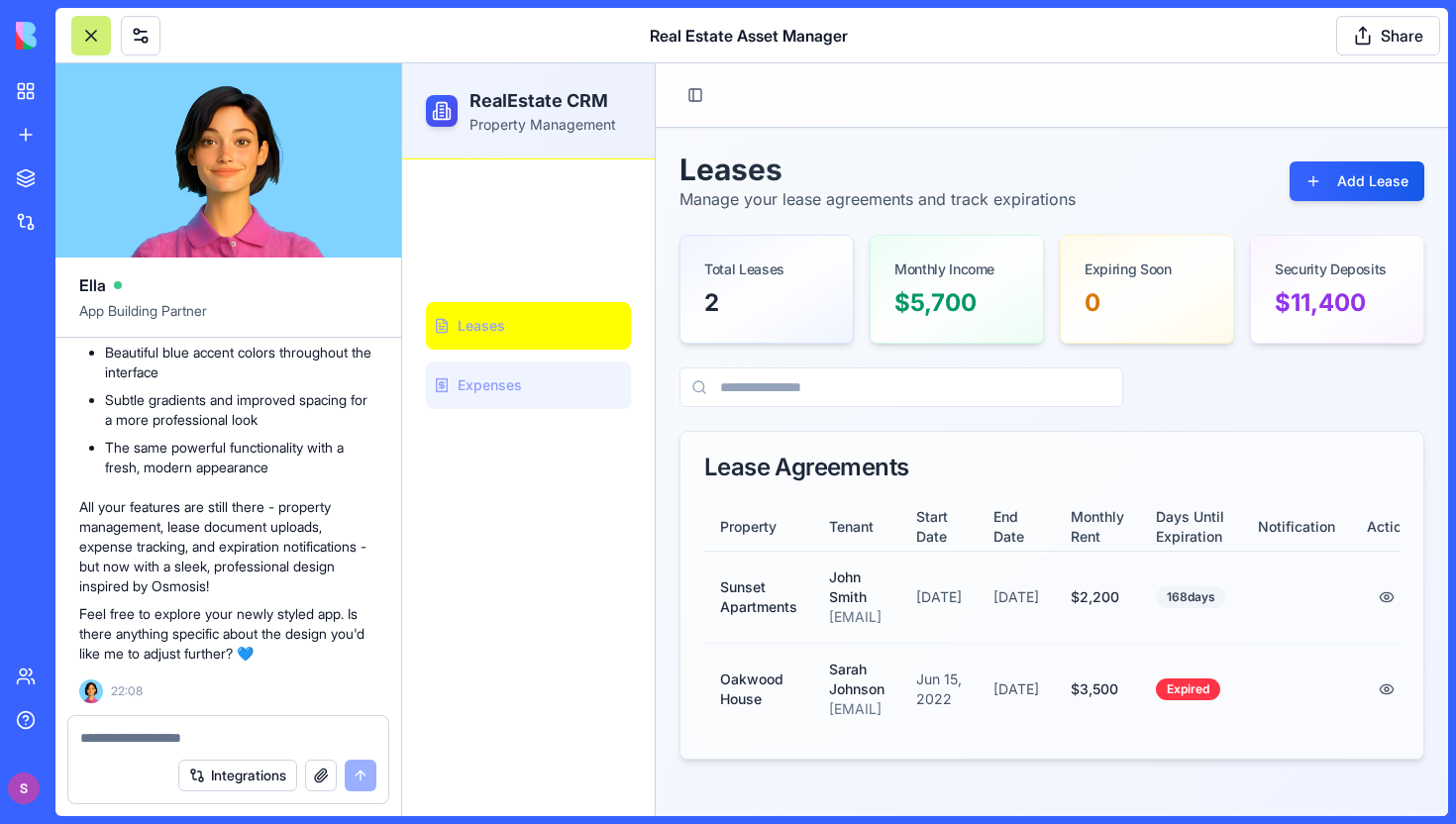 click on "Expenses" at bounding box center [528, 385] 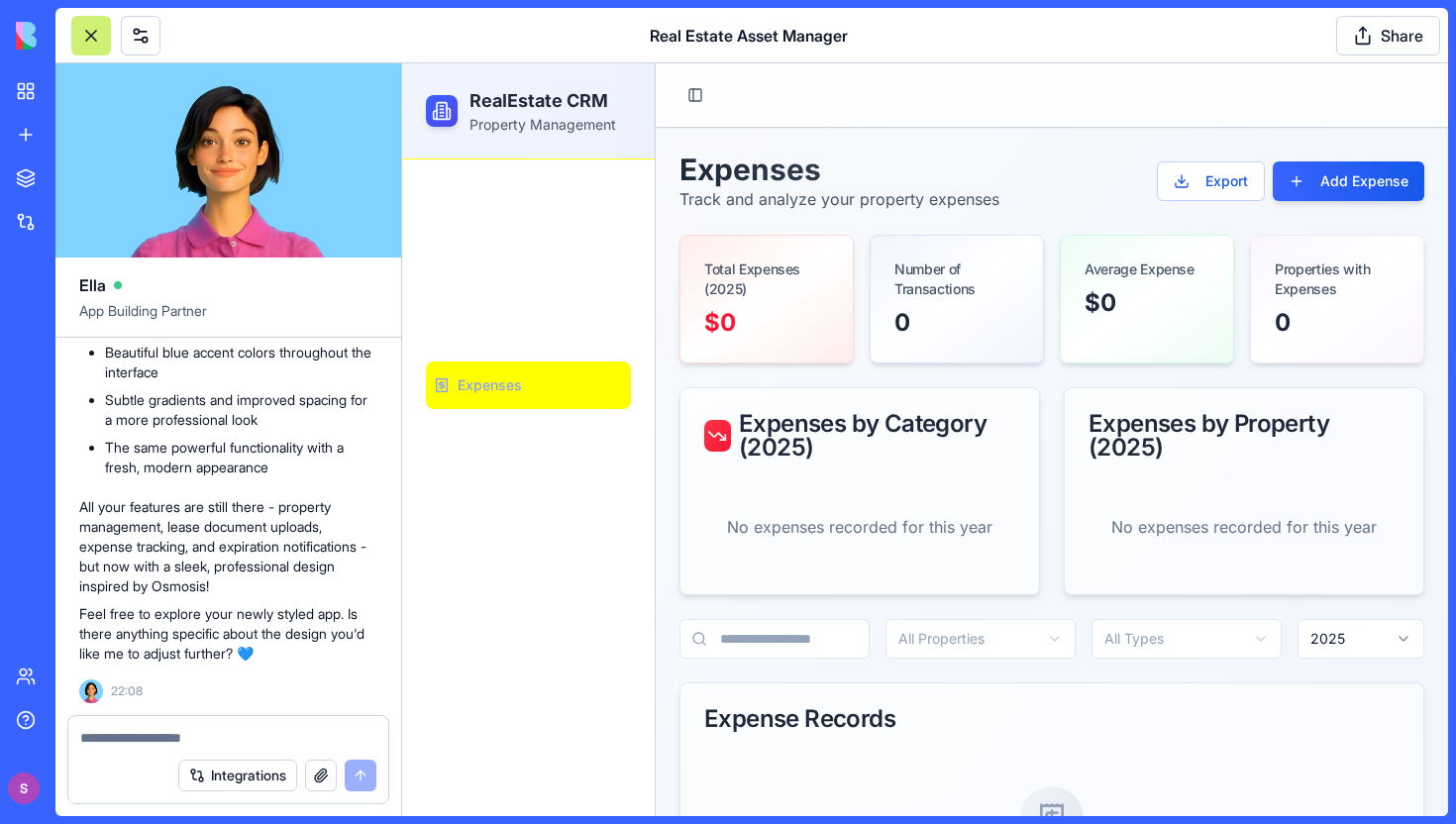 click on "Dashboard Properties Leases Expenses" at bounding box center (528, 487) 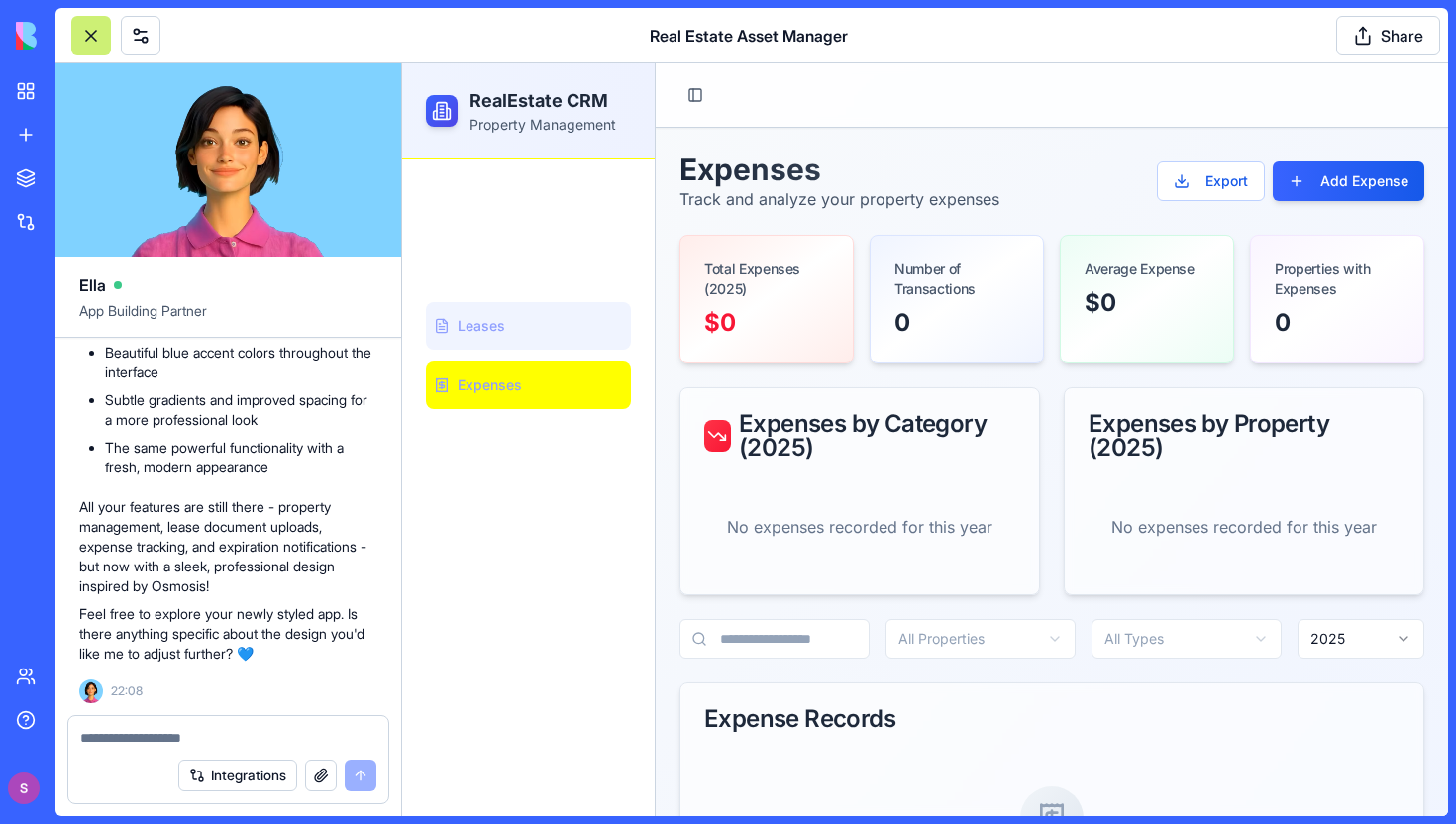 click on "Leases" at bounding box center (481, 326) 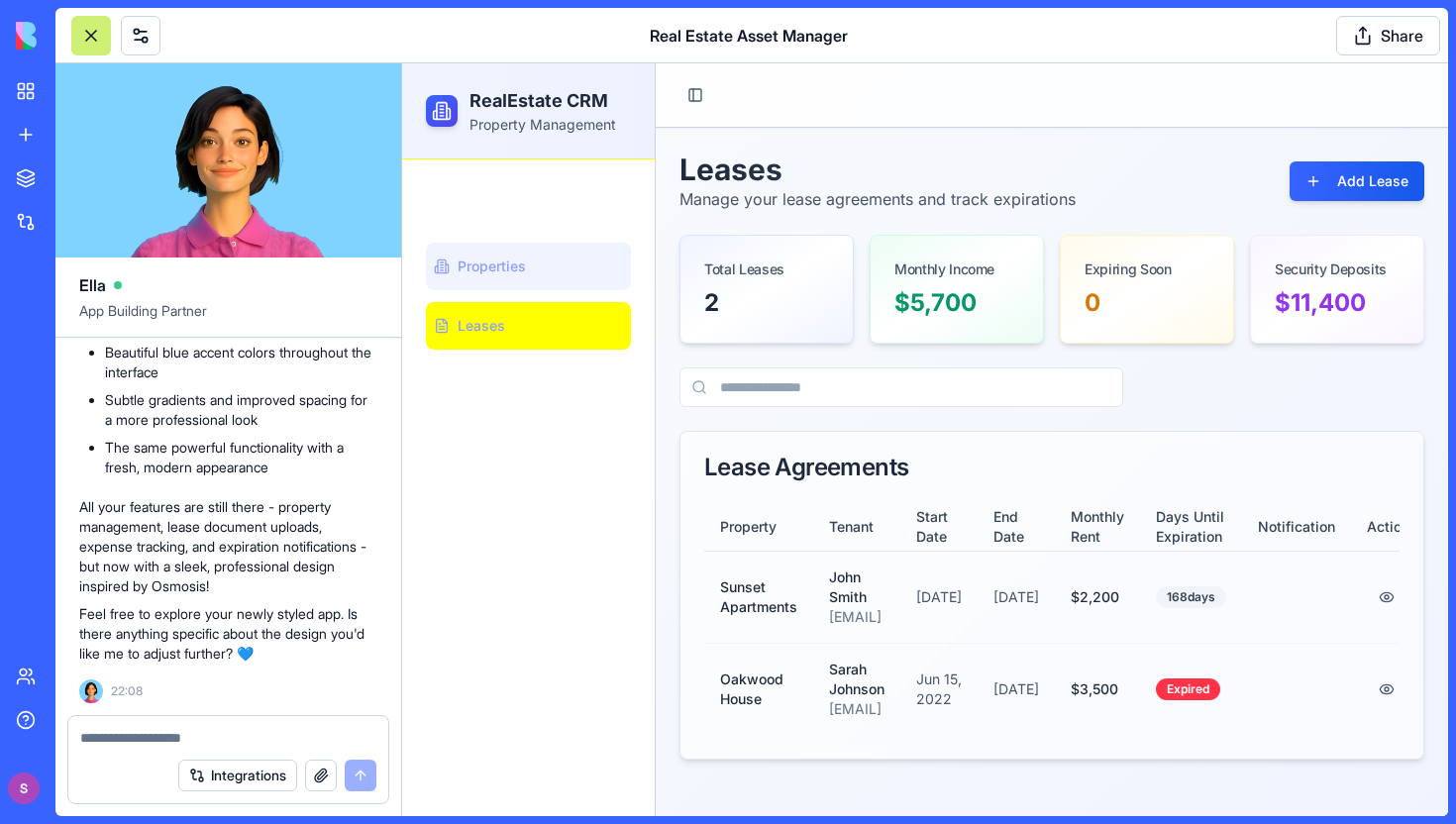 click on "Properties" at bounding box center [491, 266] 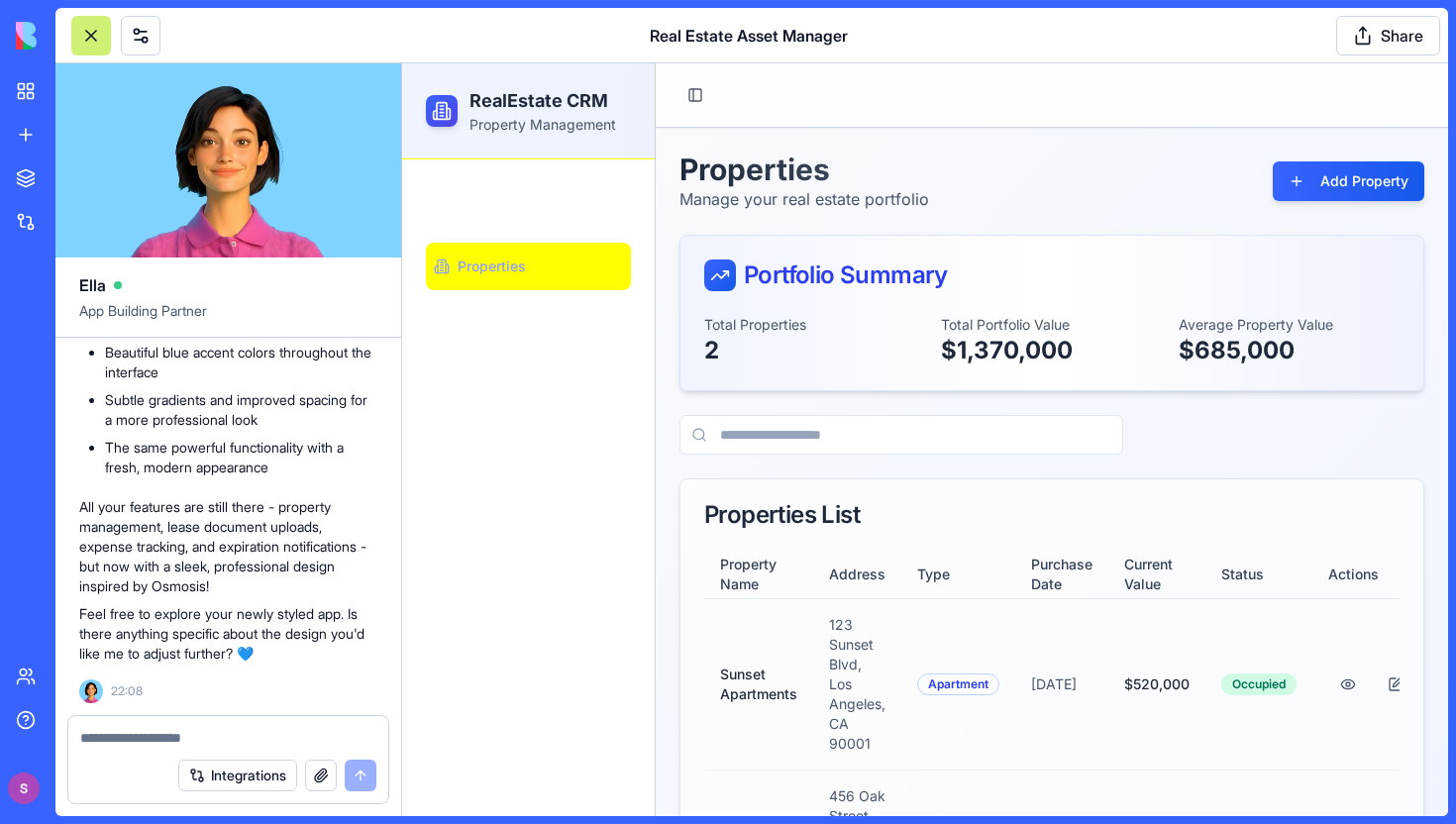 click at bounding box center (91, 36) 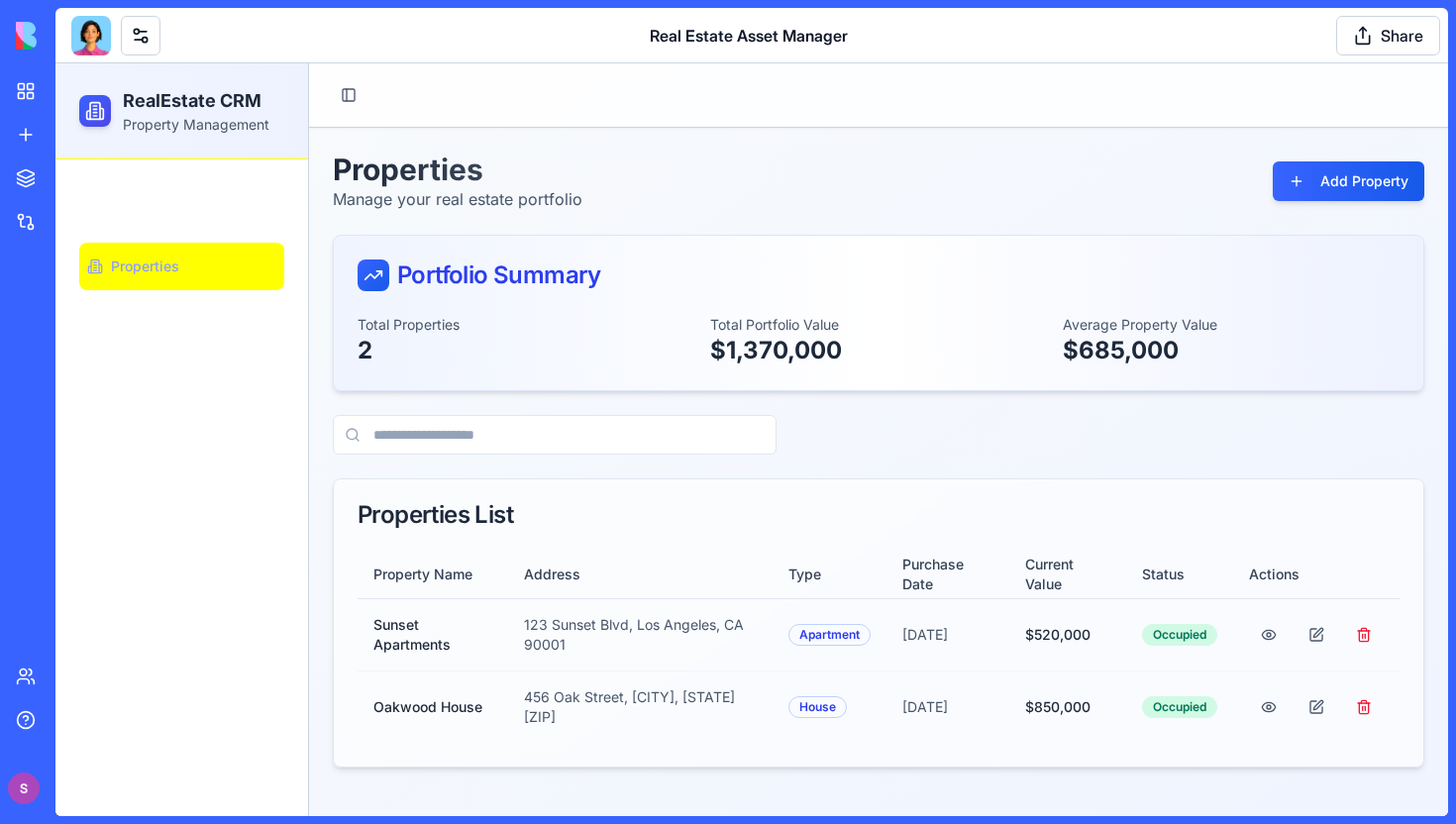 type 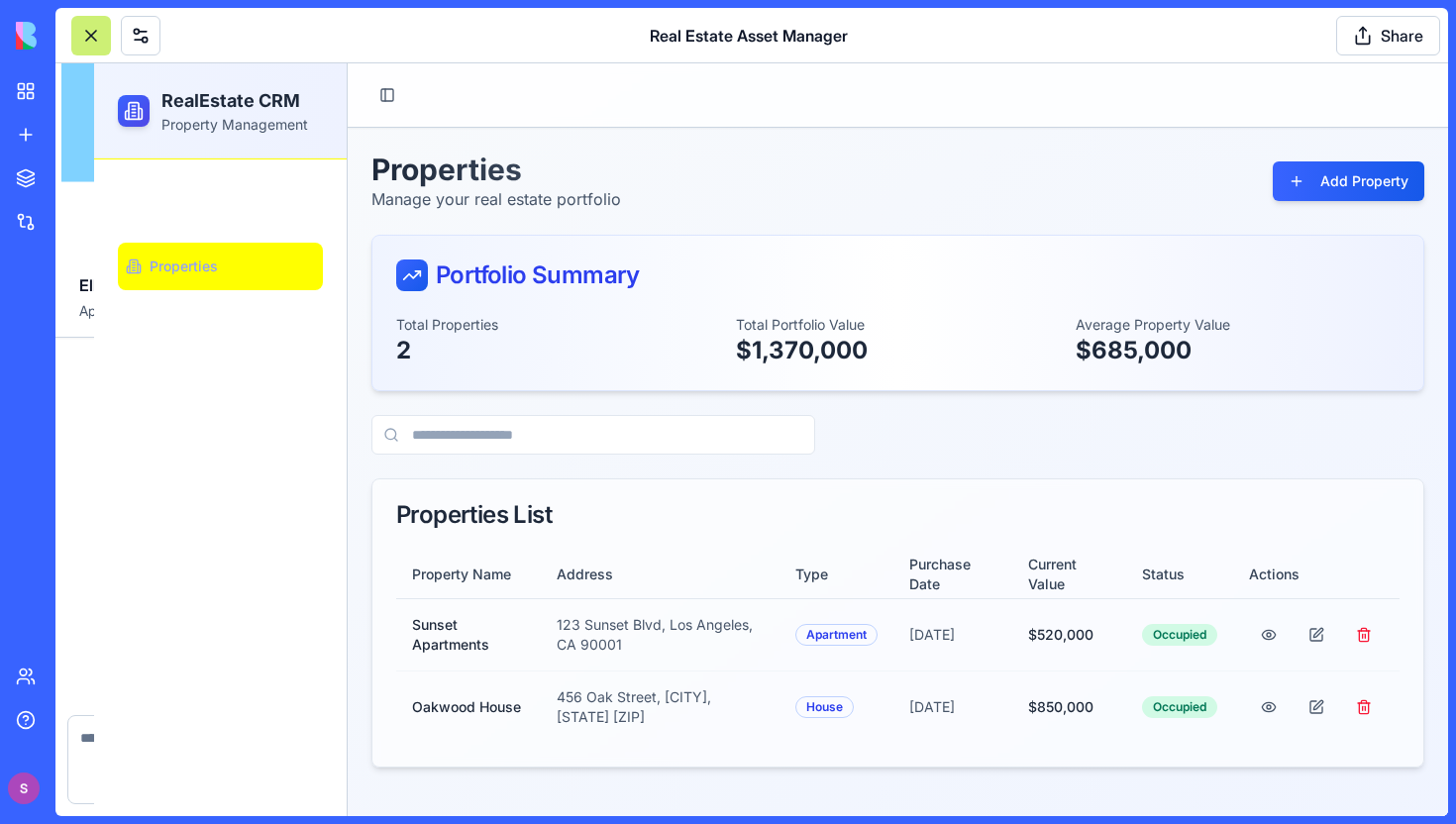 scroll, scrollTop: 2281, scrollLeft: 0, axis: vertical 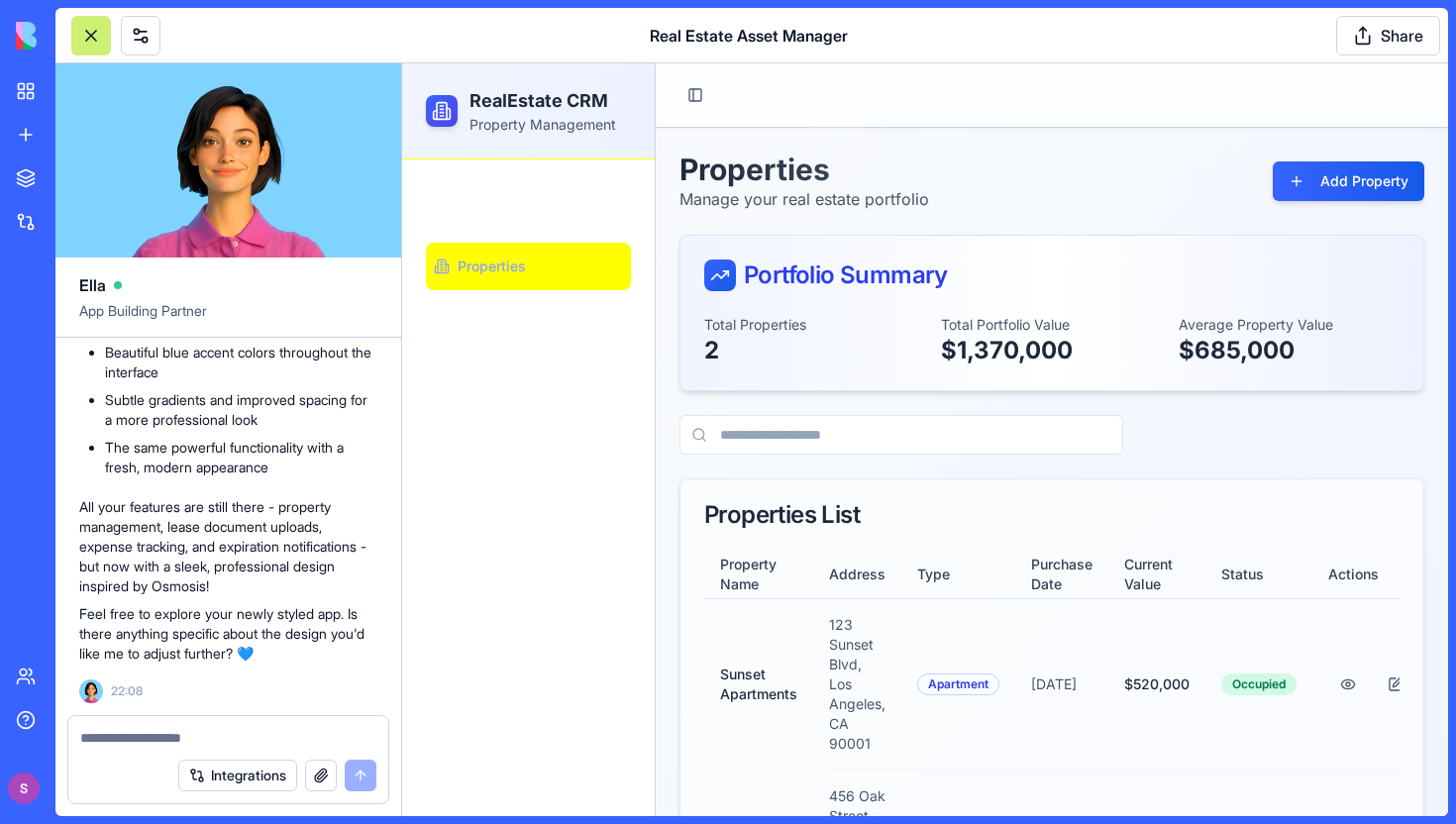 click at bounding box center [228, 738] 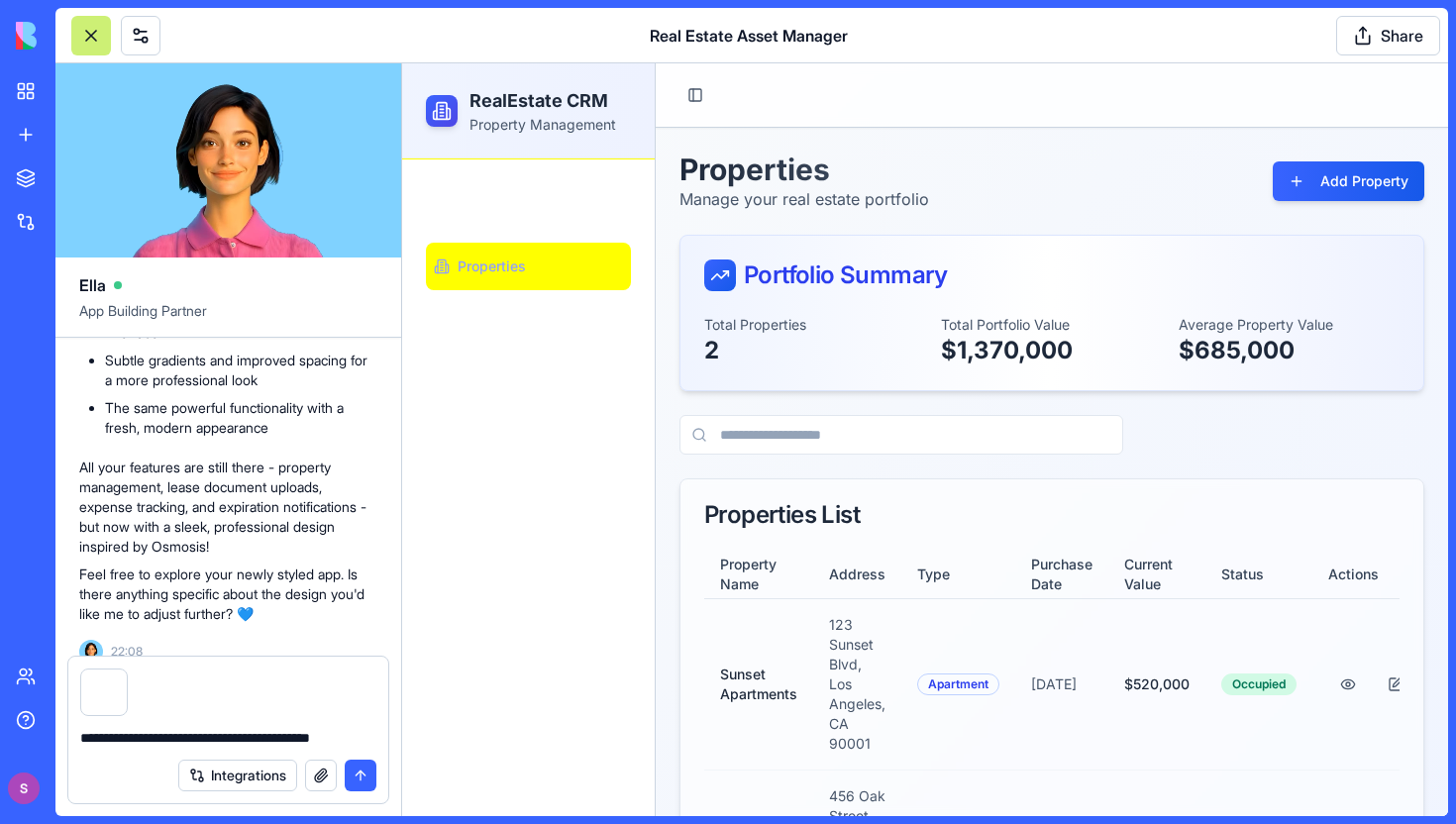 type on "**********" 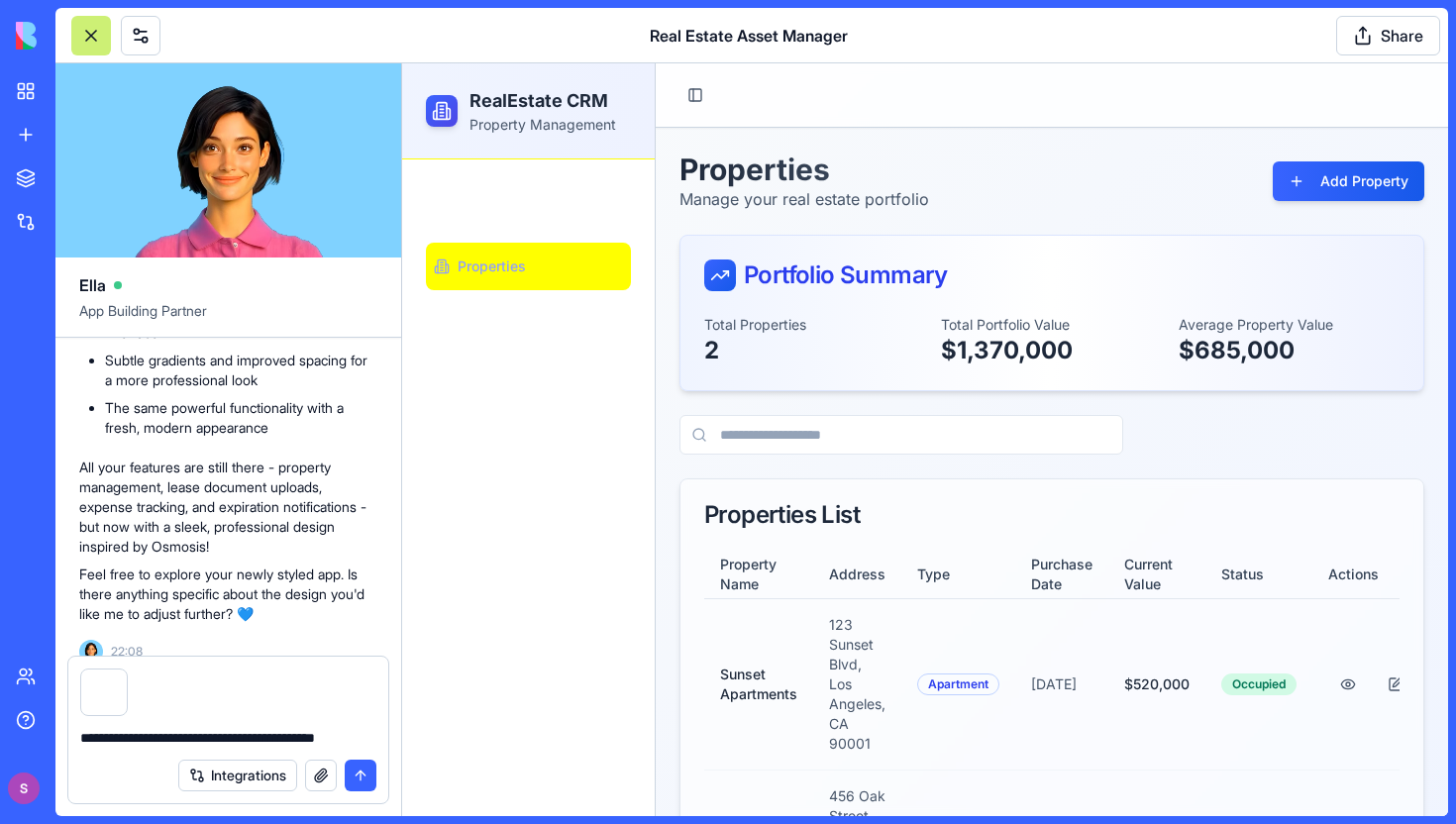 type 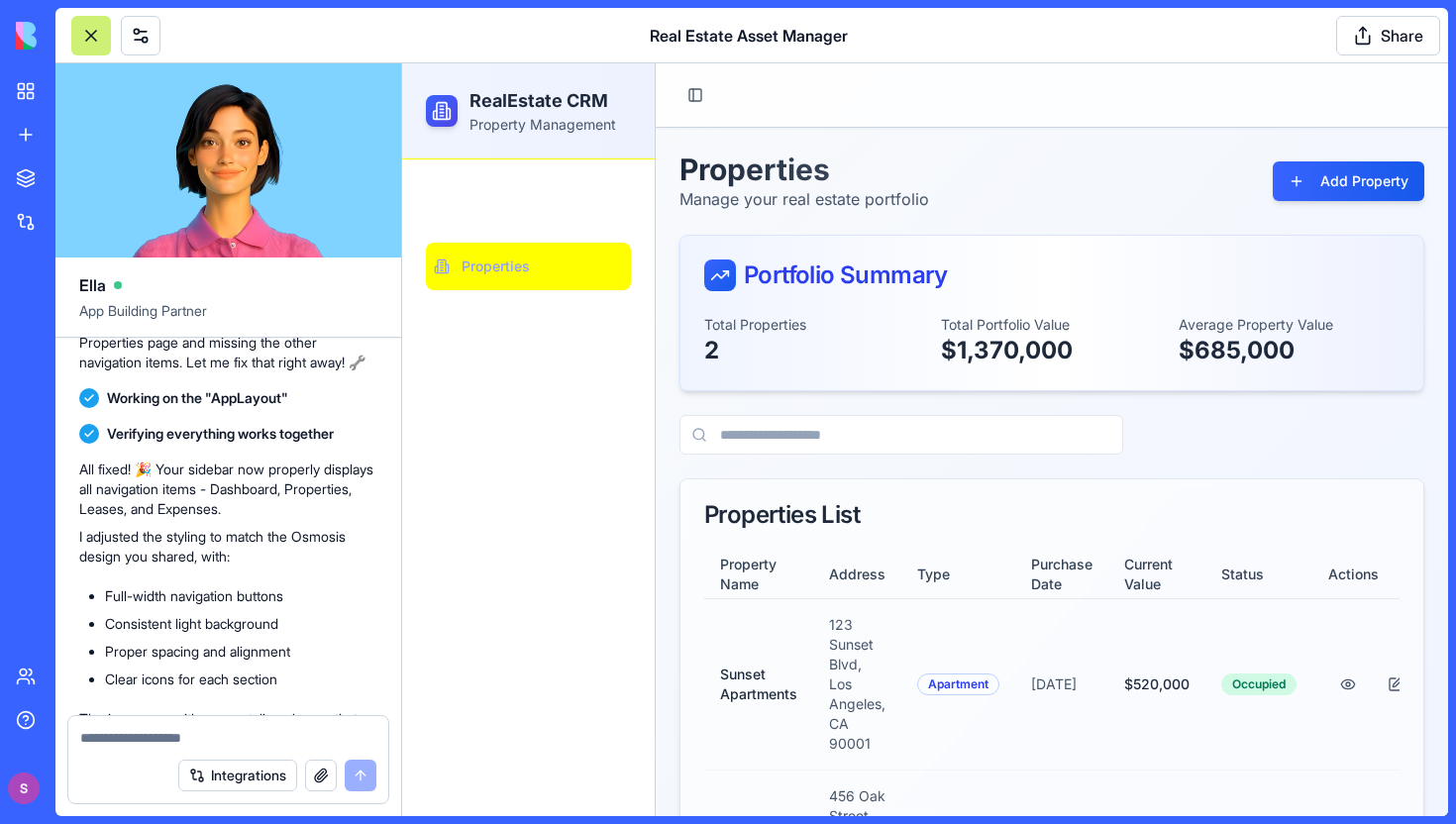 scroll, scrollTop: 3002, scrollLeft: 0, axis: vertical 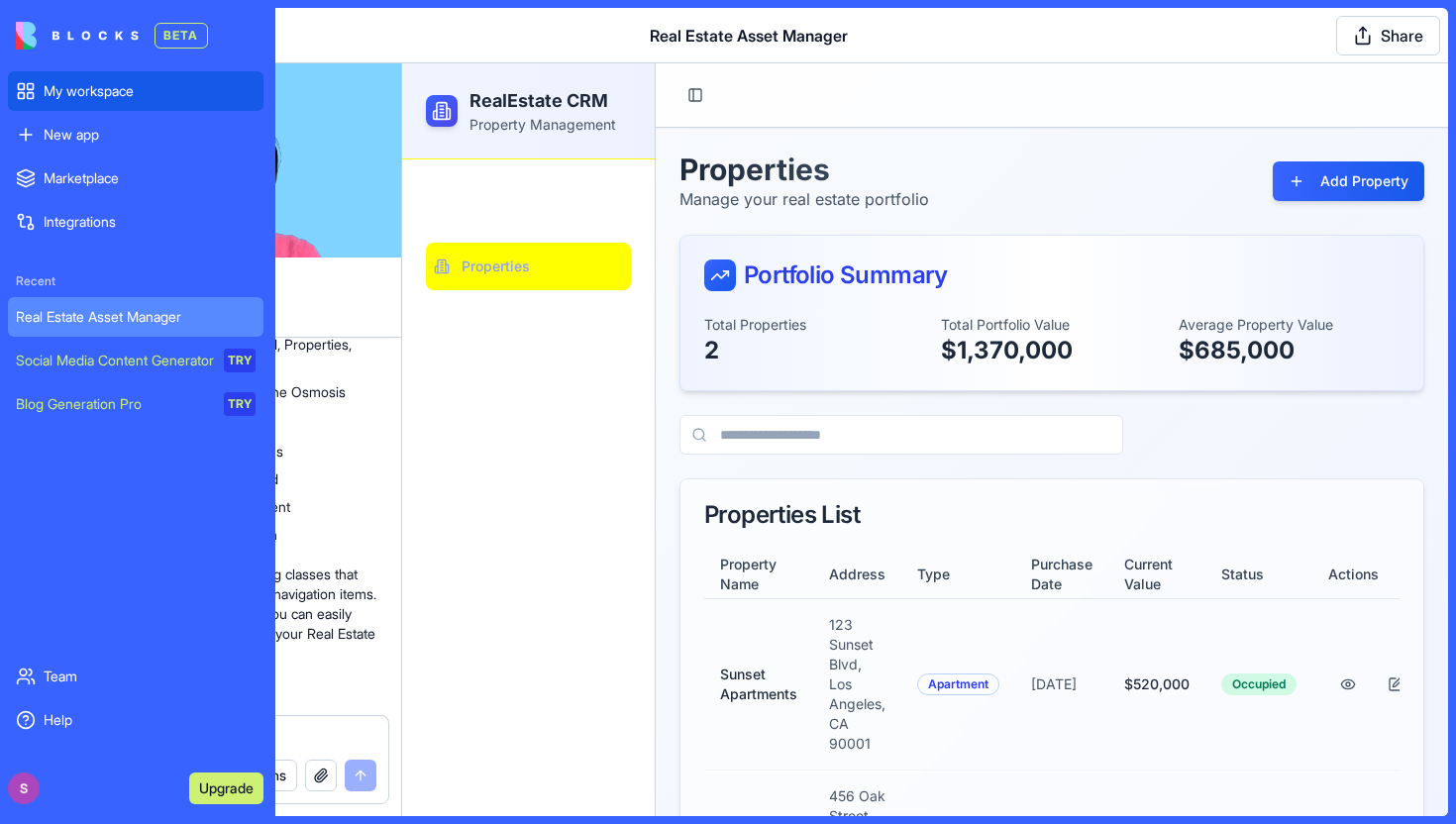 click on "My workspace" at bounding box center (136, 91) 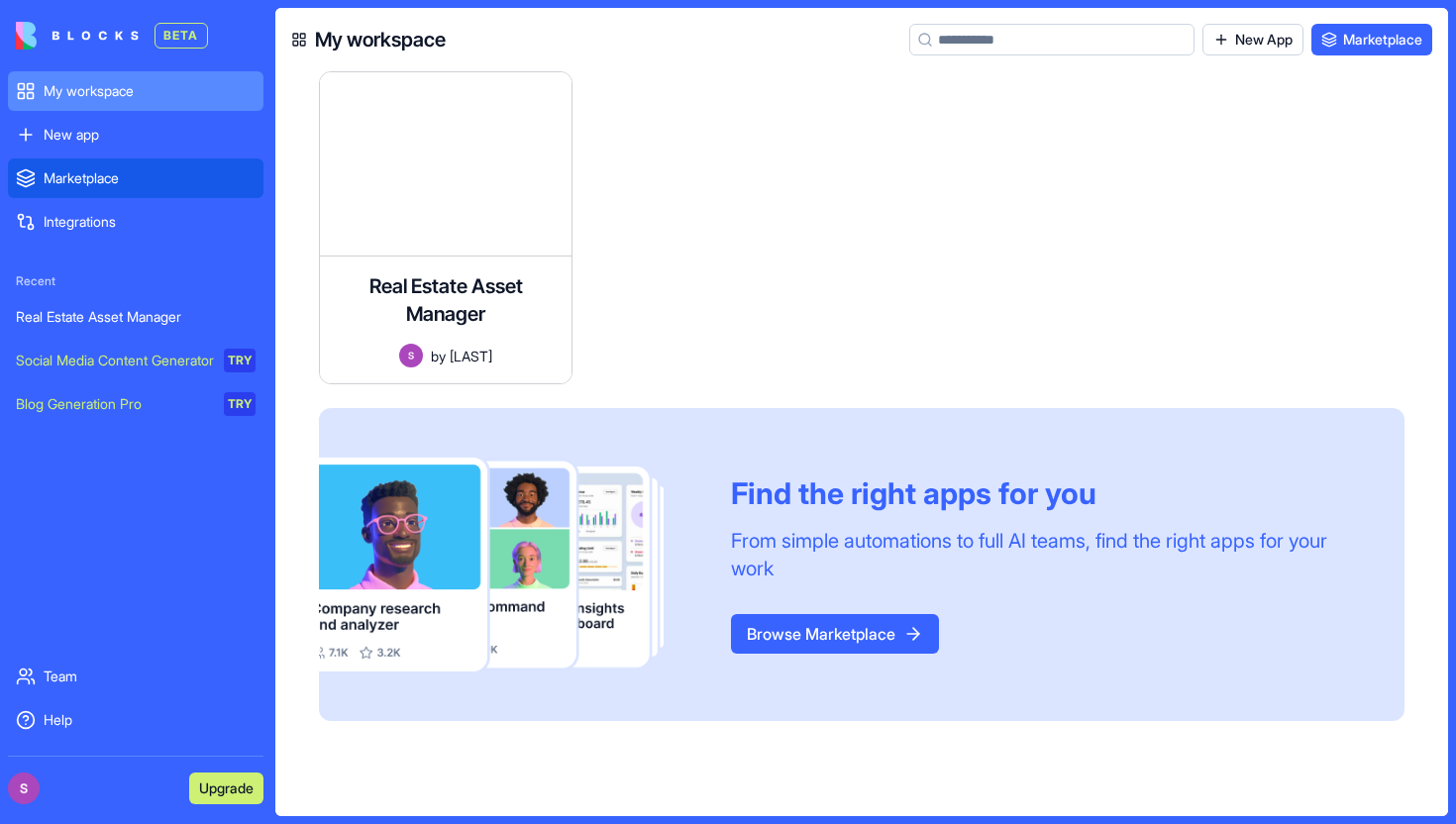 click on "Marketplace" at bounding box center [150, 178] 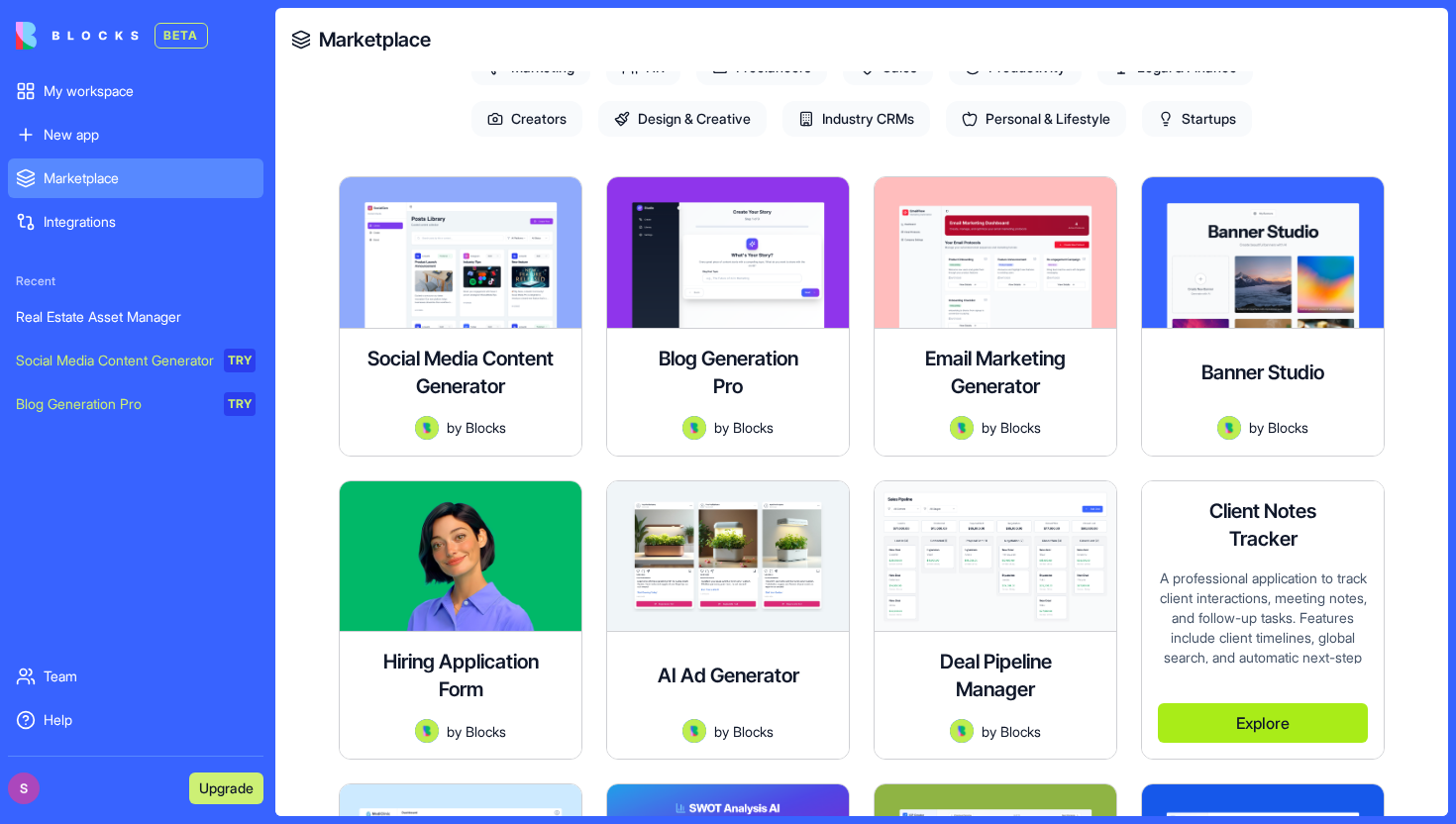 scroll, scrollTop: 0, scrollLeft: 0, axis: both 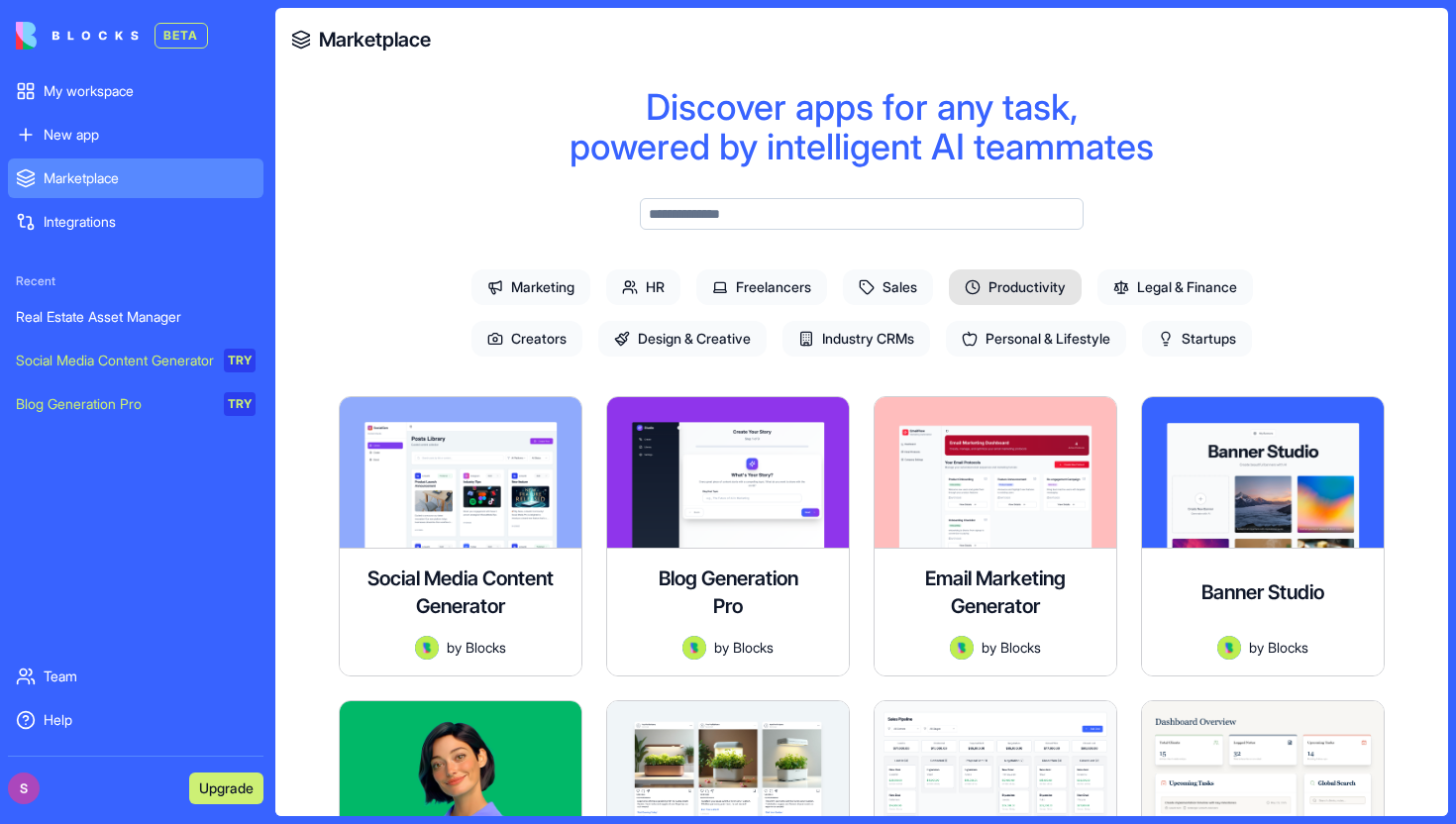 click on "Productivity" at bounding box center (1015, 287) 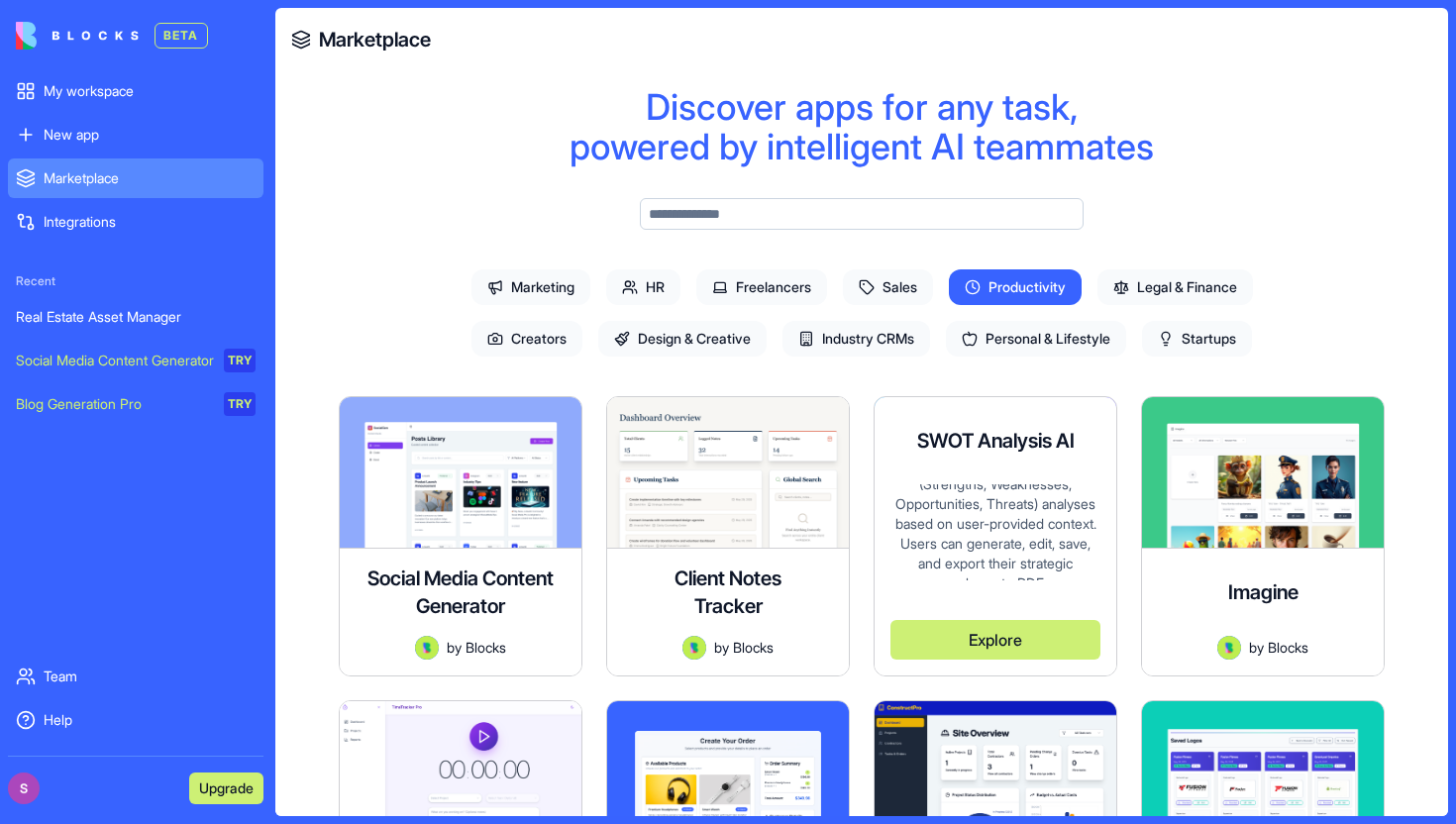 scroll, scrollTop: 62, scrollLeft: 0, axis: vertical 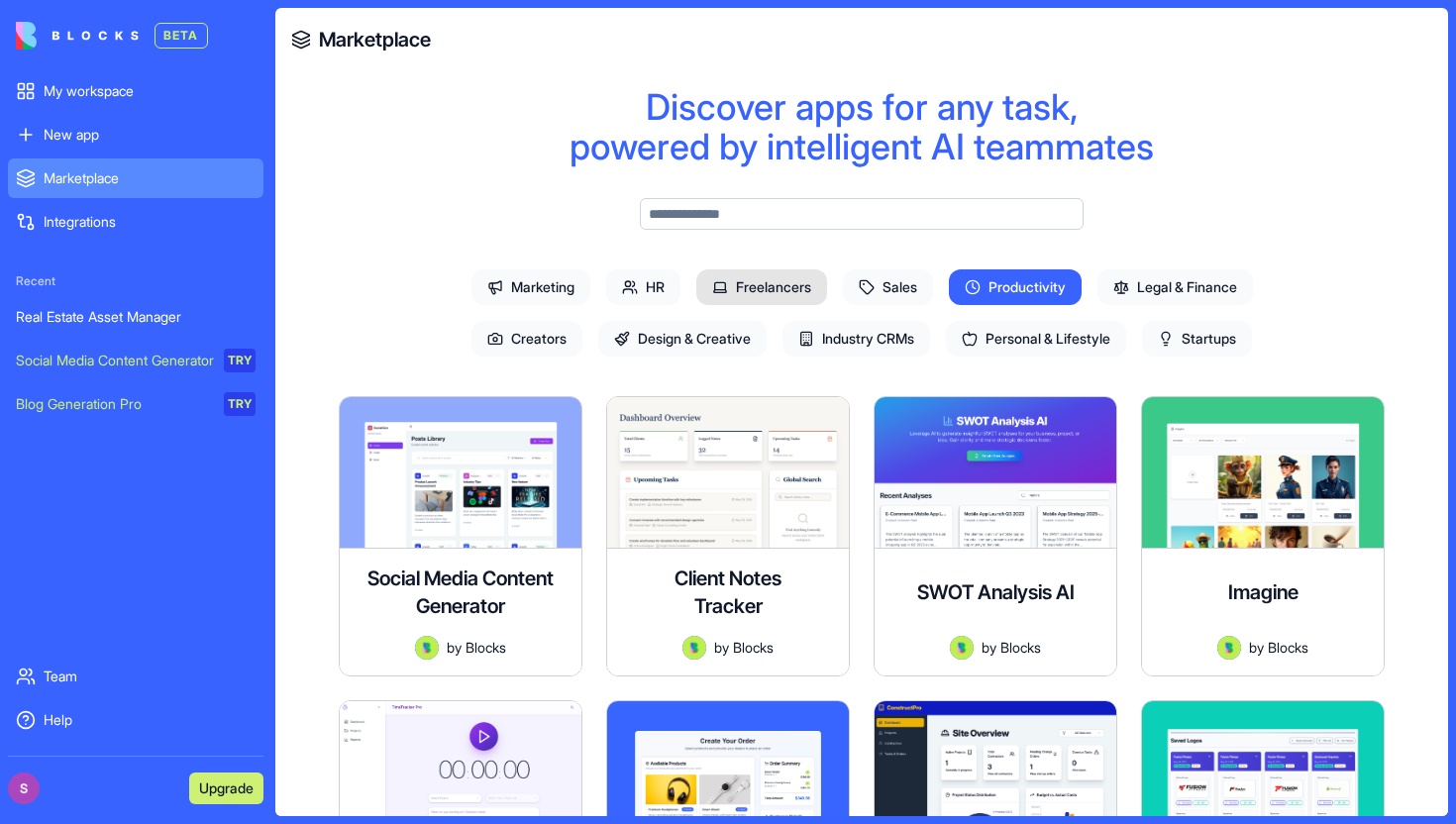click on "Freelancers" at bounding box center [762, 287] 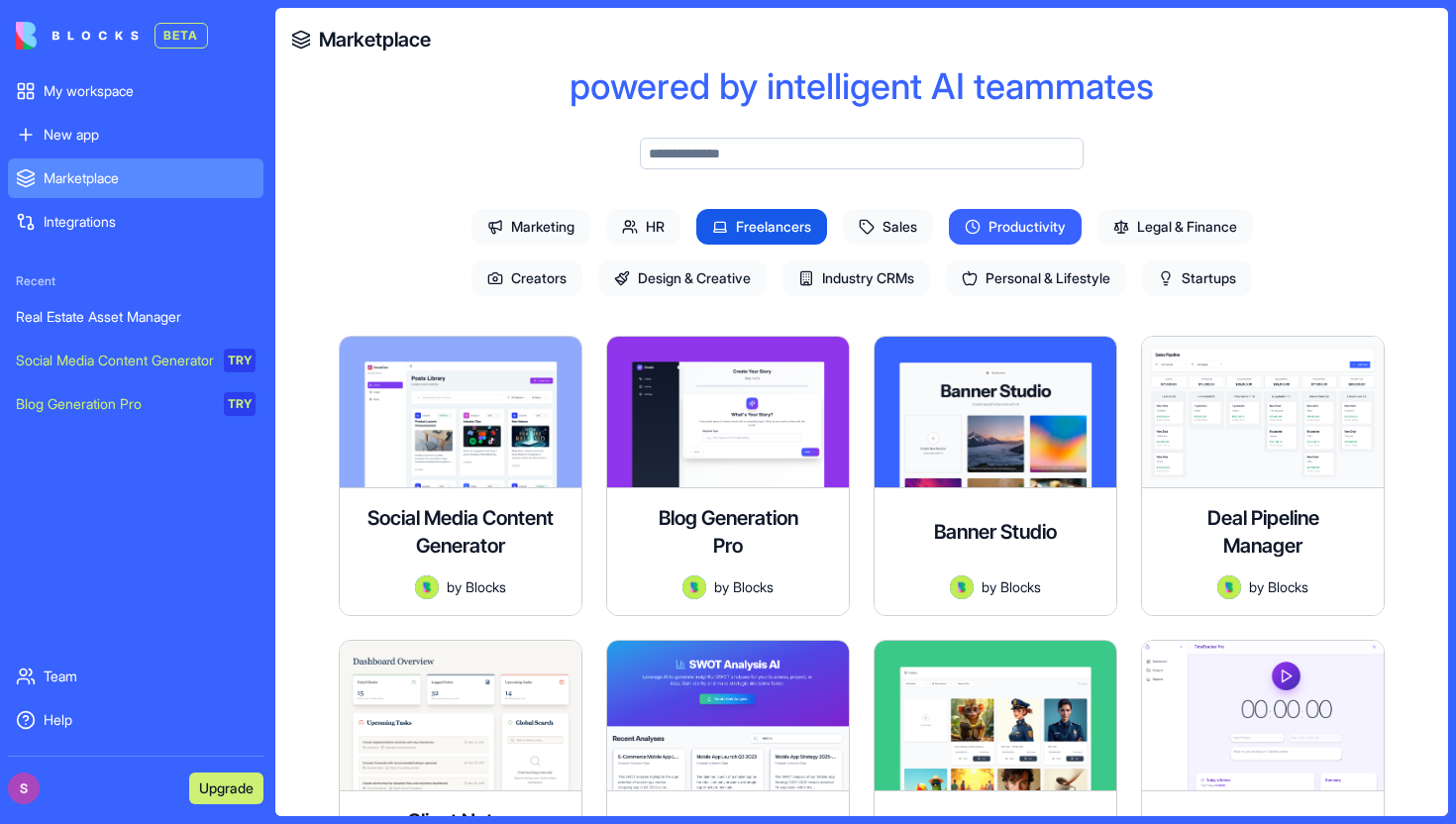 scroll, scrollTop: 77, scrollLeft: 0, axis: vertical 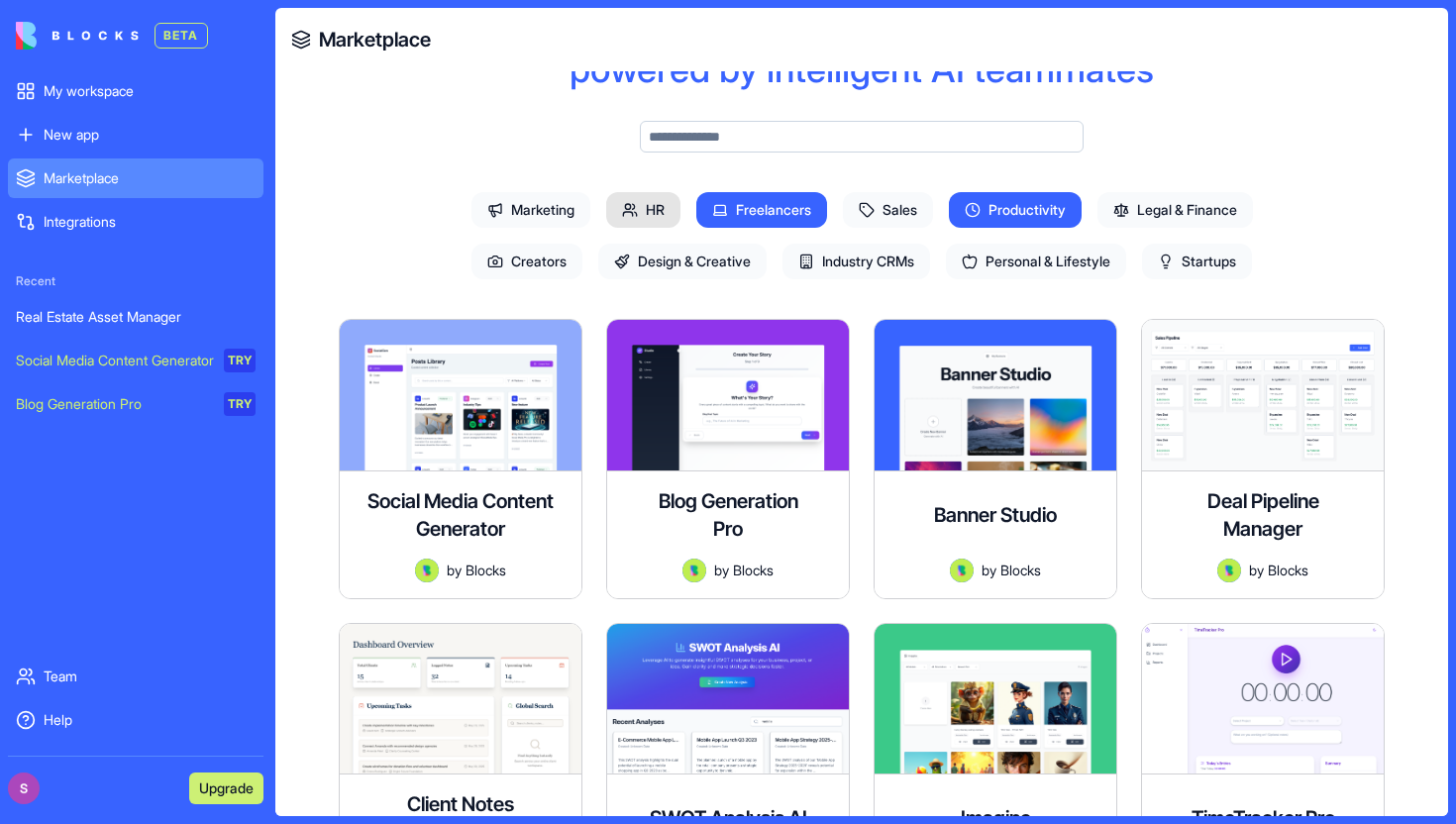 click on "HR" at bounding box center (643, 210) 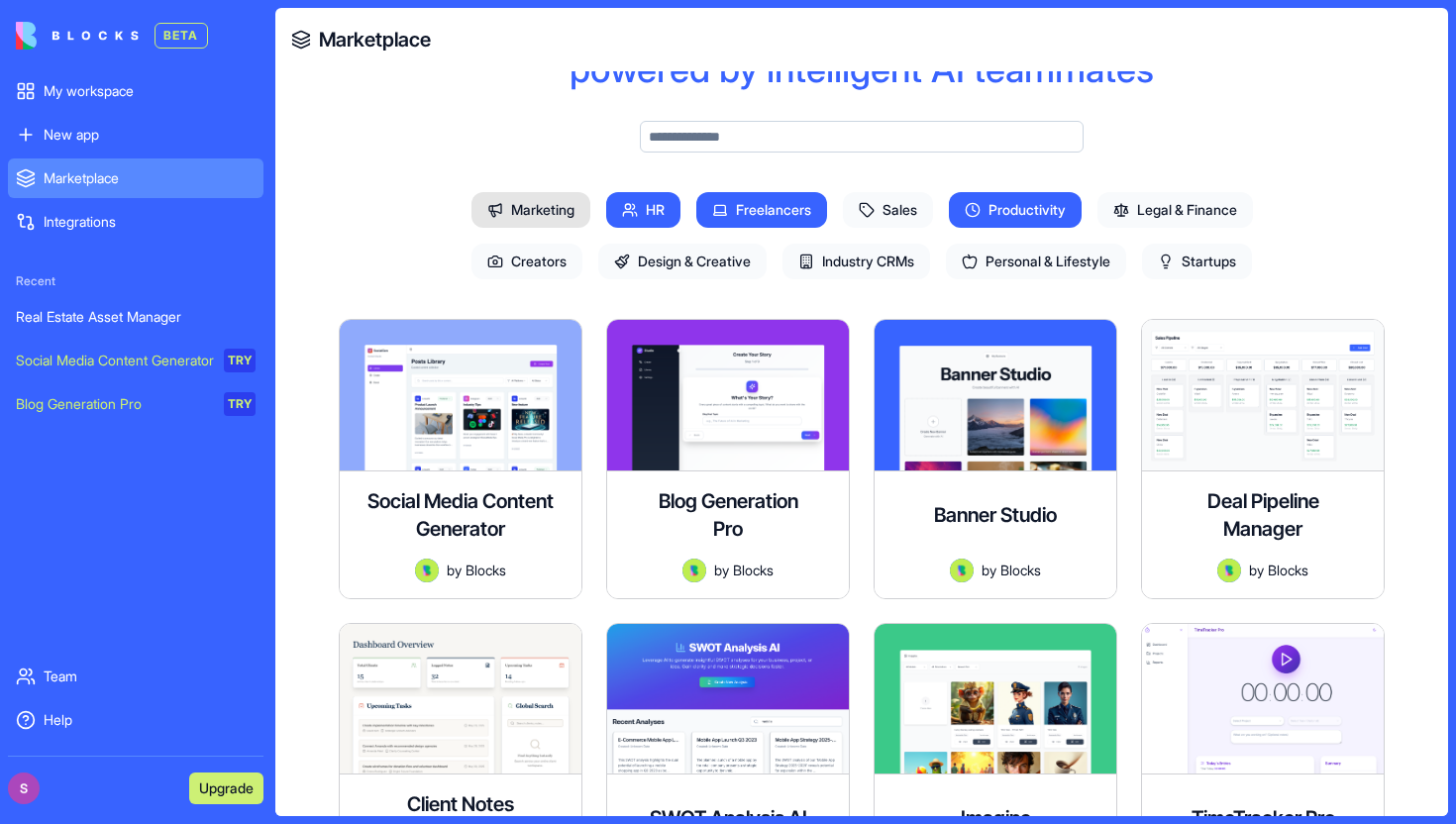 click on "Marketing" at bounding box center [531, 210] 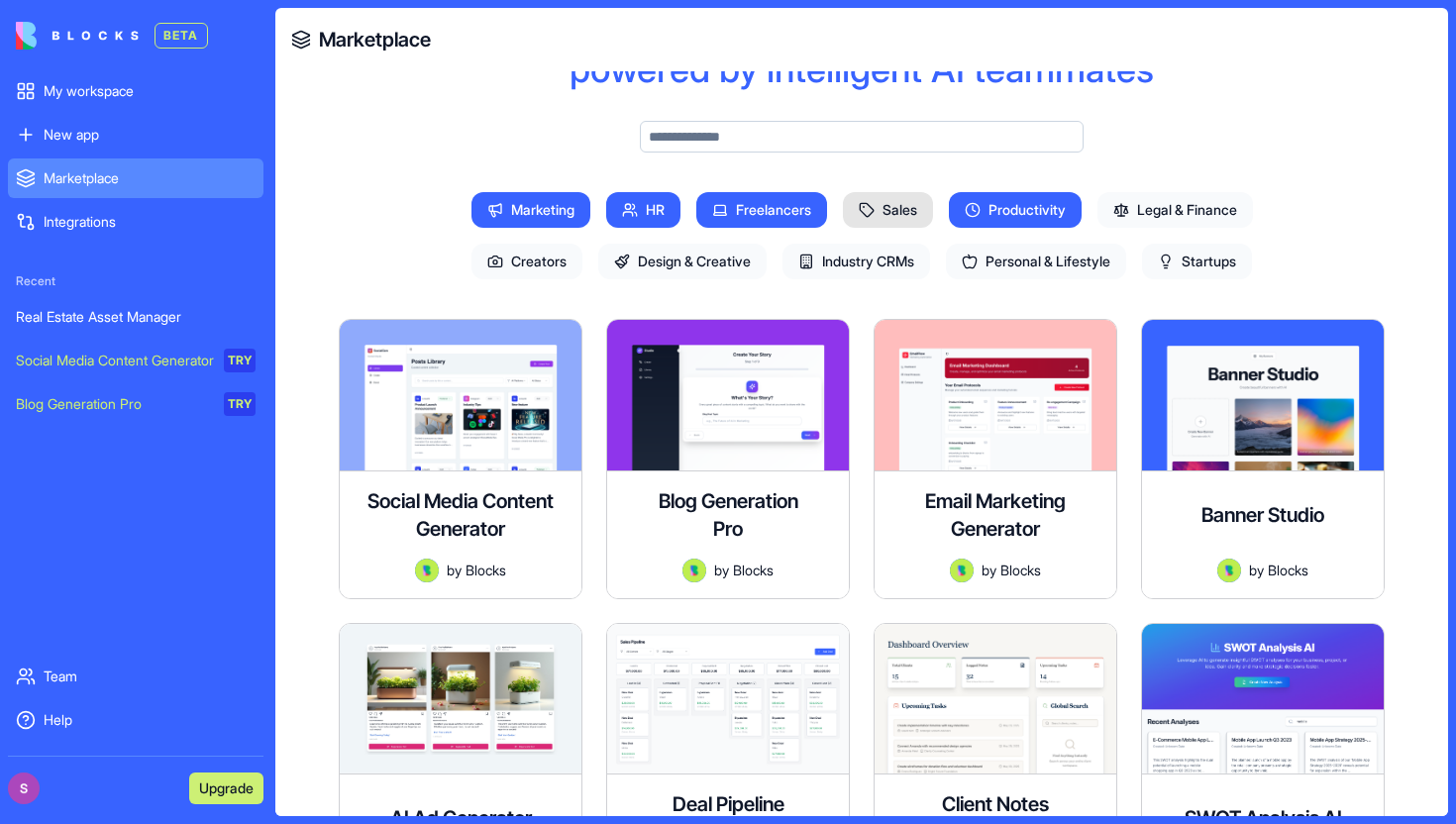 click on "Sales" at bounding box center [887, 210] 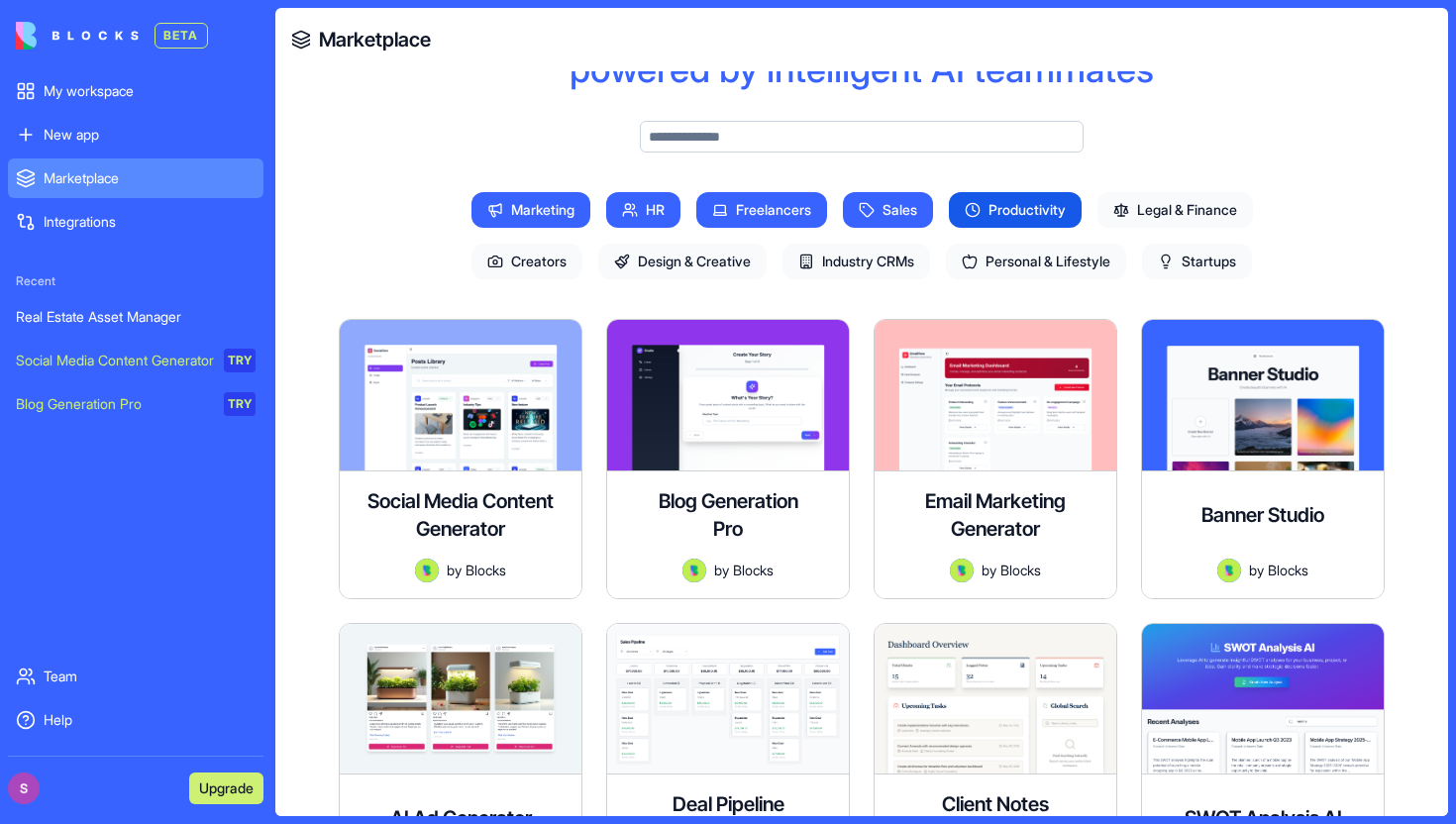 click on "Productivity" at bounding box center [1015, 210] 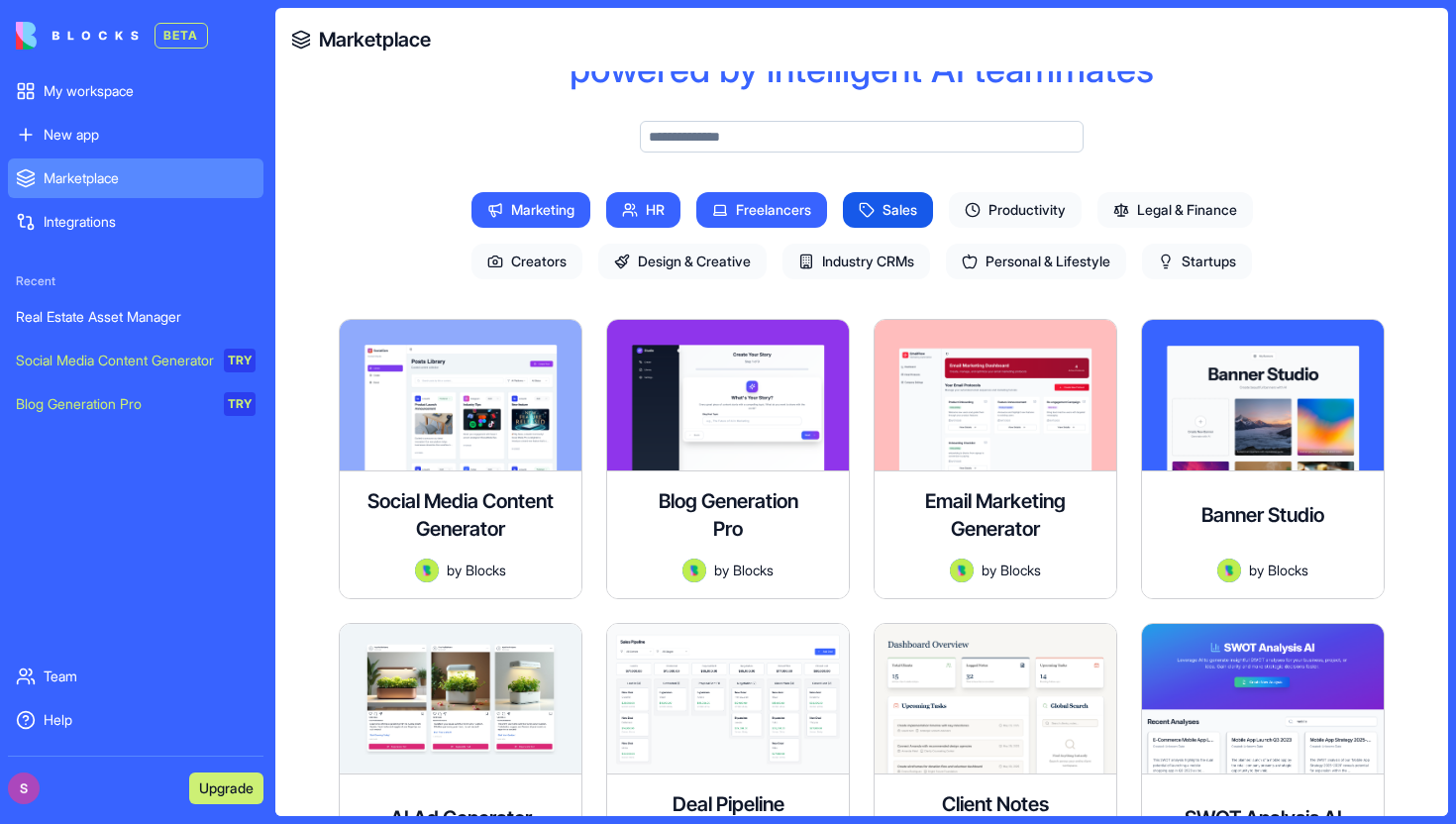 click 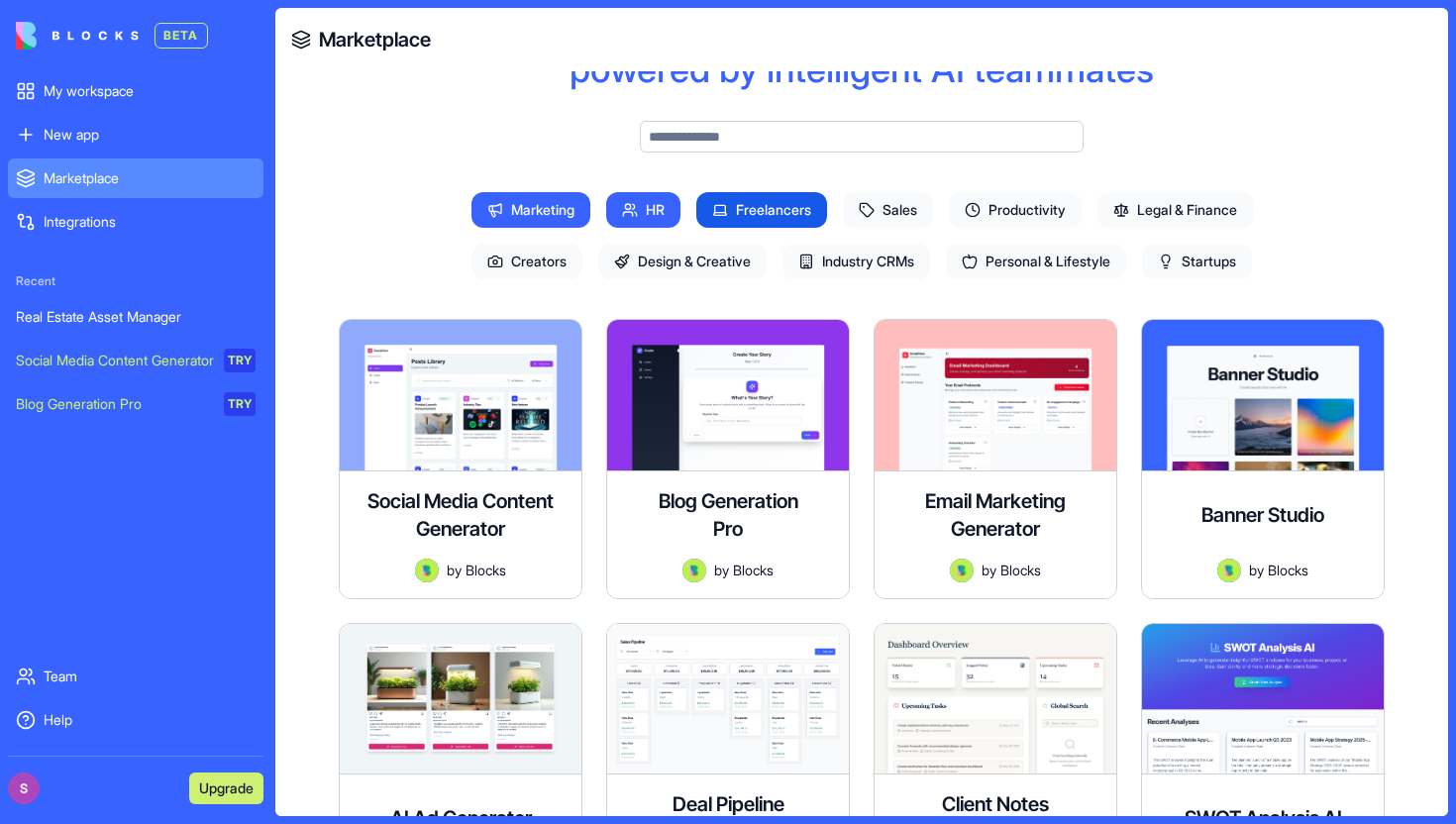 click on "Freelancers" at bounding box center [762, 210] 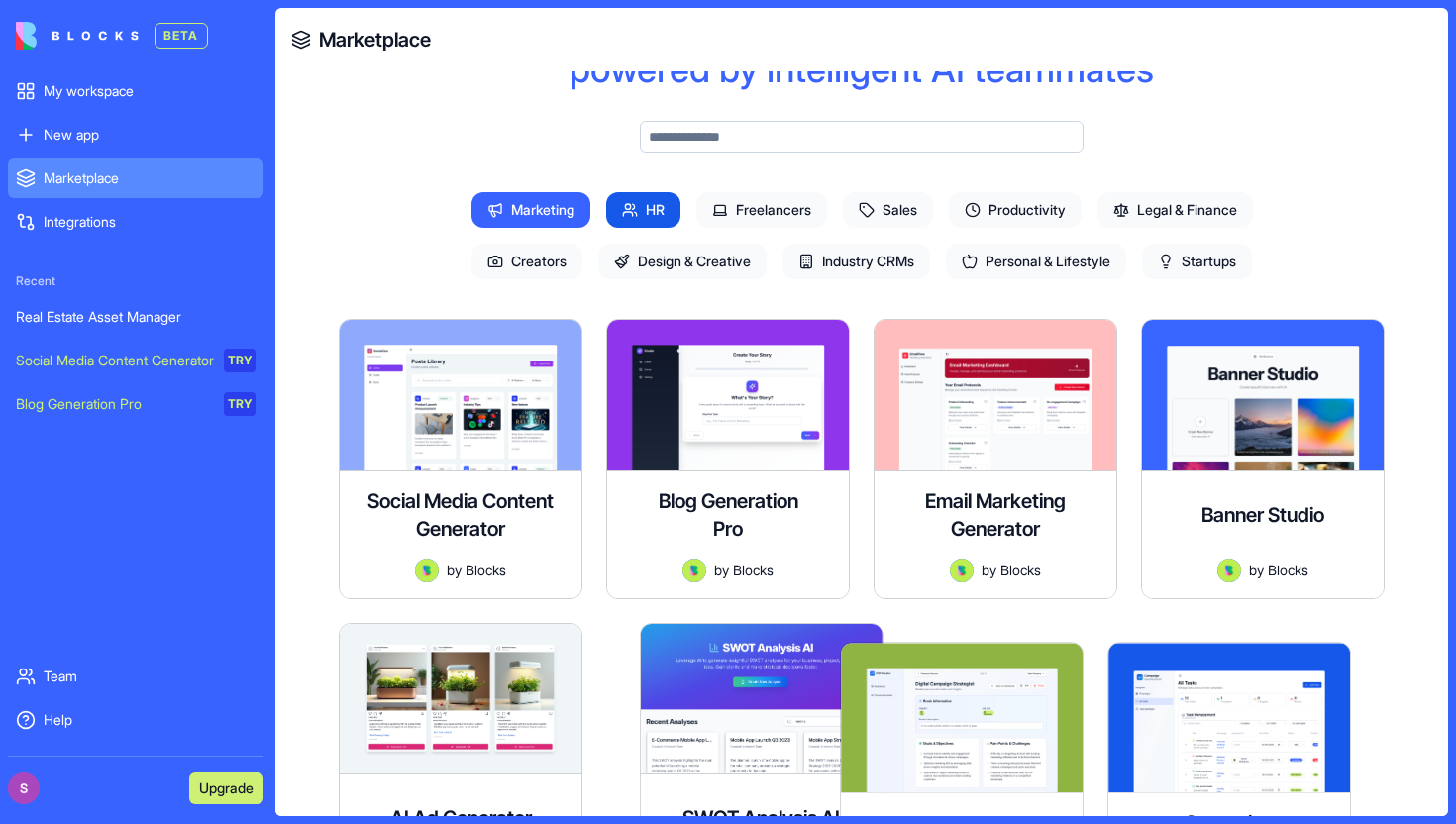 click on "HR" at bounding box center [643, 210] 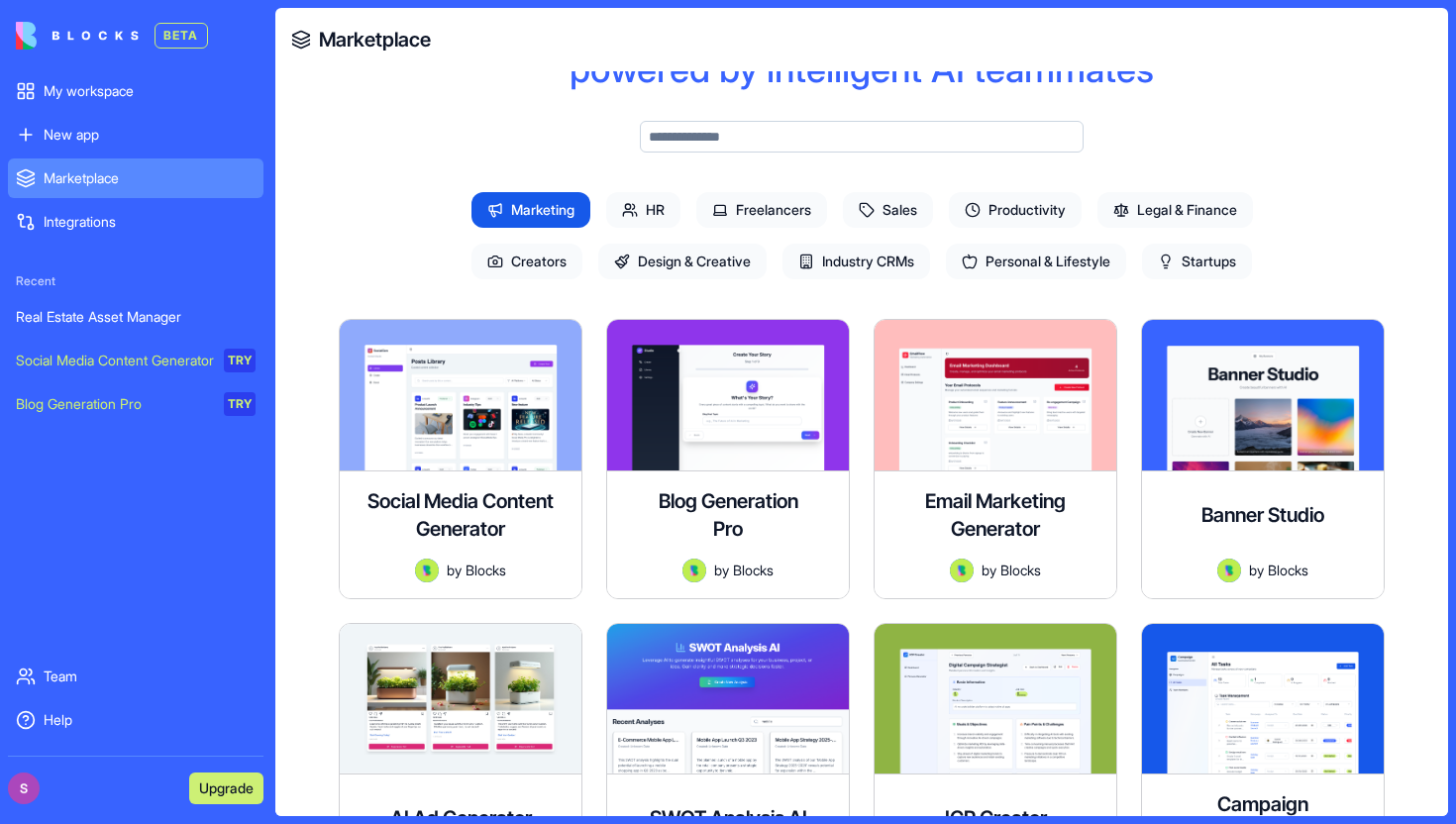 click on "Marketing" at bounding box center (531, 210) 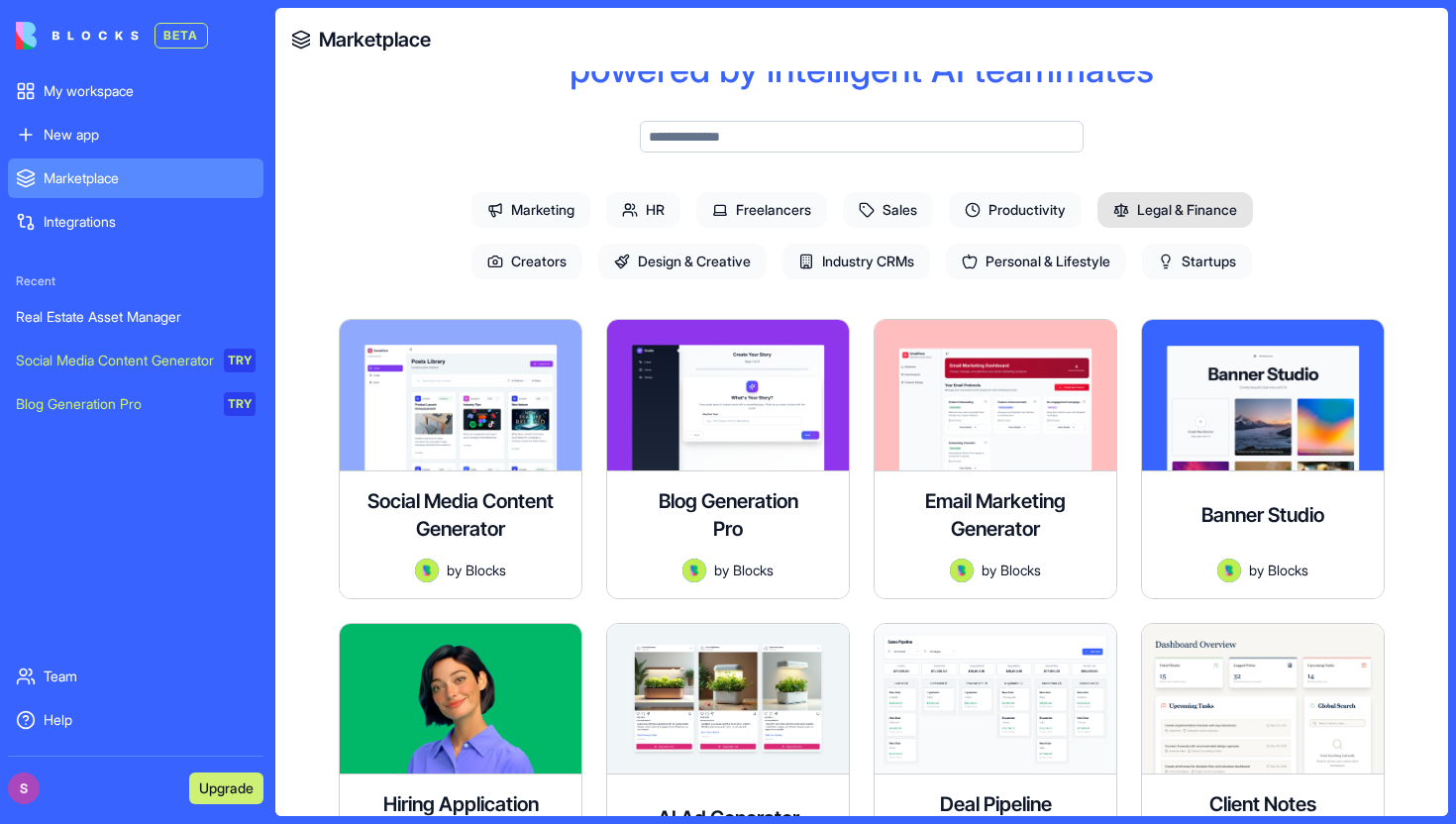 click on "Legal & Finance" at bounding box center [1175, 210] 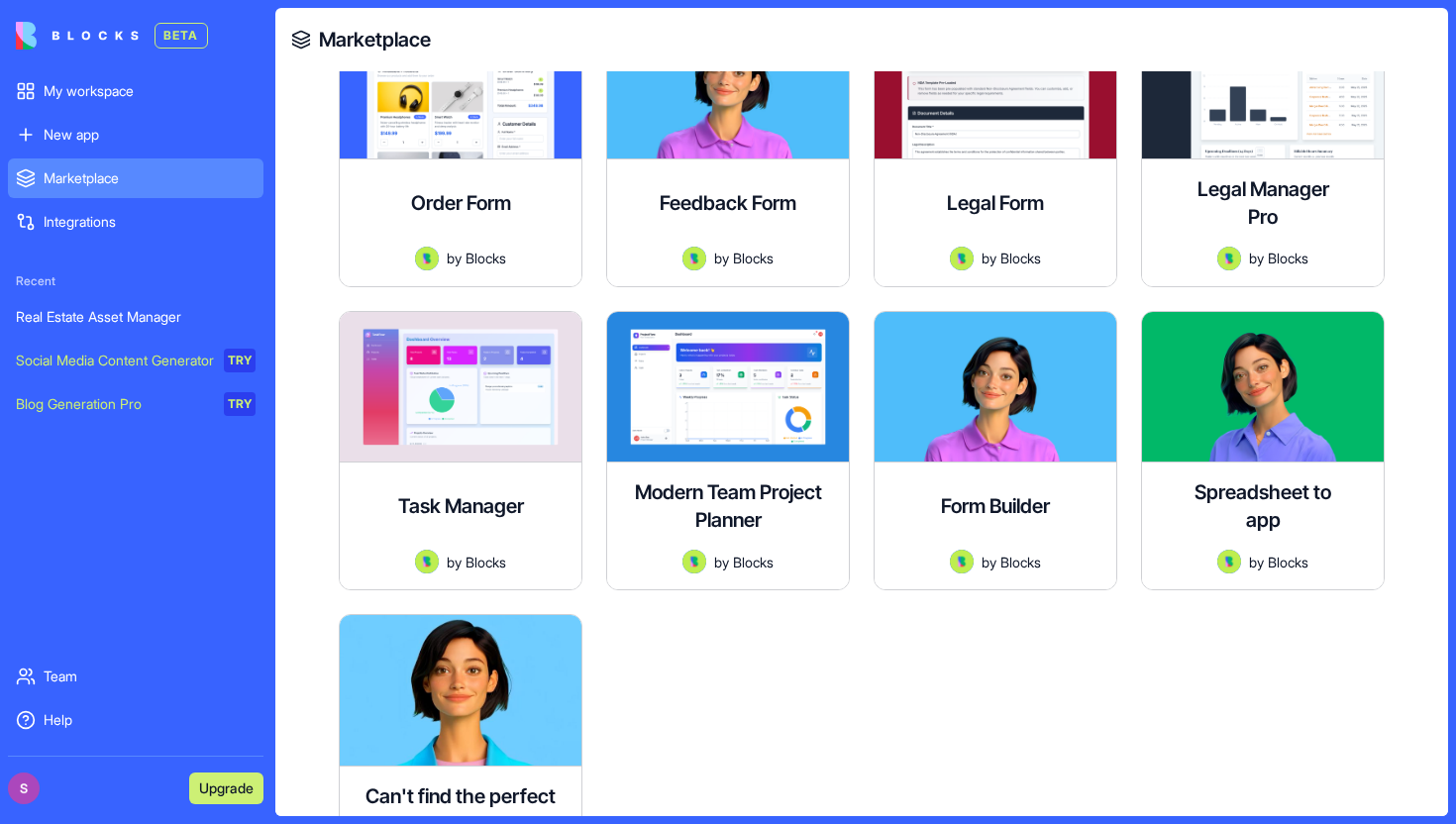 scroll, scrollTop: 395, scrollLeft: 0, axis: vertical 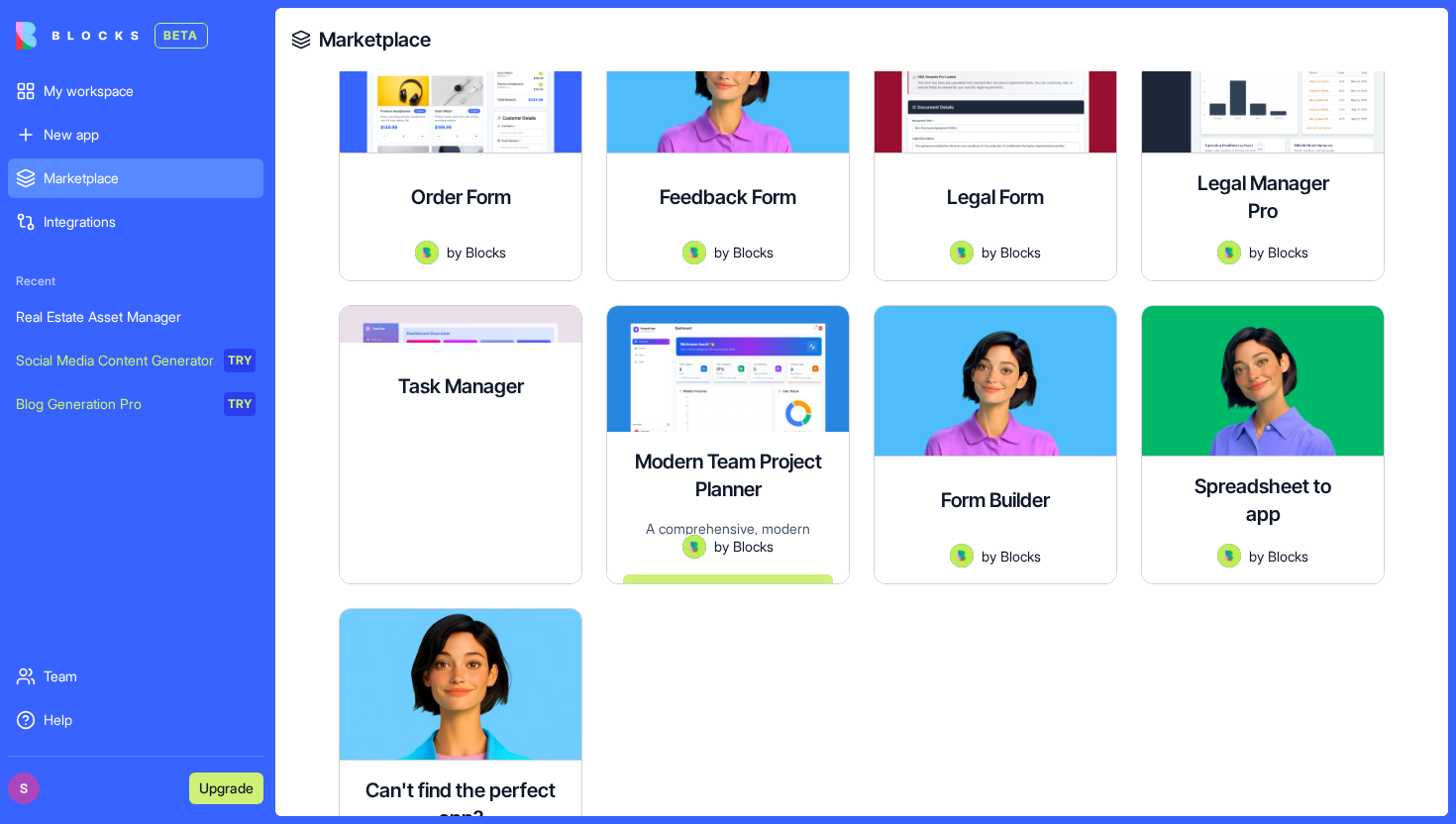 click on "A sophisticated task management app with a vibrant gradient background, refined UI components, and a professional color palette inspired by the reference image." at bounding box center [461, 465] 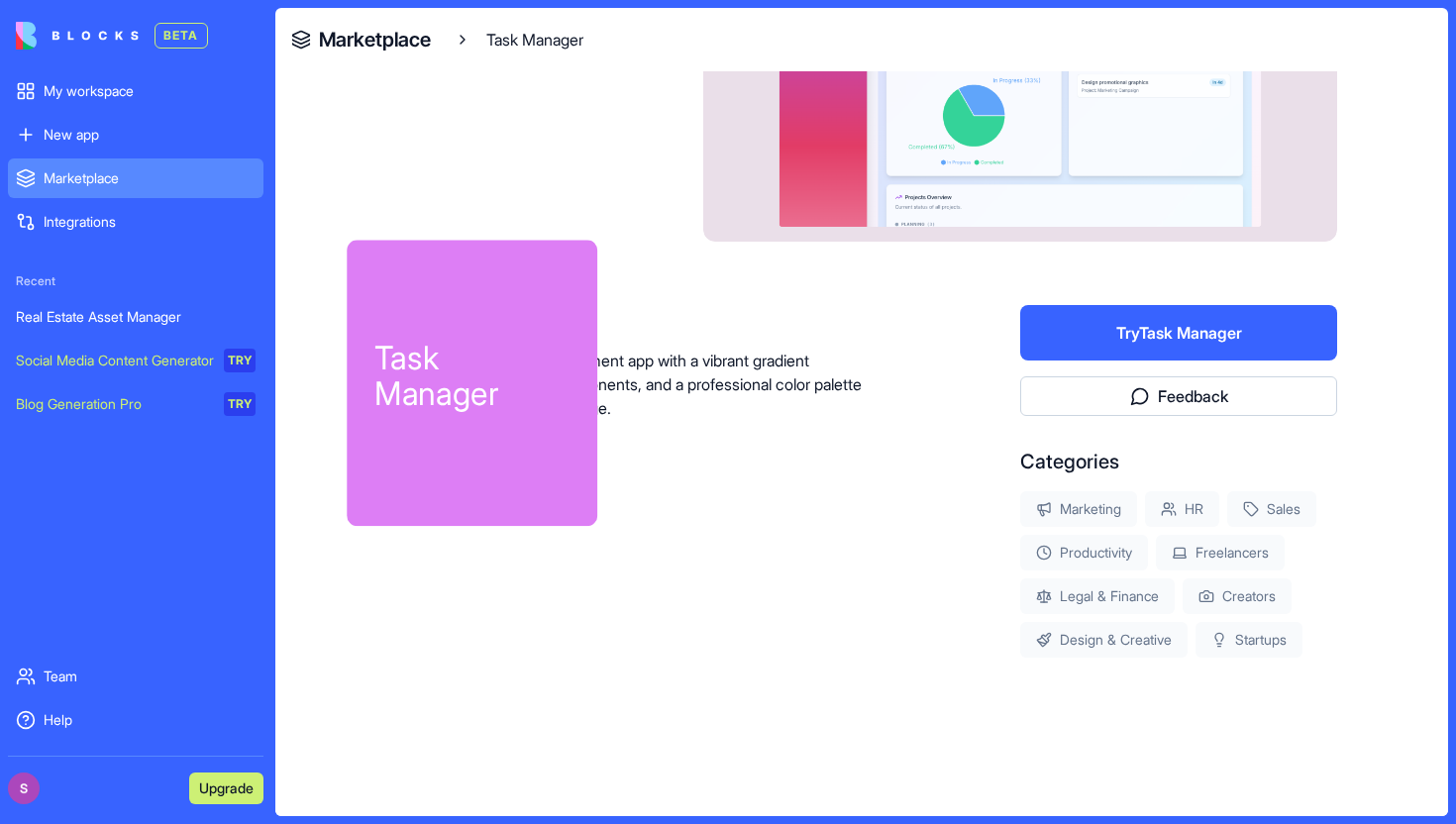 scroll, scrollTop: 178, scrollLeft: 0, axis: vertical 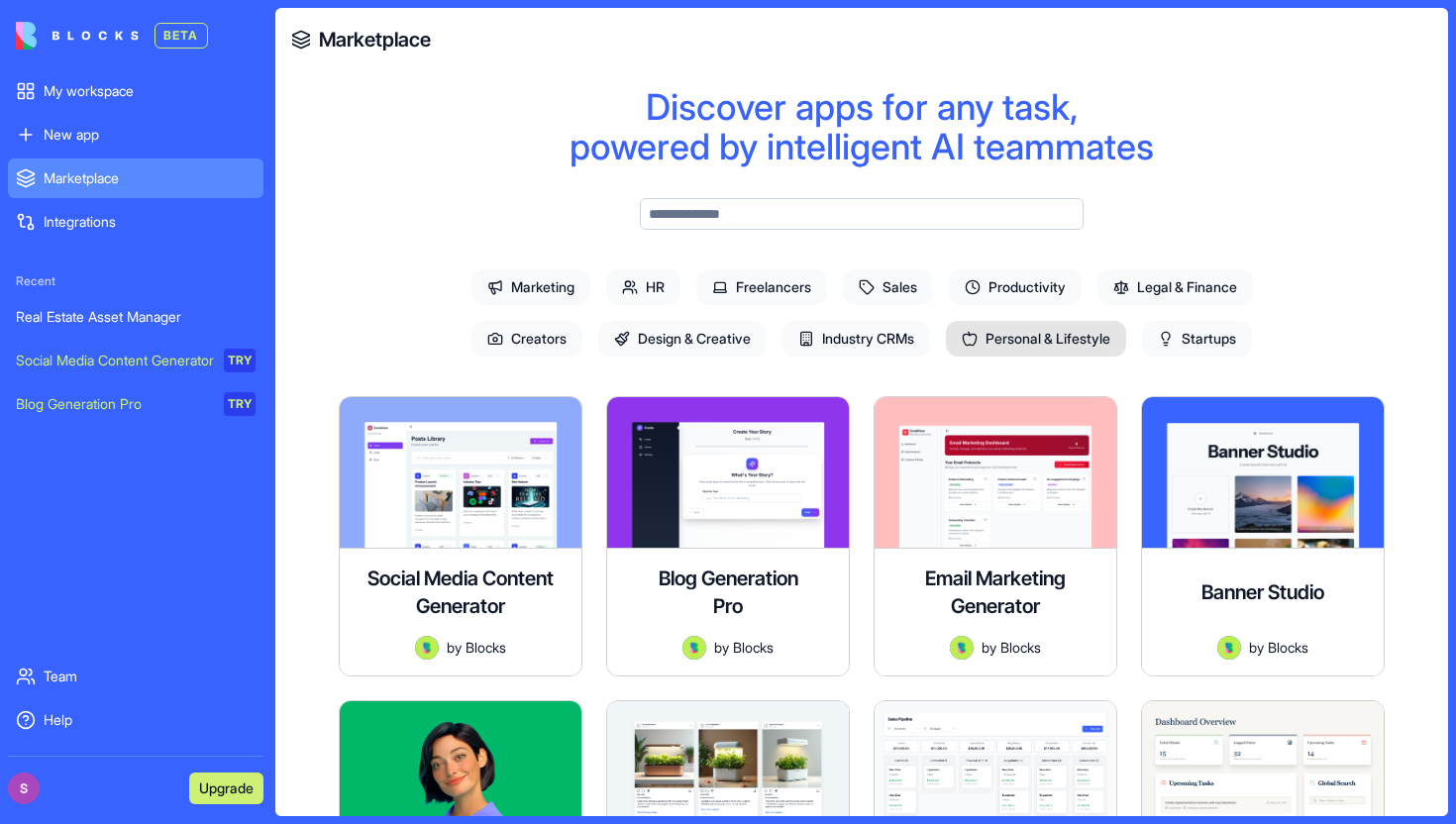 click on "Personal & Lifestyle" at bounding box center (1036, 339) 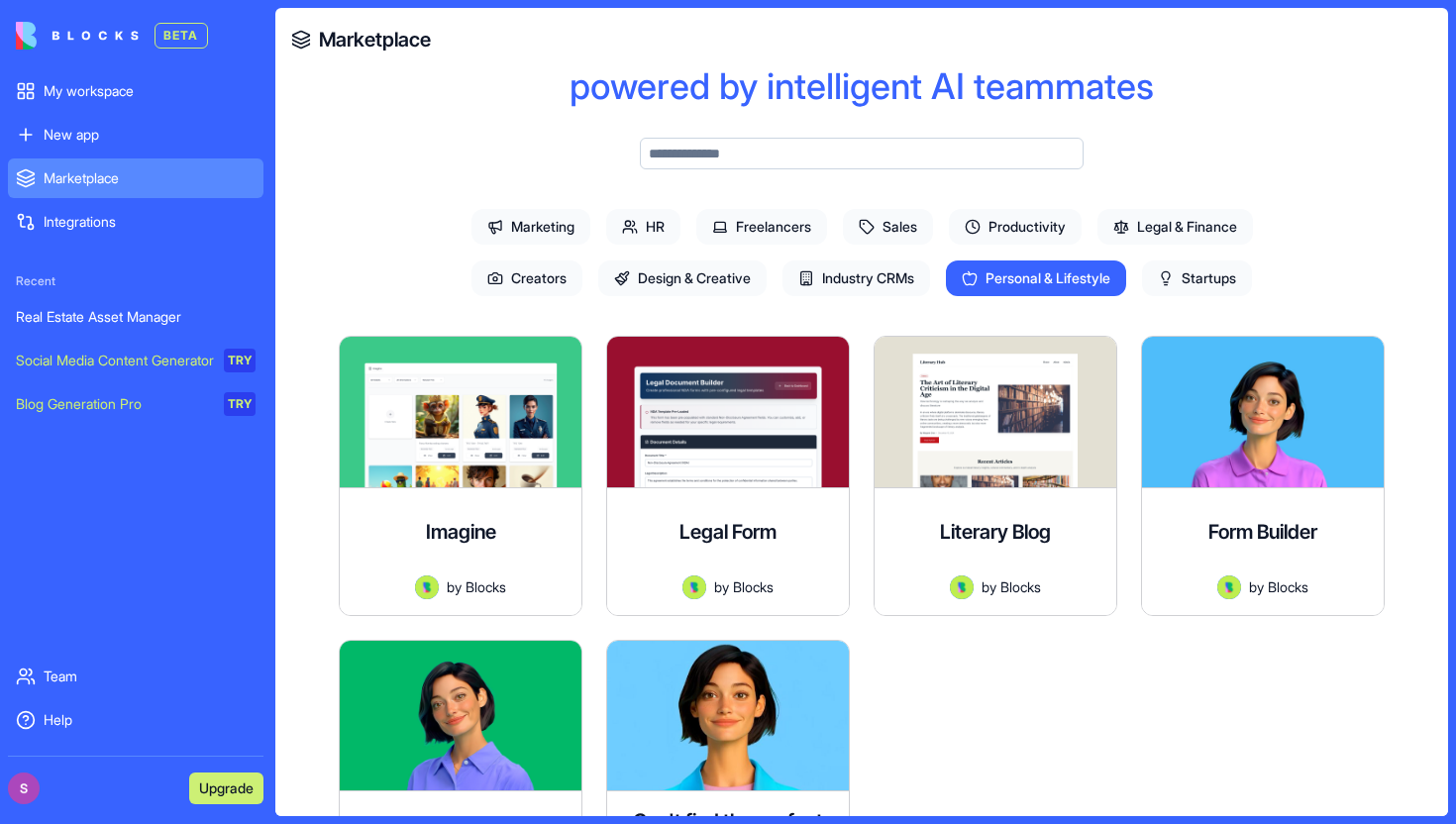 scroll, scrollTop: 54, scrollLeft: 0, axis: vertical 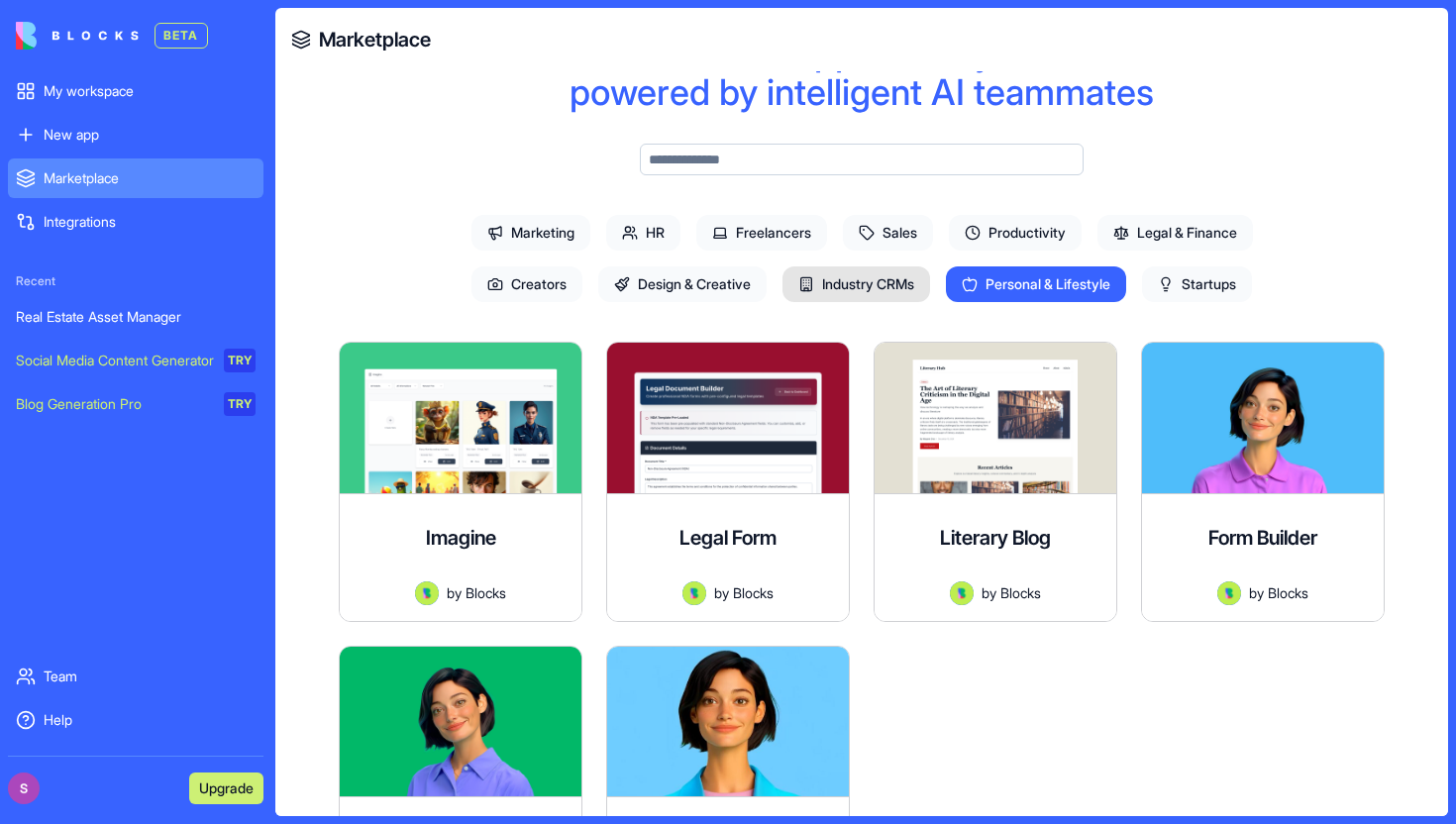click on "Industry CRMs" at bounding box center [856, 284] 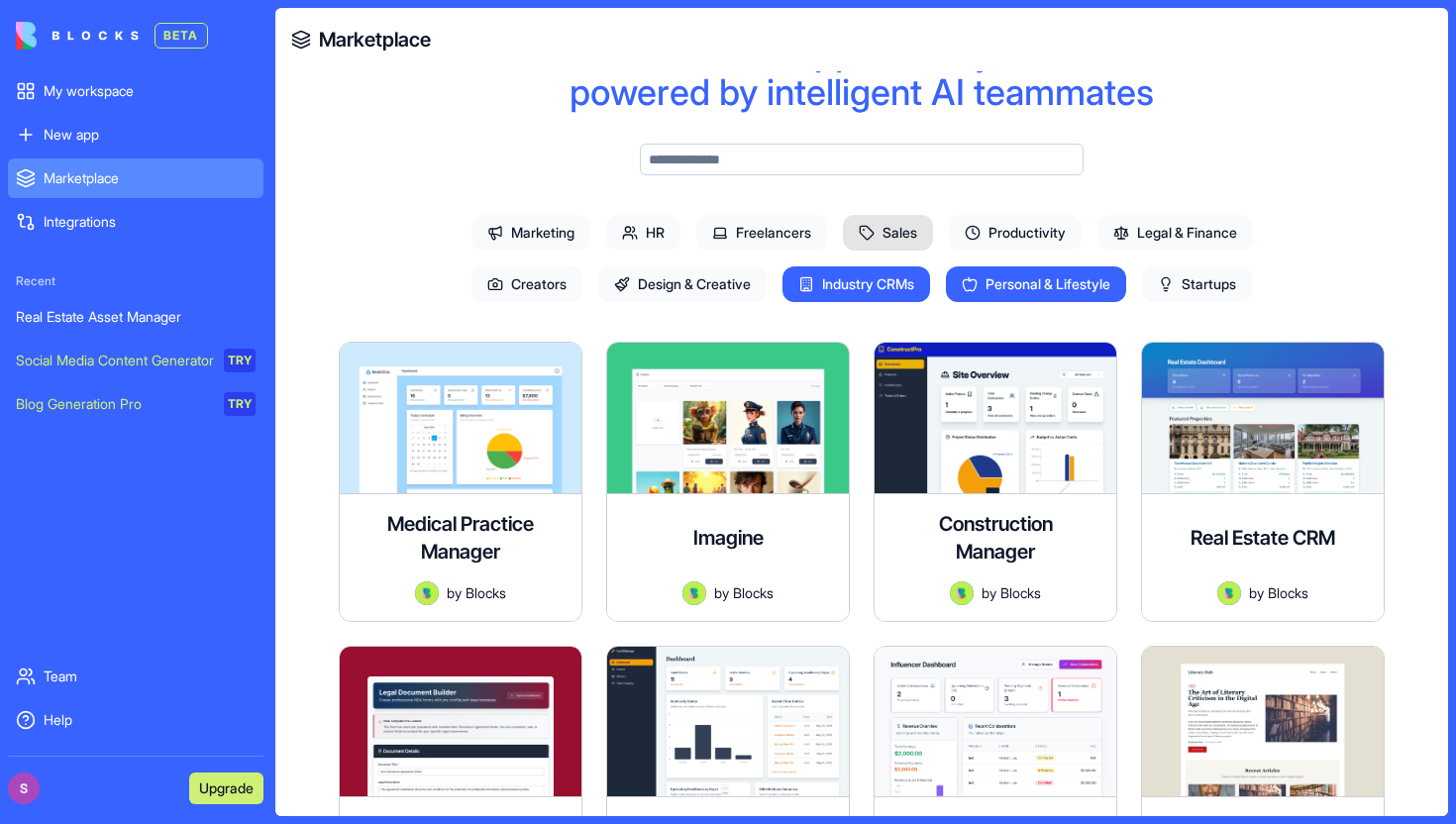 click on "Sales" at bounding box center (887, 233) 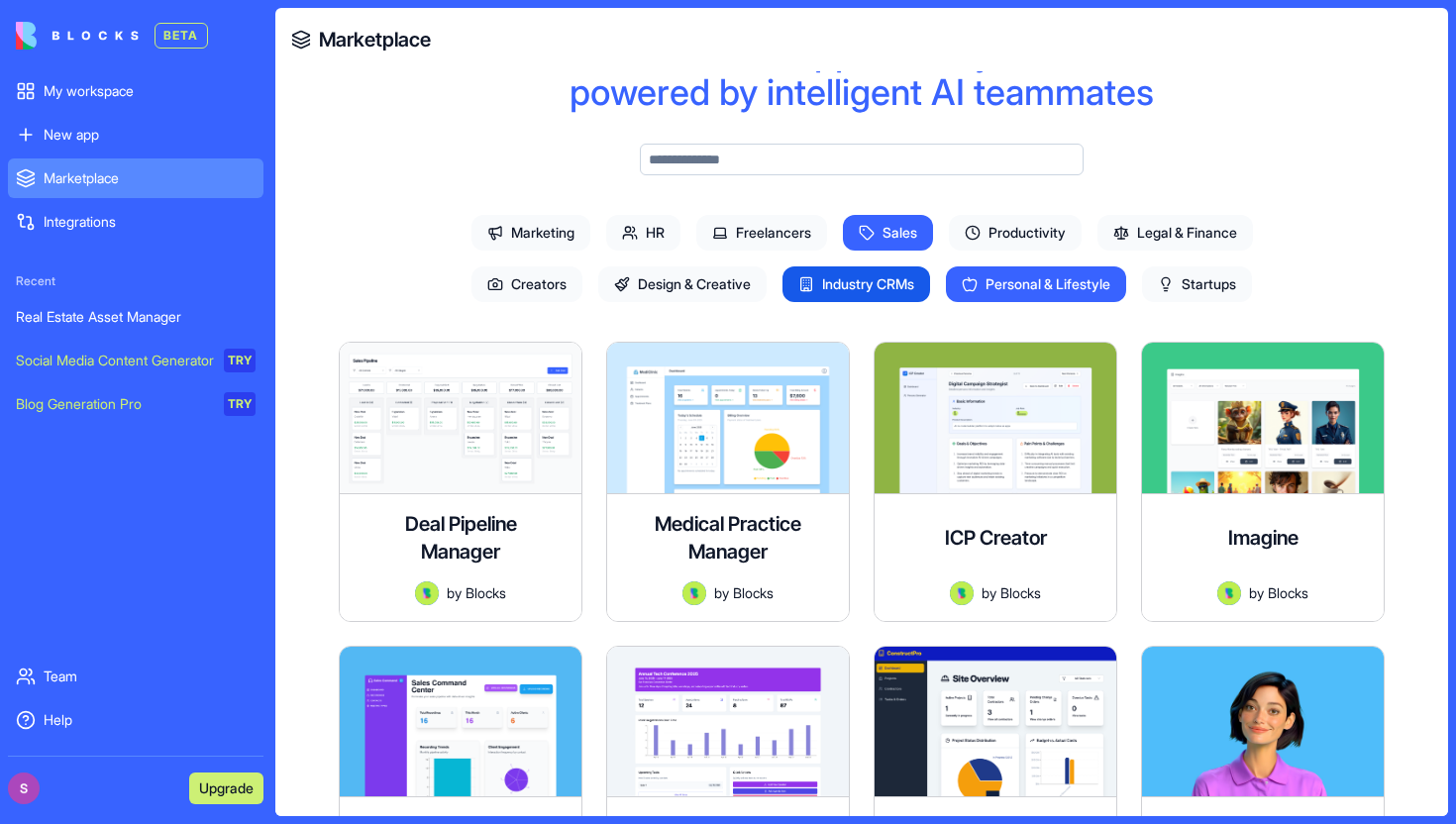 click on "Industry CRMs" at bounding box center (856, 284) 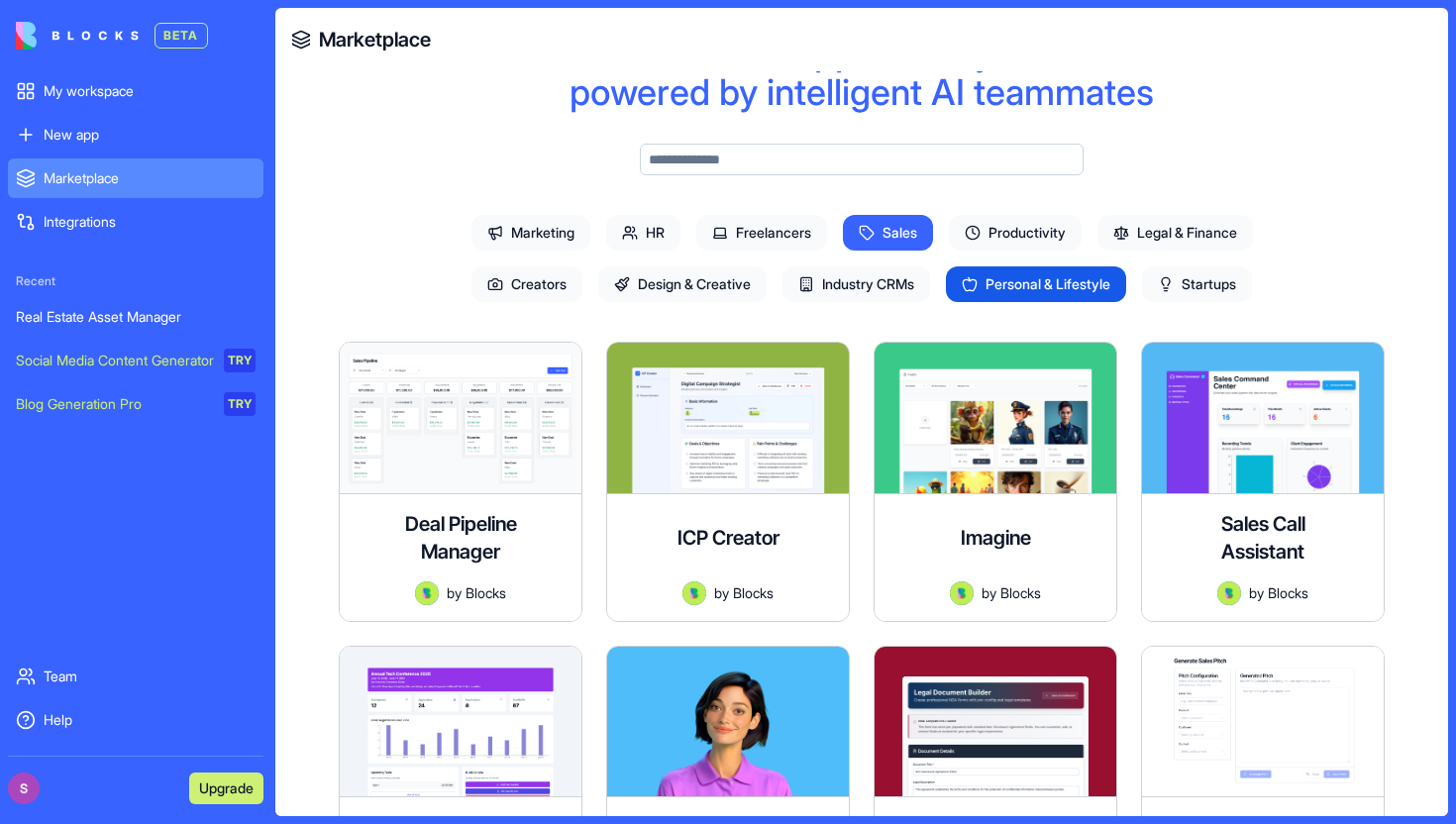 click on "Personal & Lifestyle" at bounding box center [1036, 284] 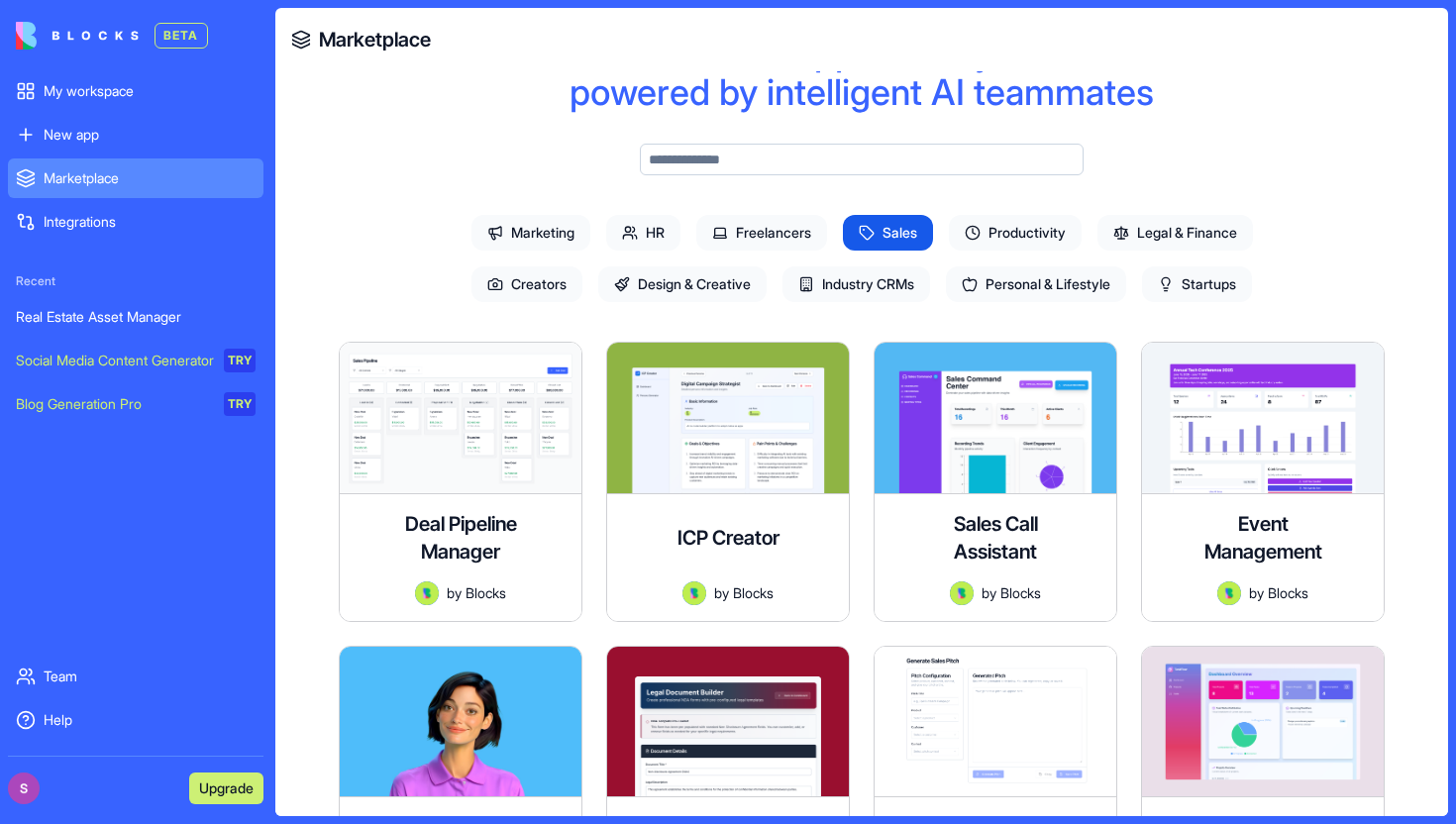 click on "Sales" at bounding box center [887, 233] 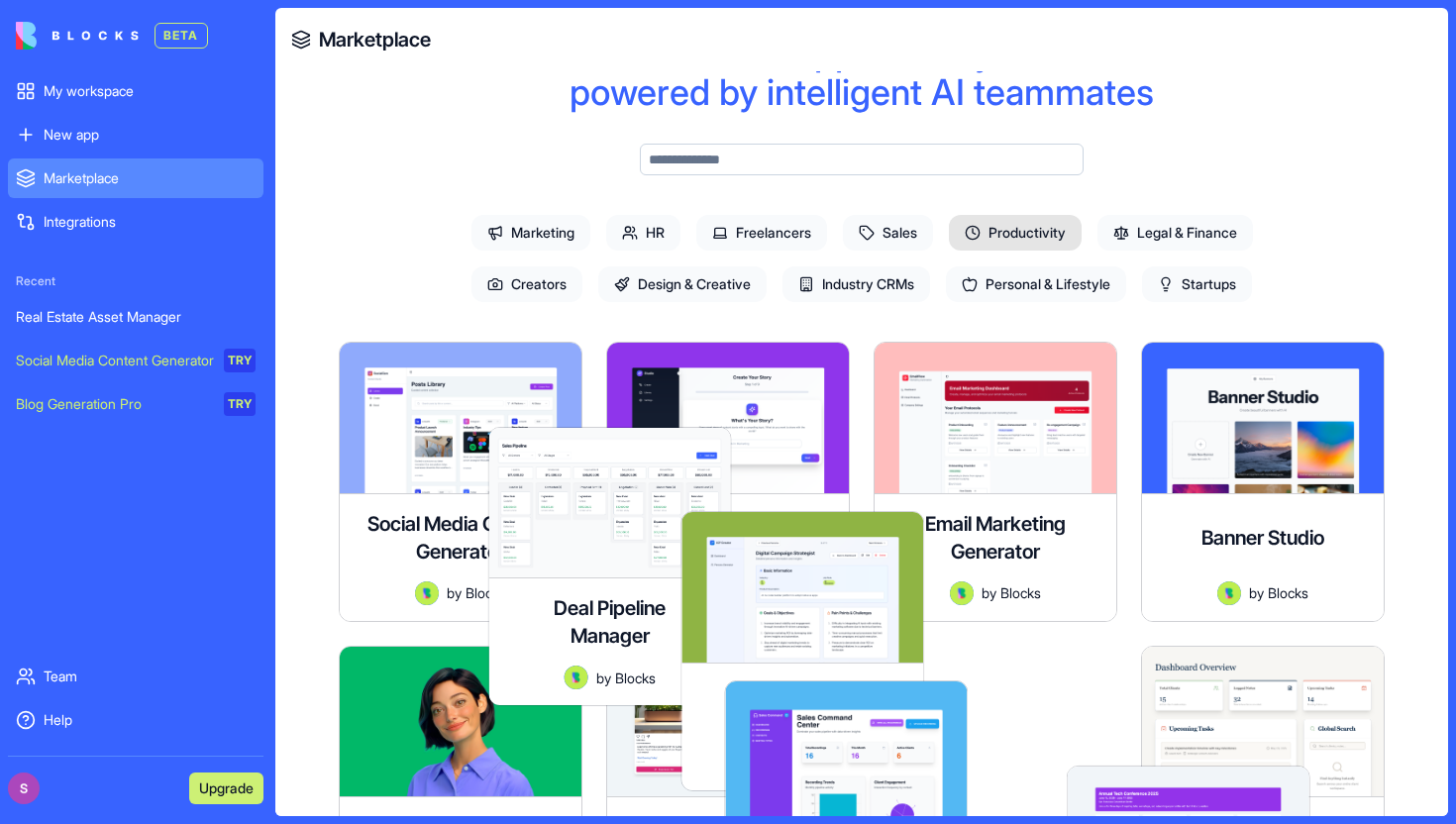 click on "Productivity" at bounding box center [1015, 233] 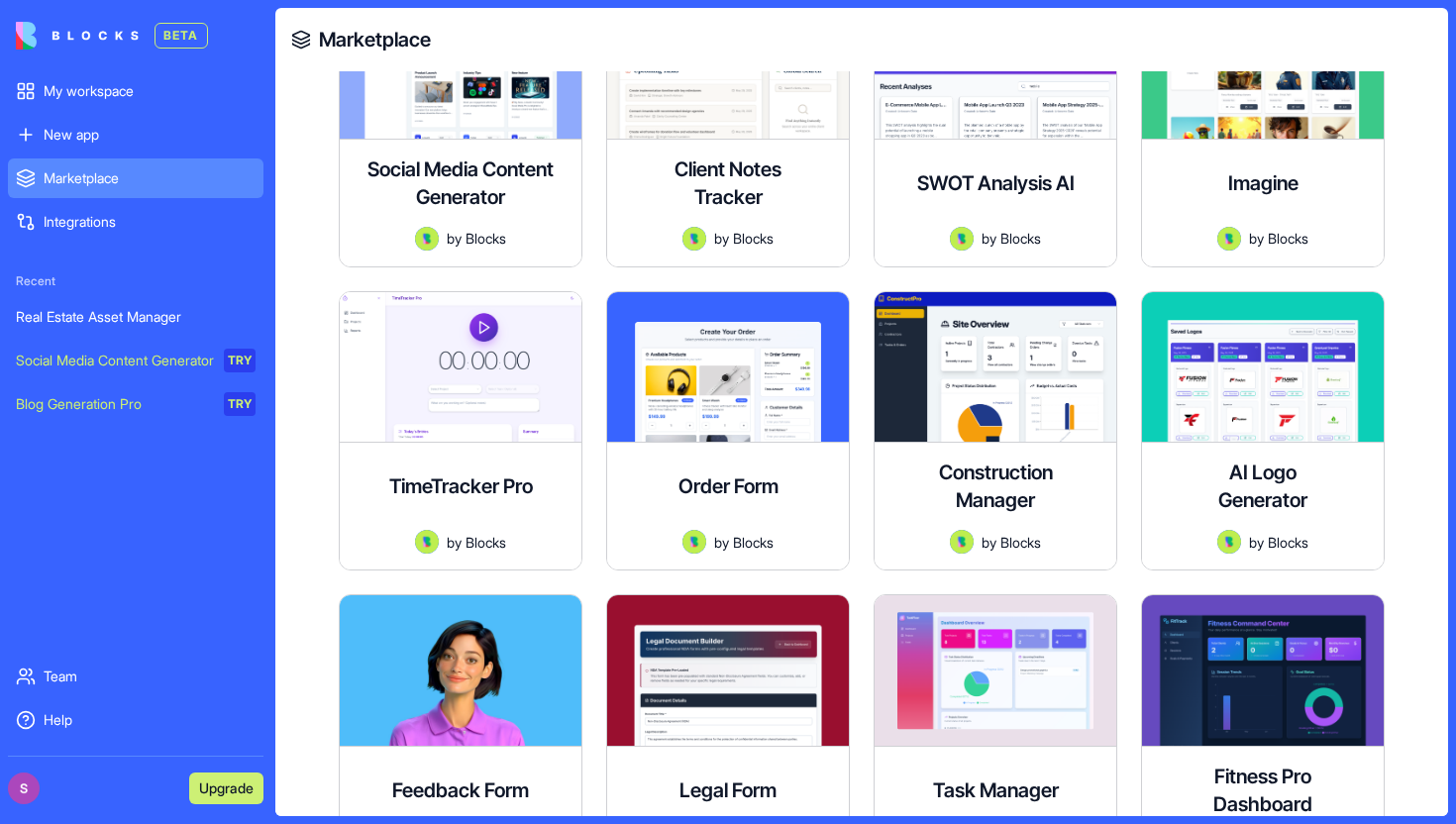 scroll, scrollTop: 412, scrollLeft: 0, axis: vertical 